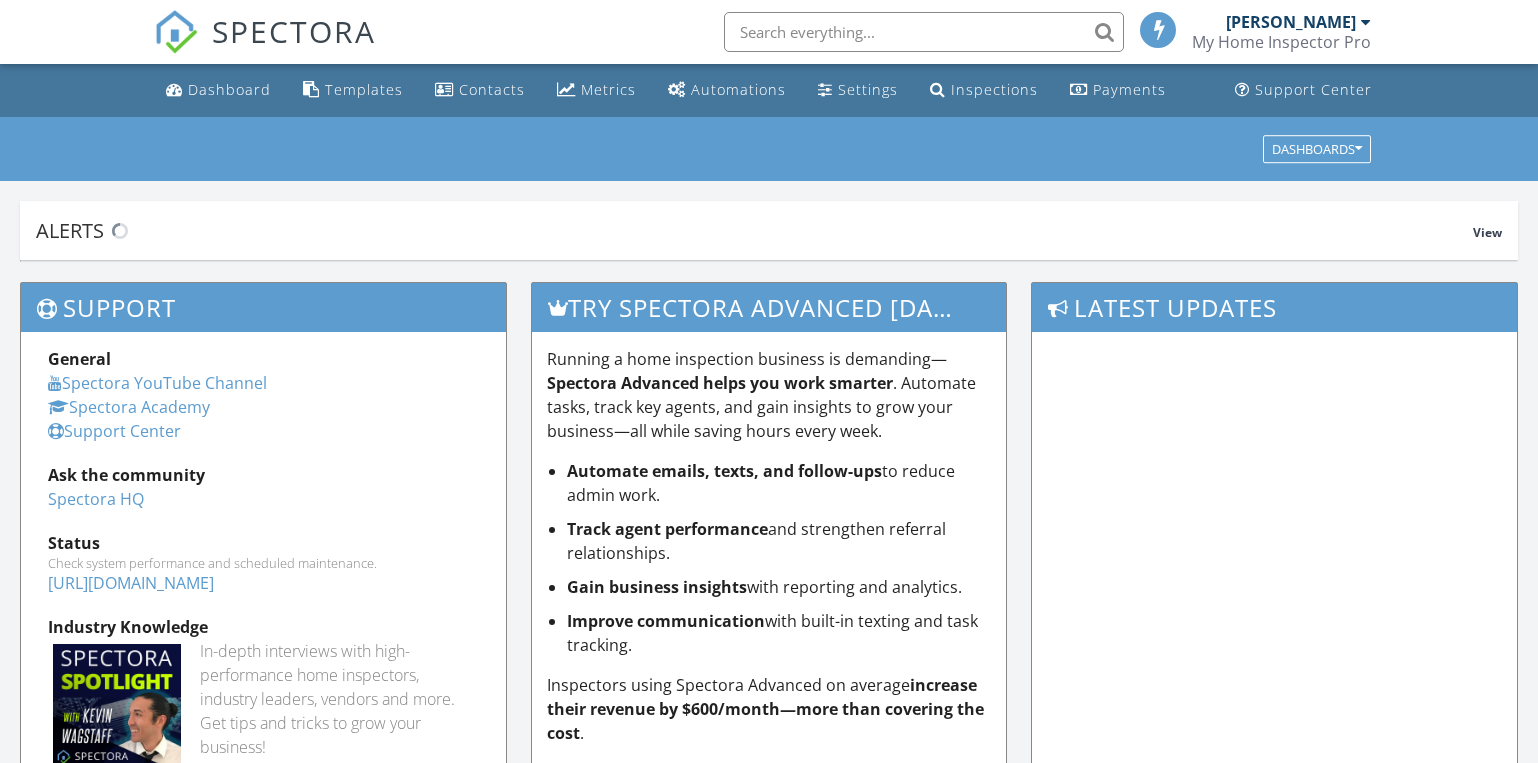 scroll, scrollTop: 0, scrollLeft: 0, axis: both 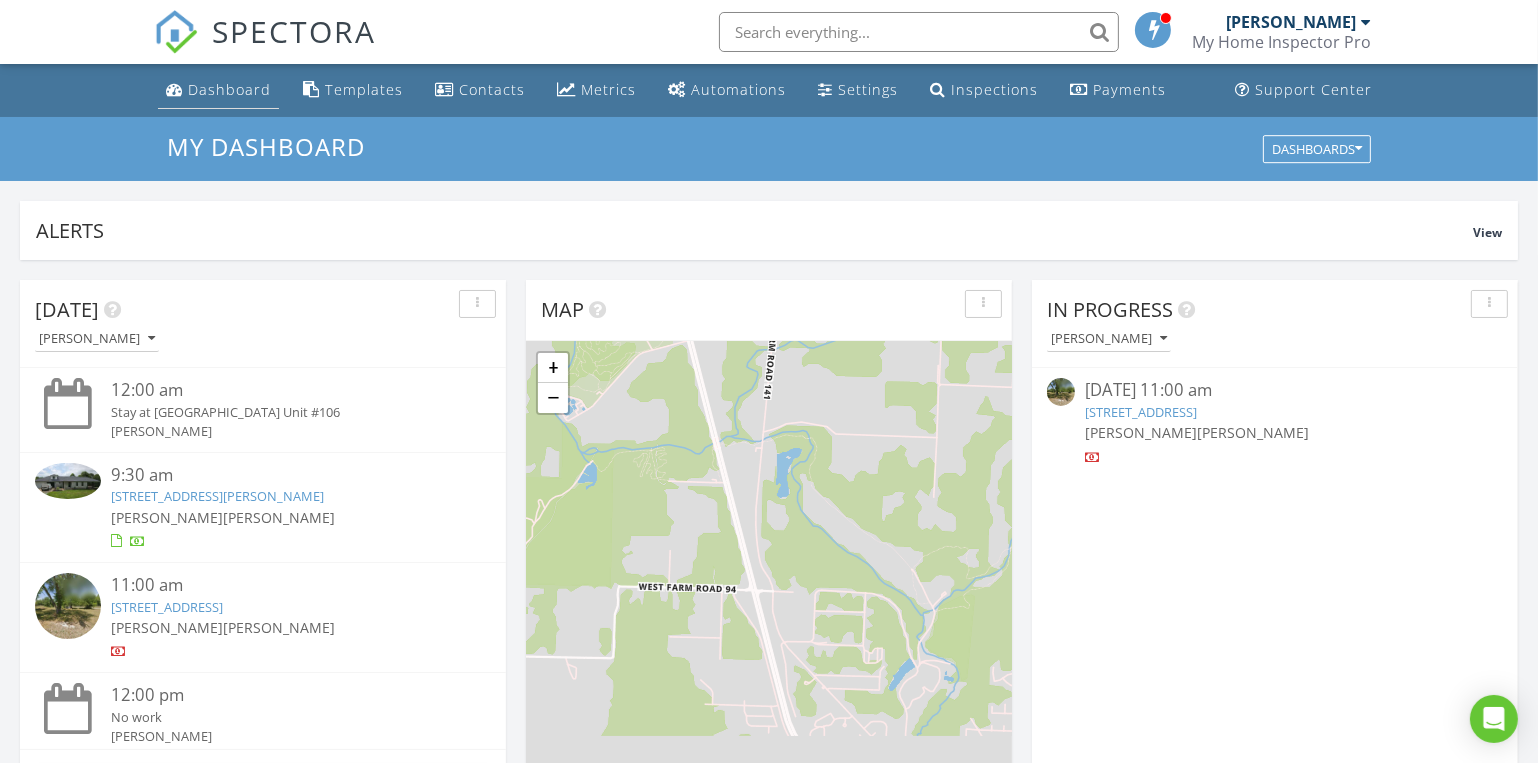 click on "Dashboard" at bounding box center (218, 90) 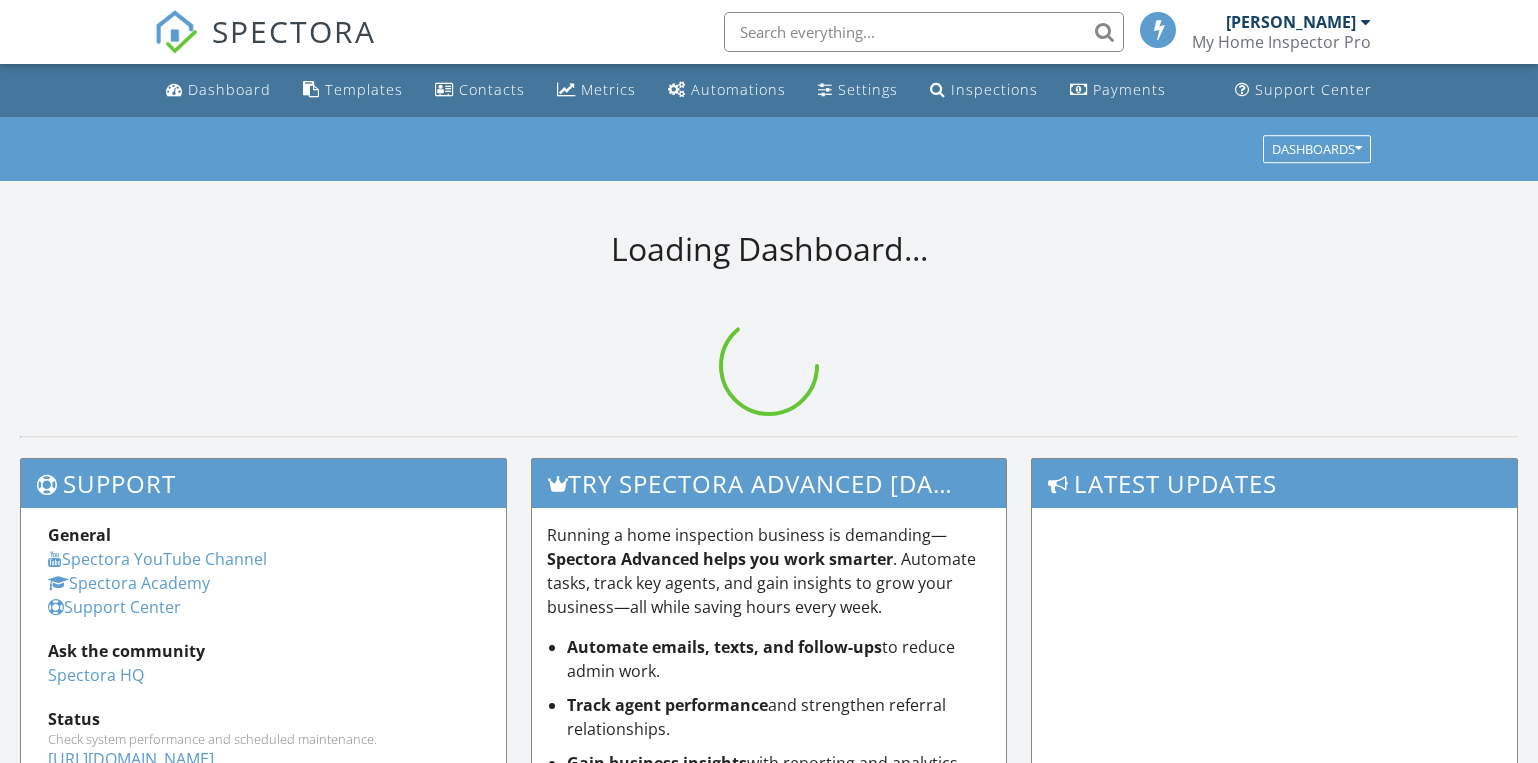 scroll, scrollTop: 0, scrollLeft: 0, axis: both 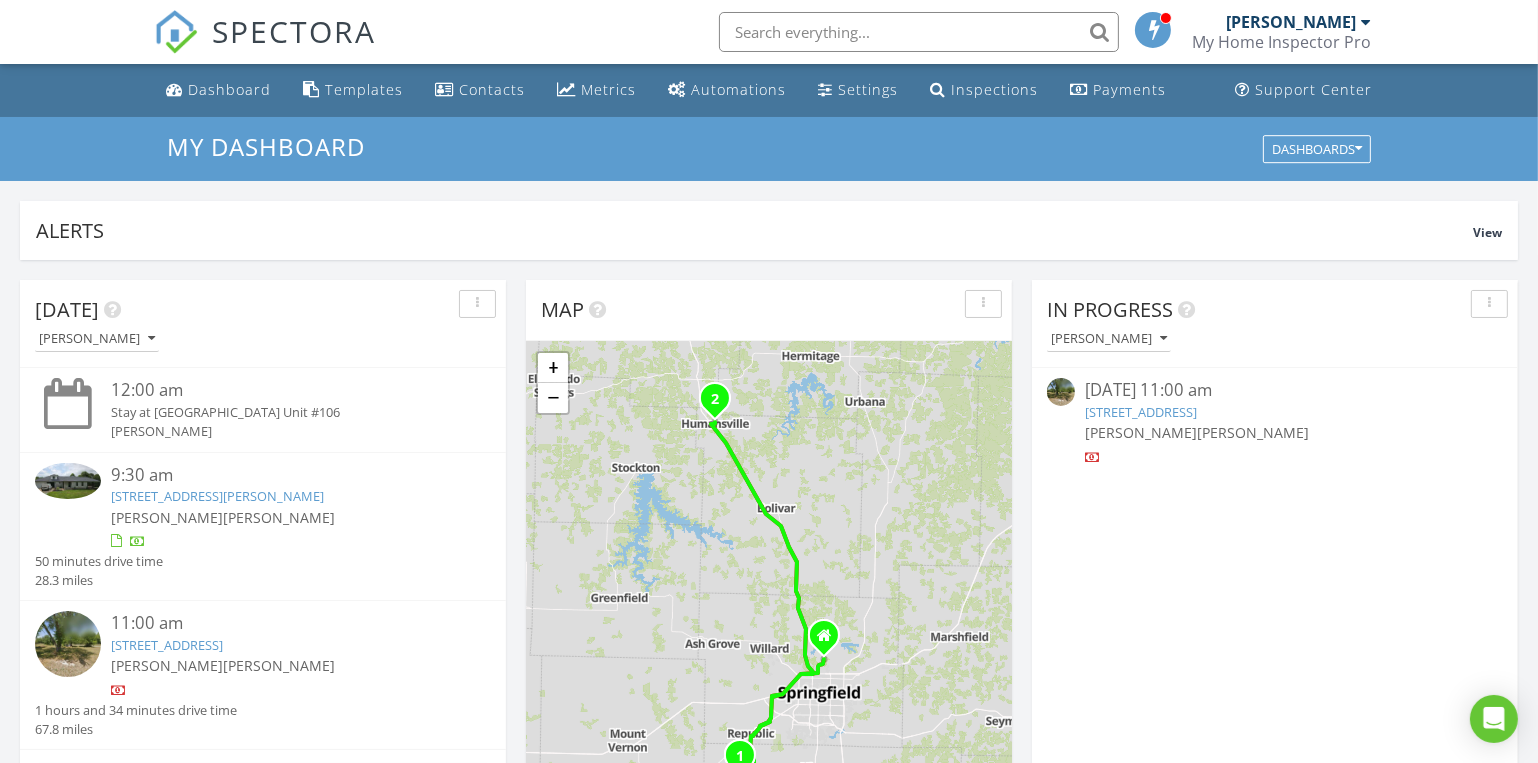 click on "292 Jace Rd, Billings, MO 65610" at bounding box center [217, 496] 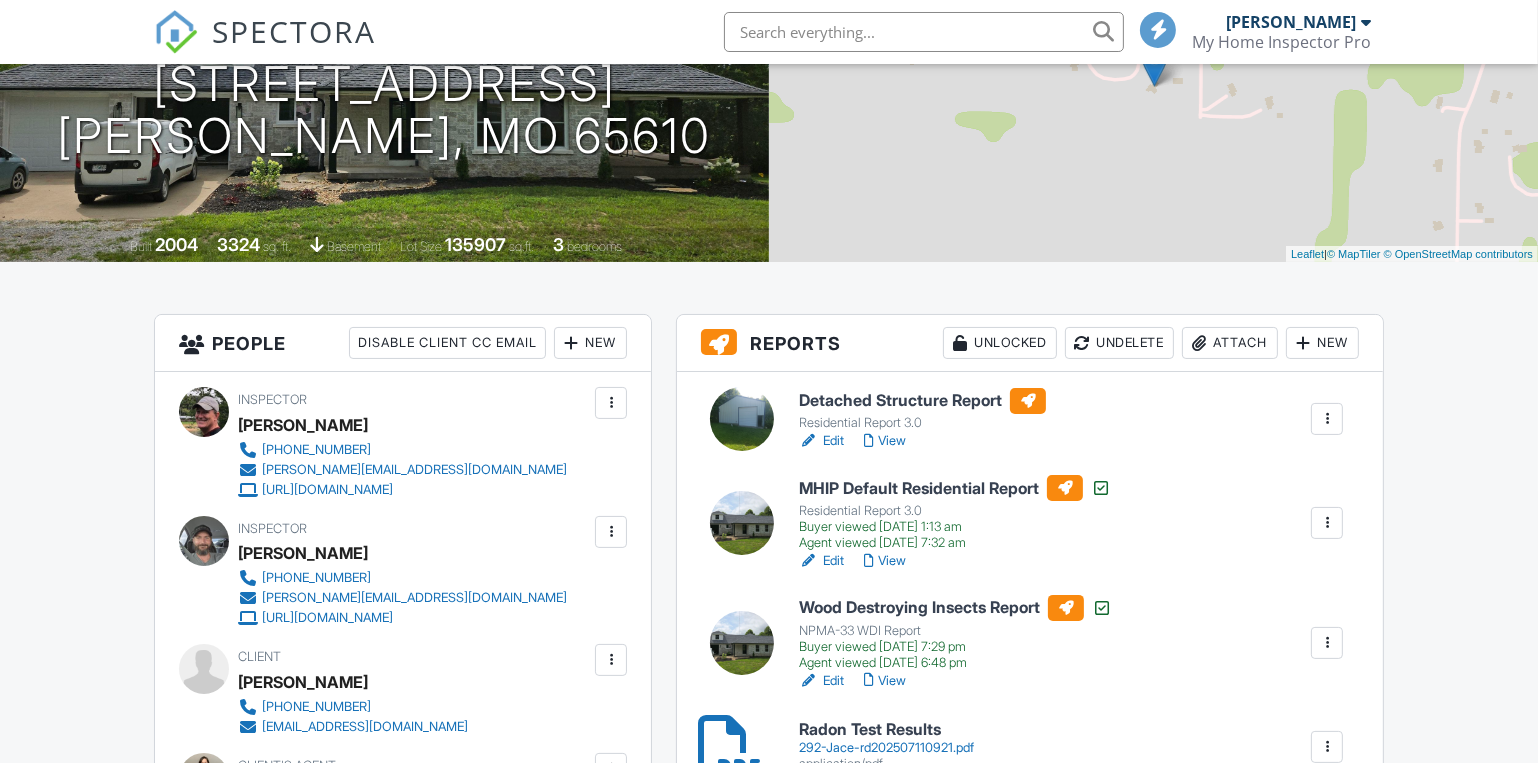 scroll, scrollTop: 272, scrollLeft: 0, axis: vertical 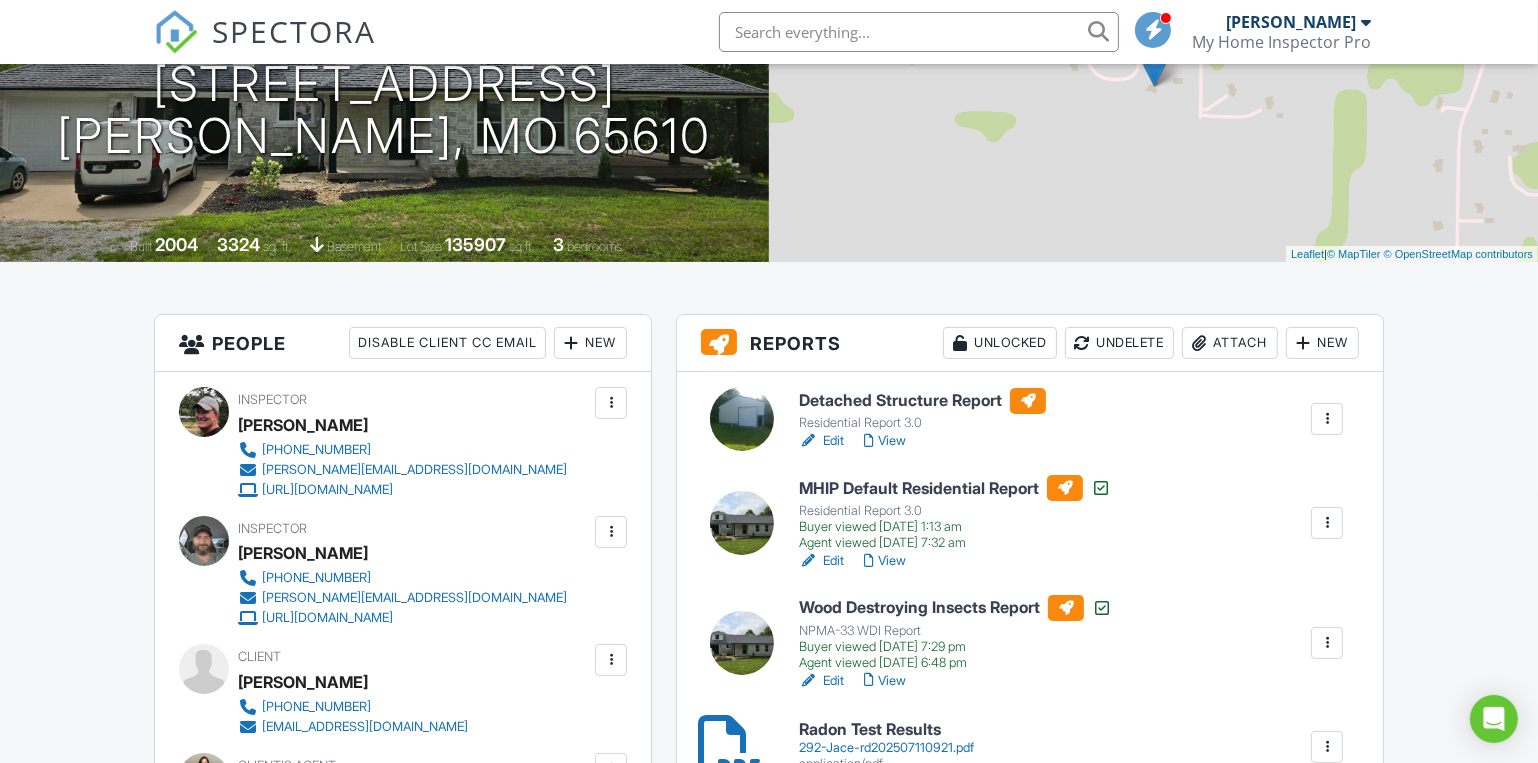 click on "Detached Structure Report" at bounding box center [922, 401] 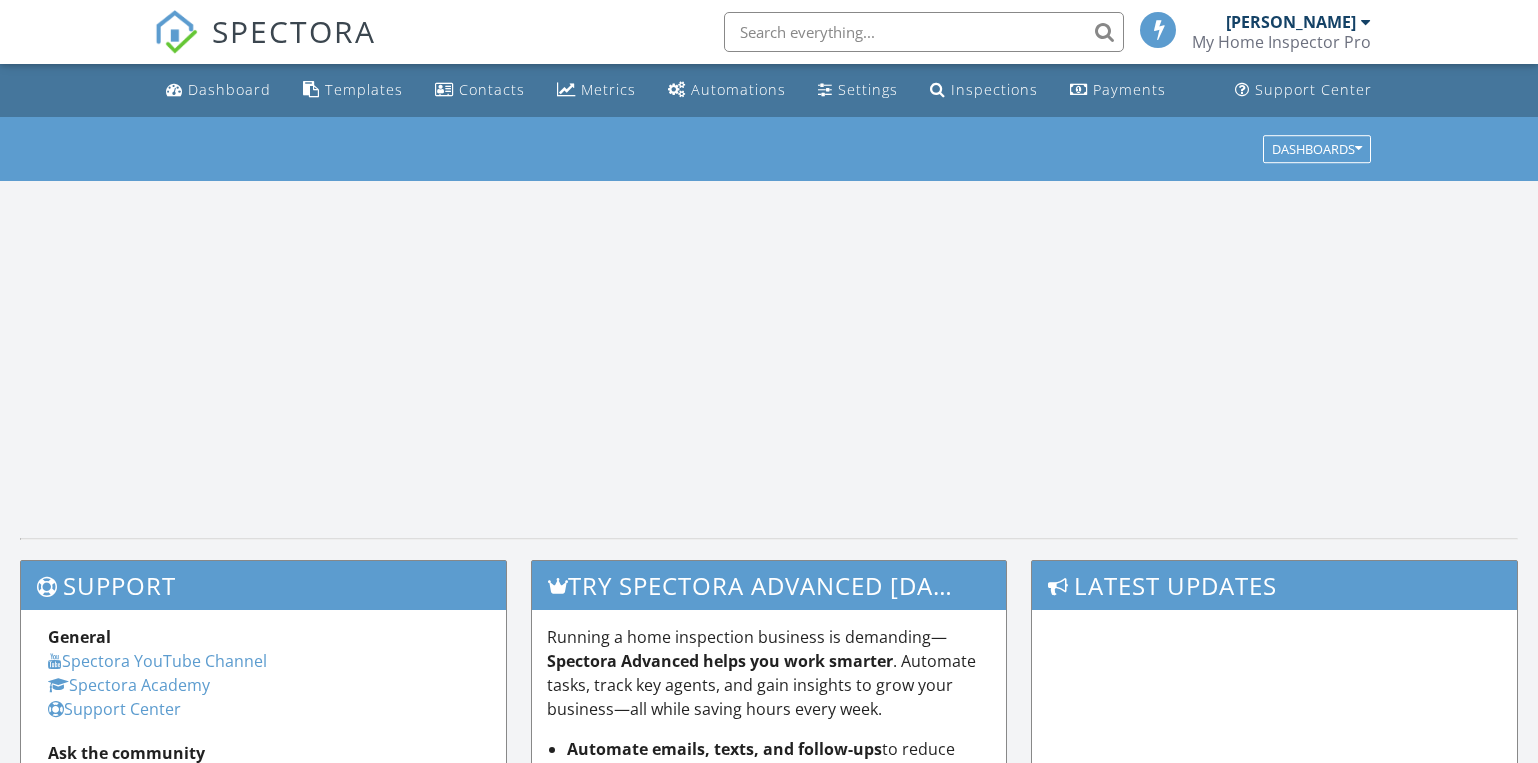 scroll, scrollTop: 0, scrollLeft: 0, axis: both 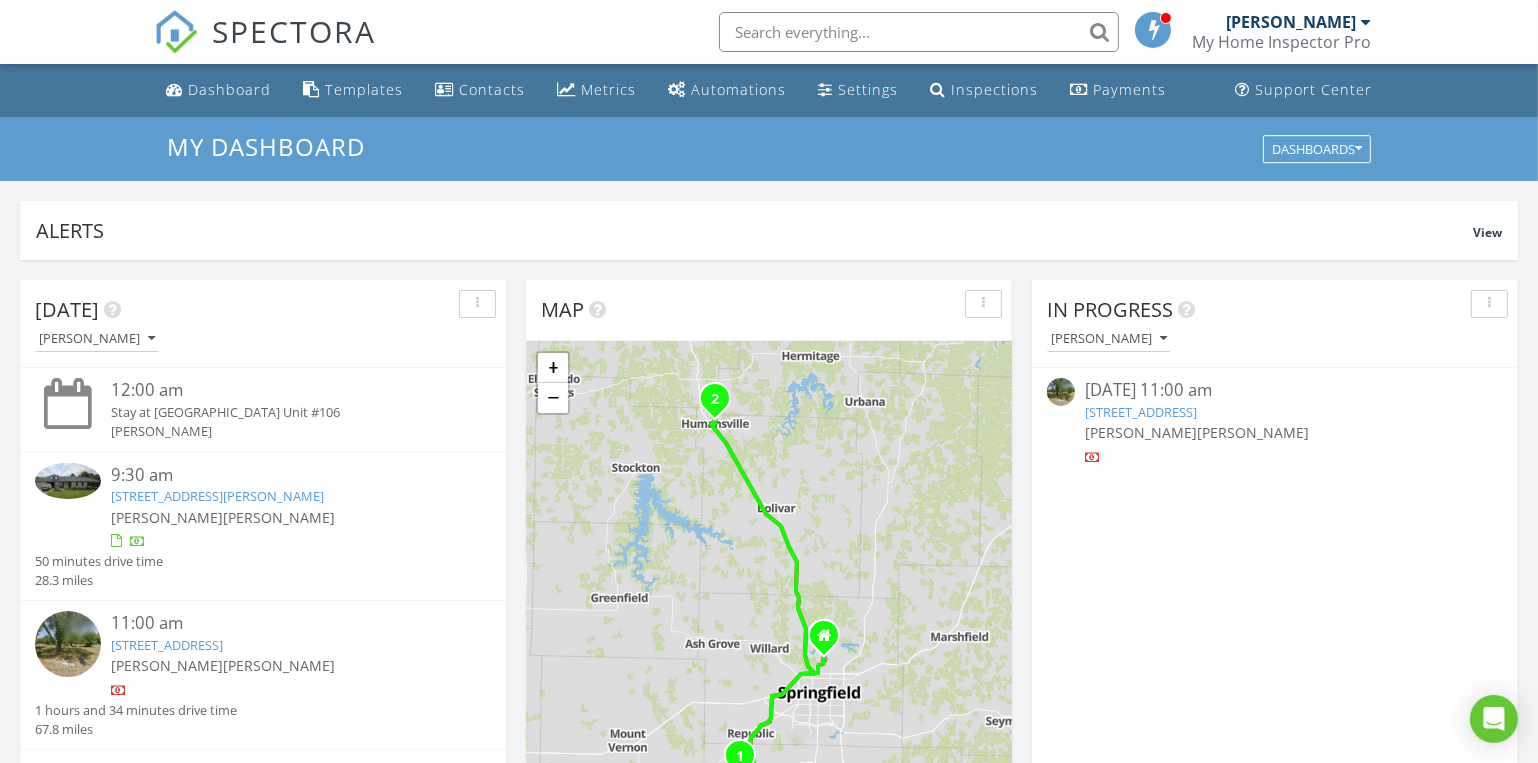 click on "307 NW 1st St, Humansville, MO 65674" at bounding box center (1141, 412) 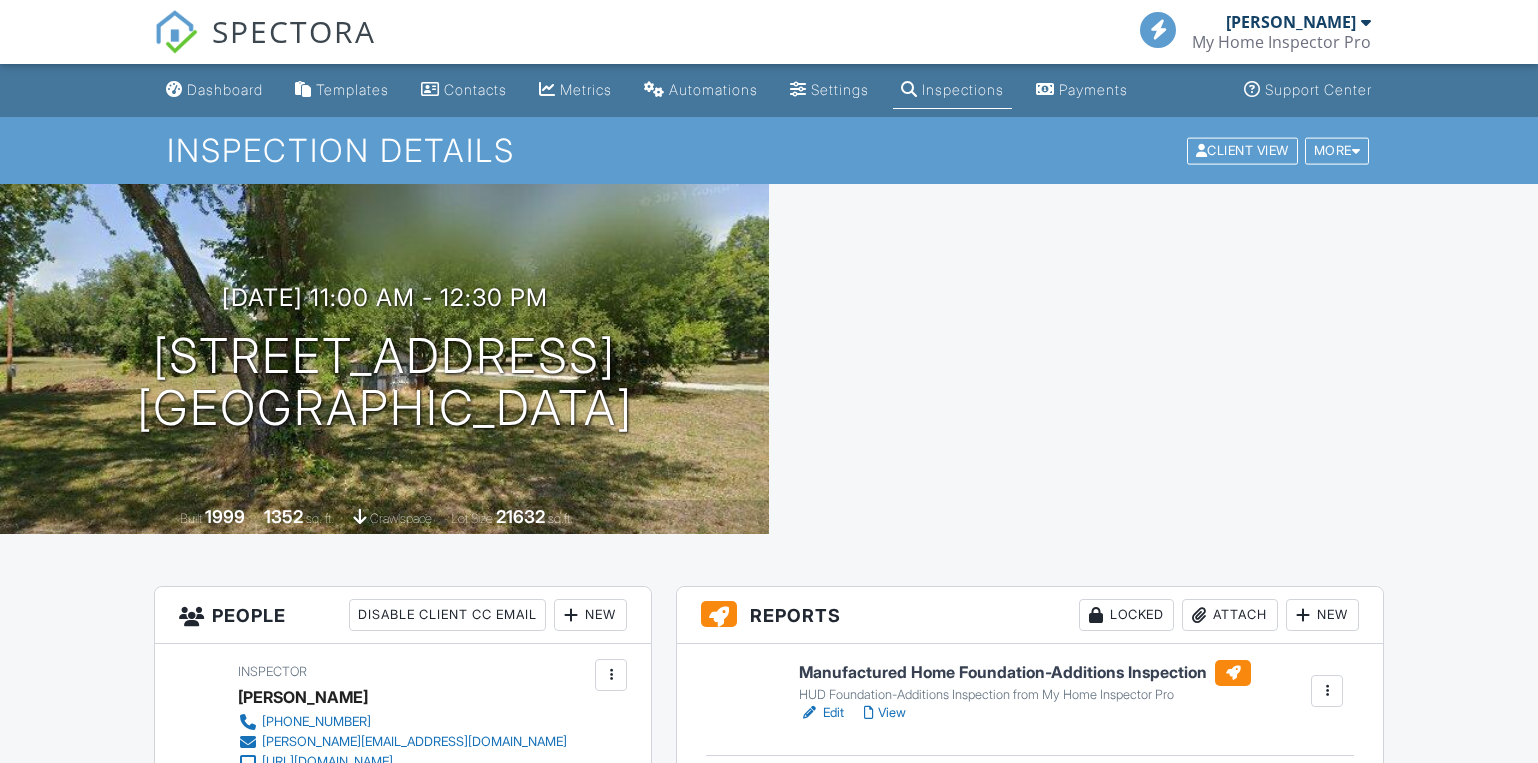 scroll, scrollTop: 0, scrollLeft: 0, axis: both 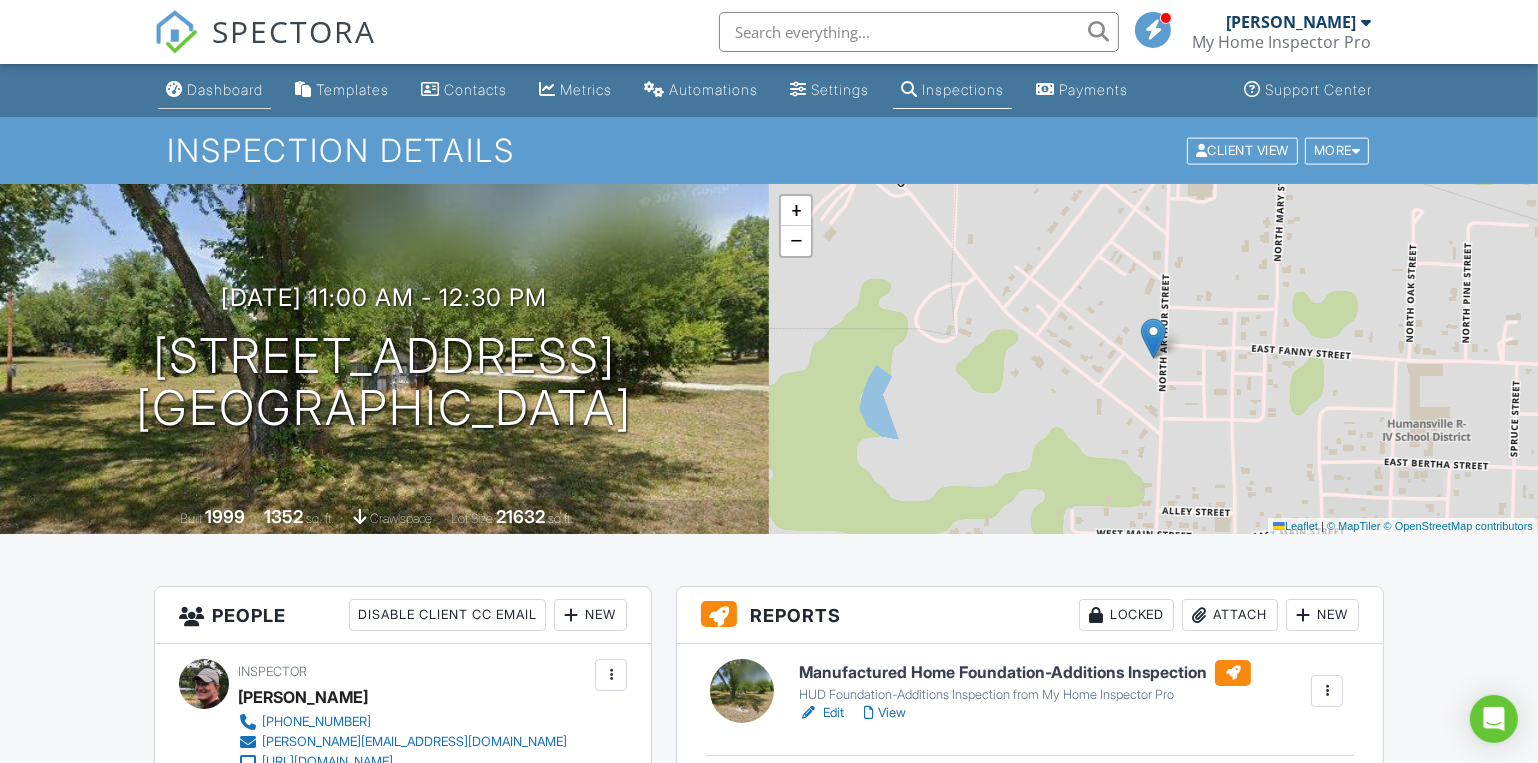 click on "Dashboard" at bounding box center [214, 90] 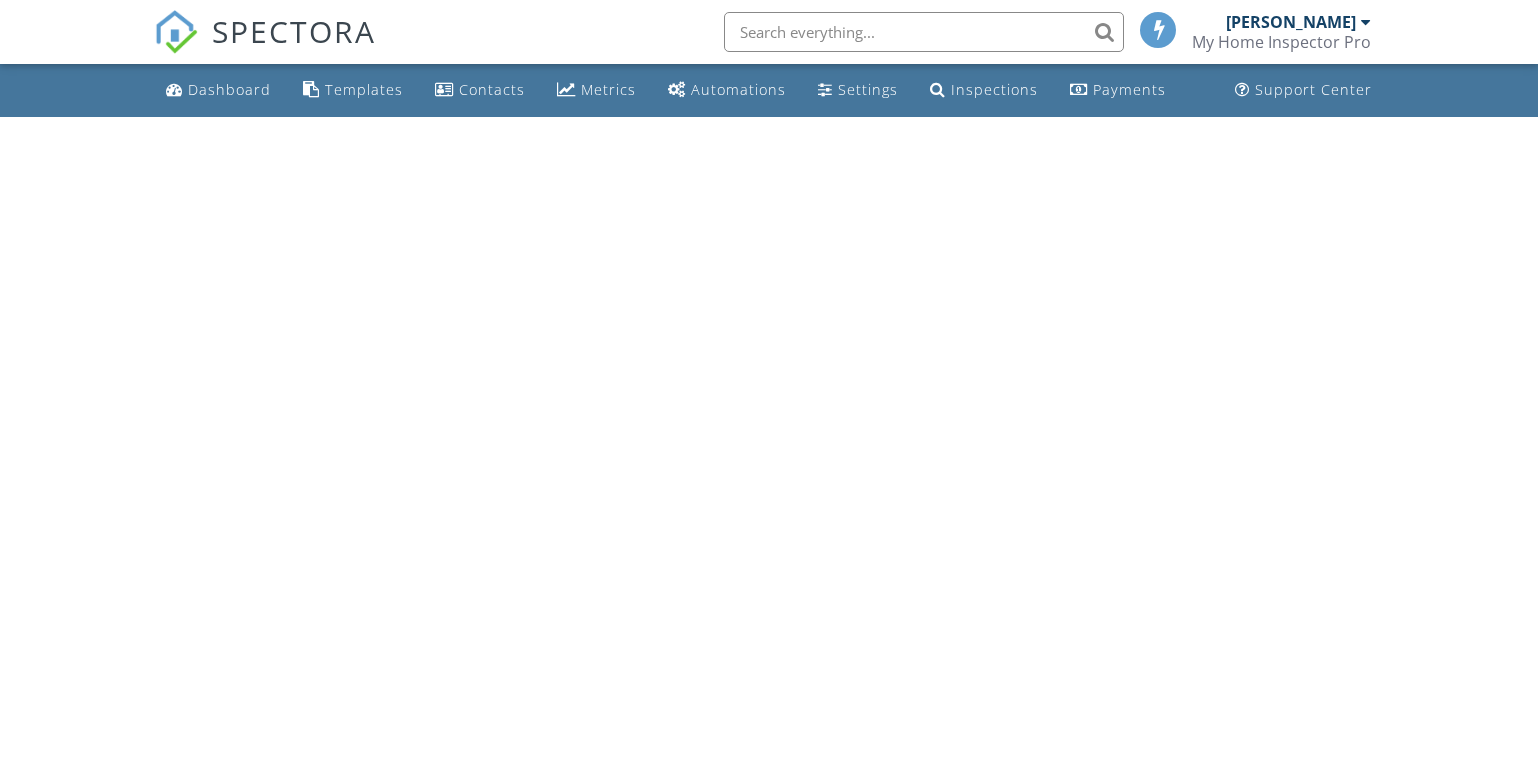 scroll, scrollTop: 0, scrollLeft: 0, axis: both 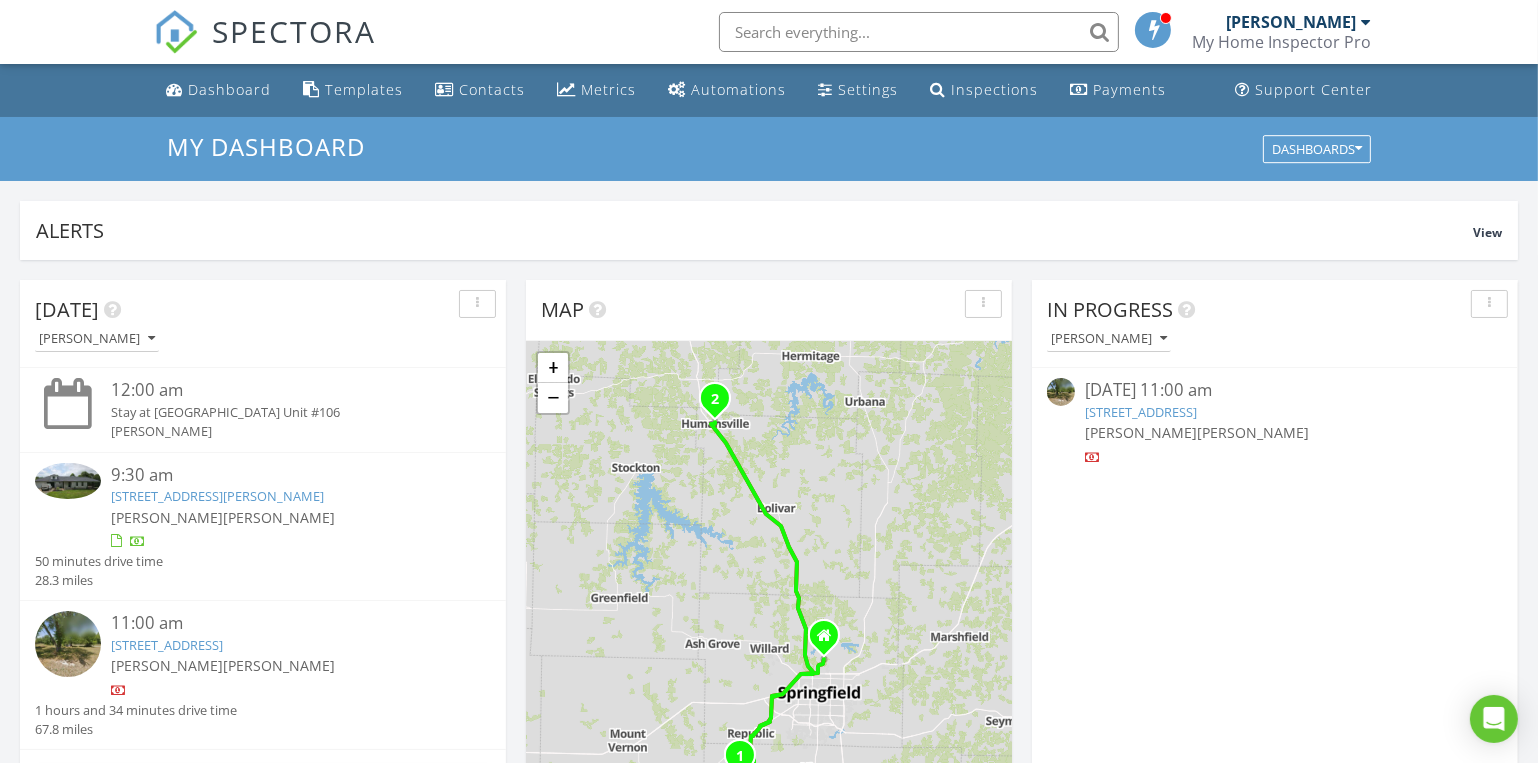 click on "292 Jace Rd, Billings, MO 65610" at bounding box center [282, 496] 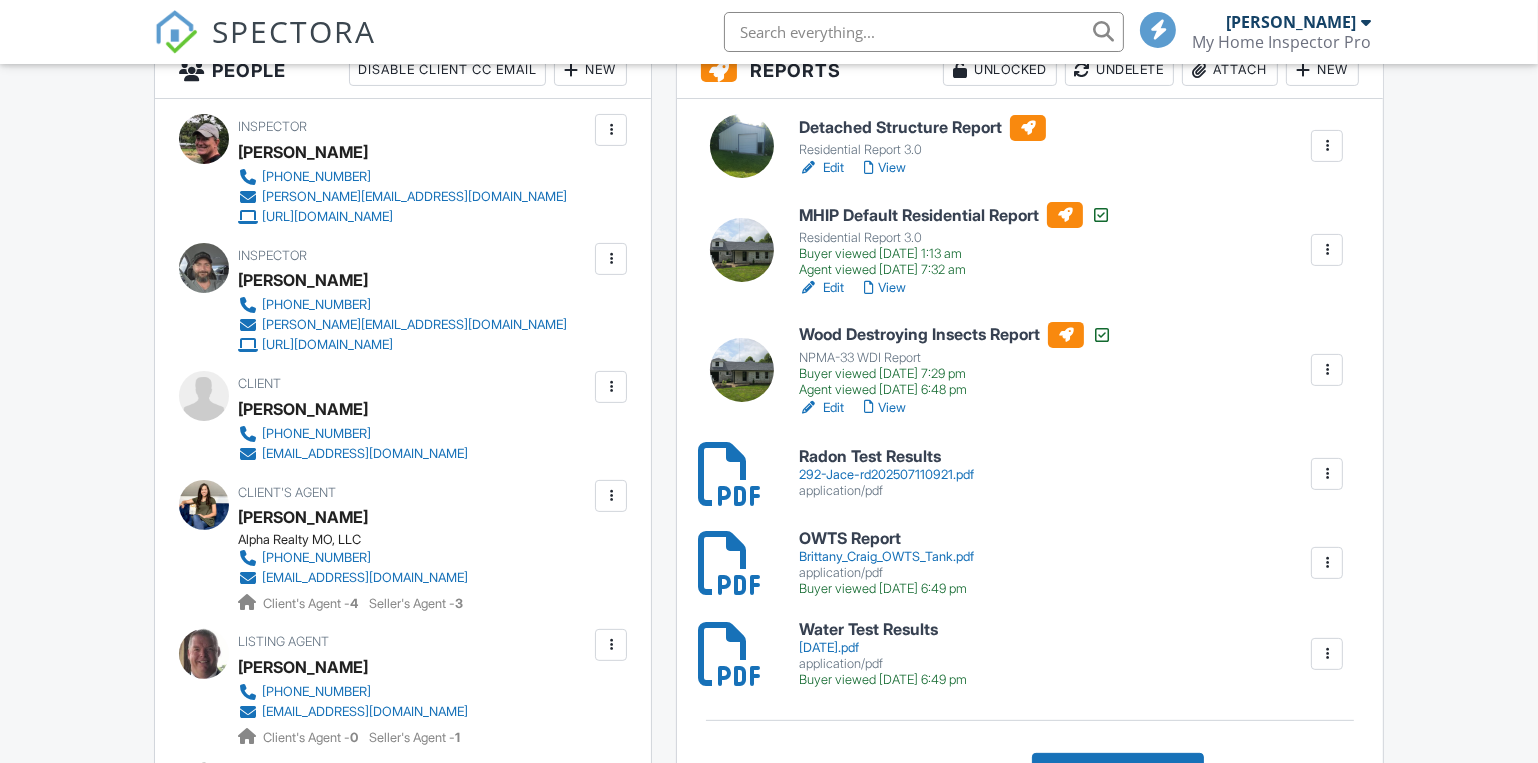 scroll, scrollTop: 545, scrollLeft: 0, axis: vertical 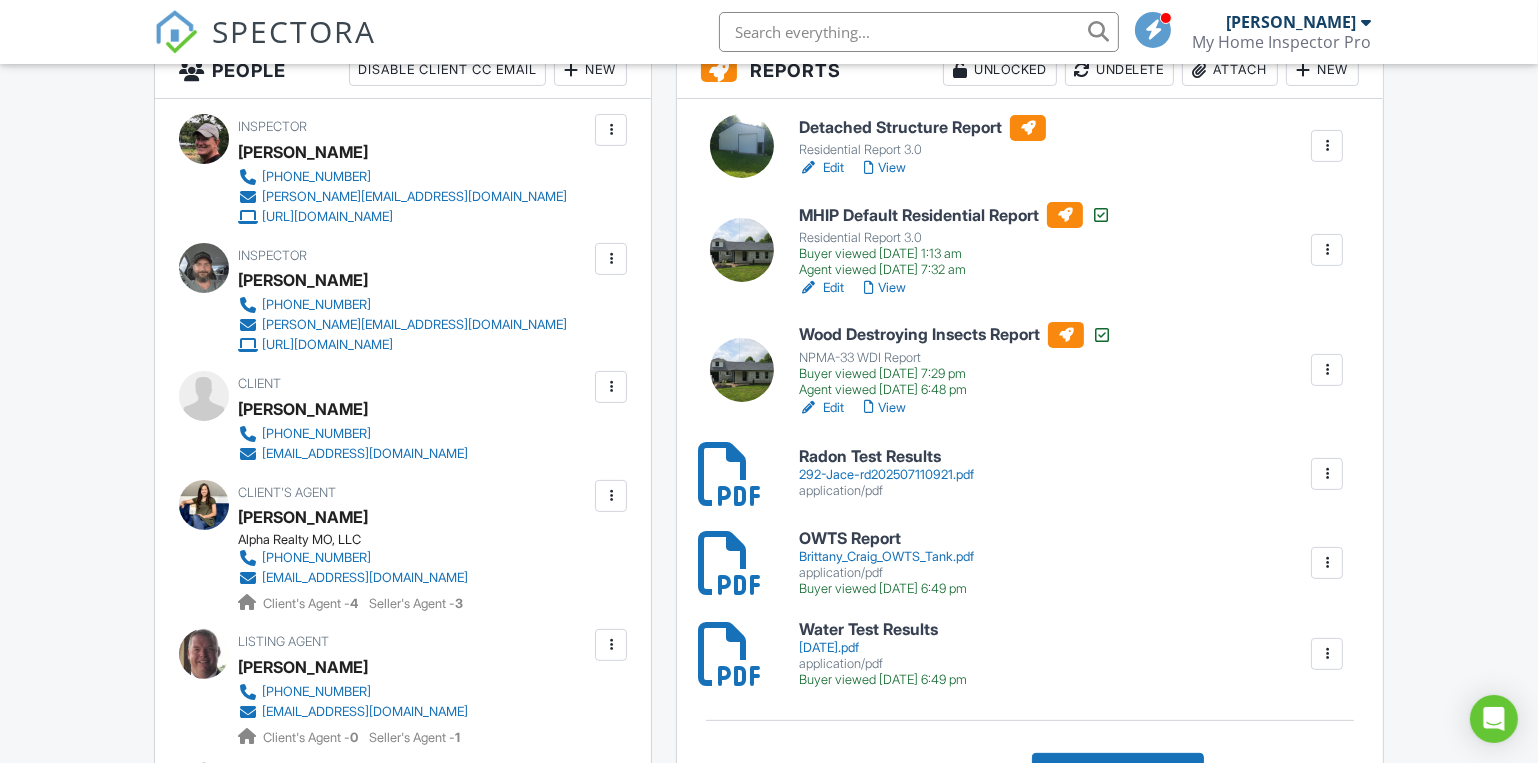 click on "Radon Test Results
292-Jace-rd202507110921.pdf
application/pdf" at bounding box center (886, 473) 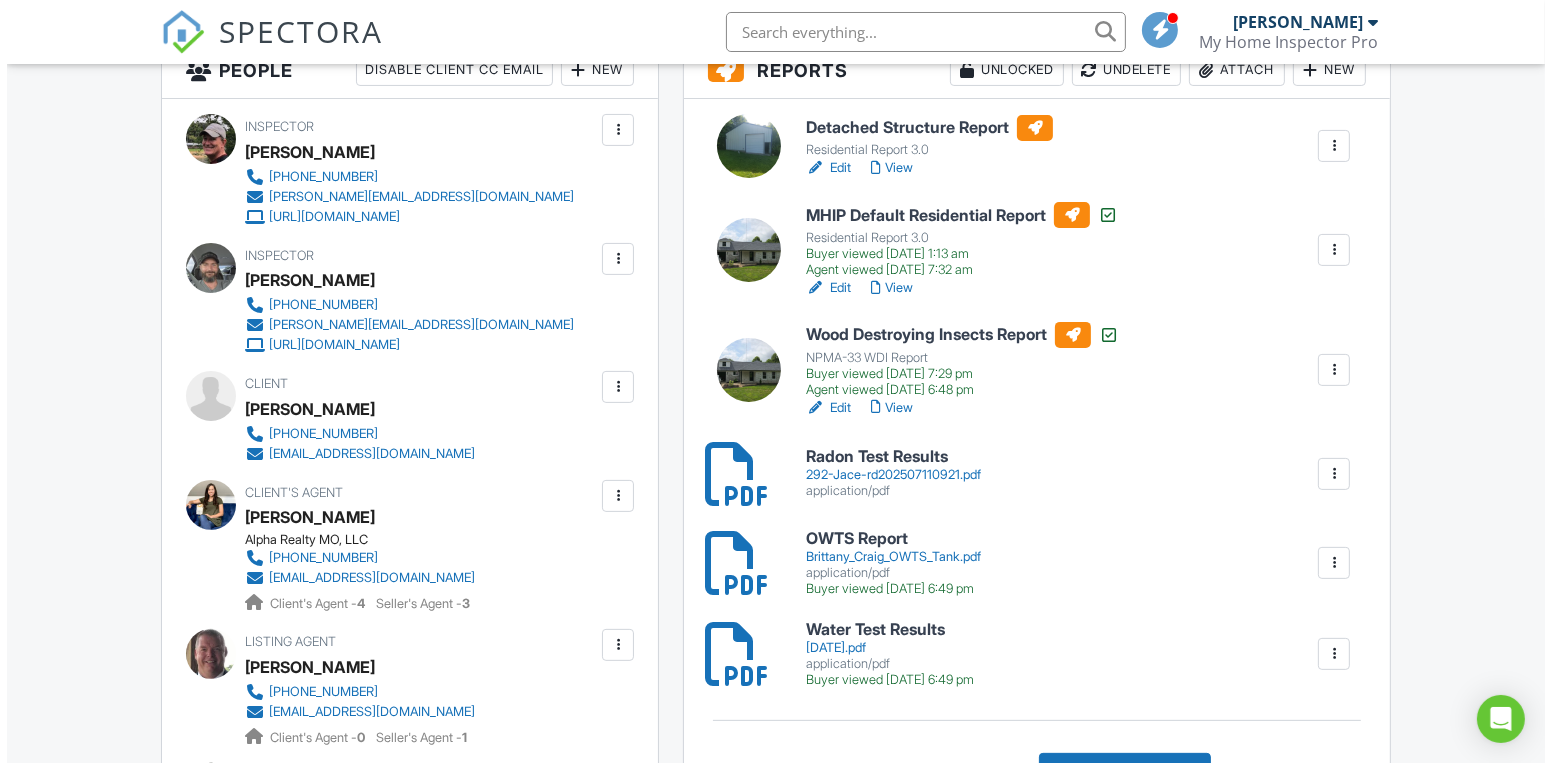 scroll, scrollTop: 1090, scrollLeft: 0, axis: vertical 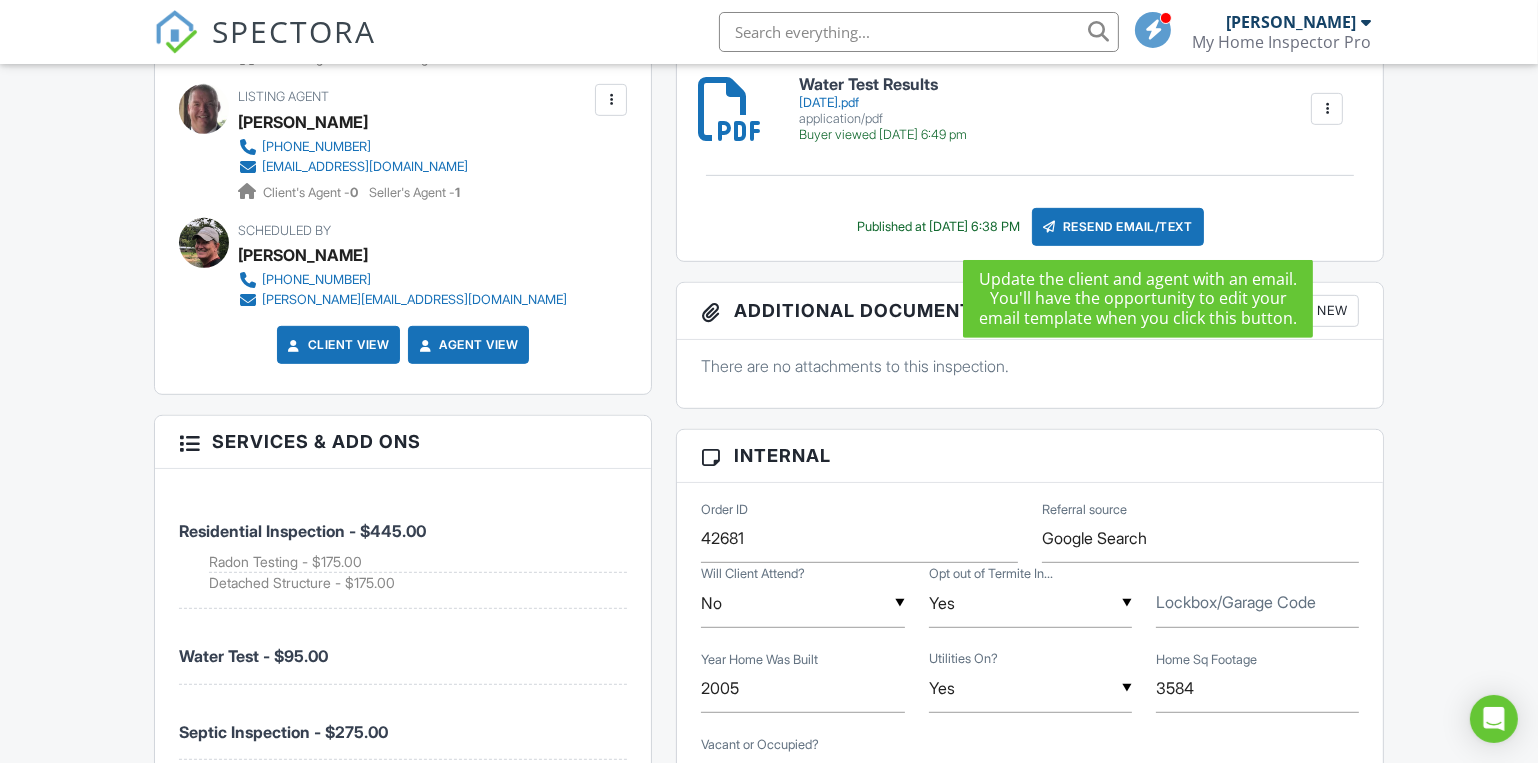 click on "Resend Email/Text" at bounding box center [1118, 227] 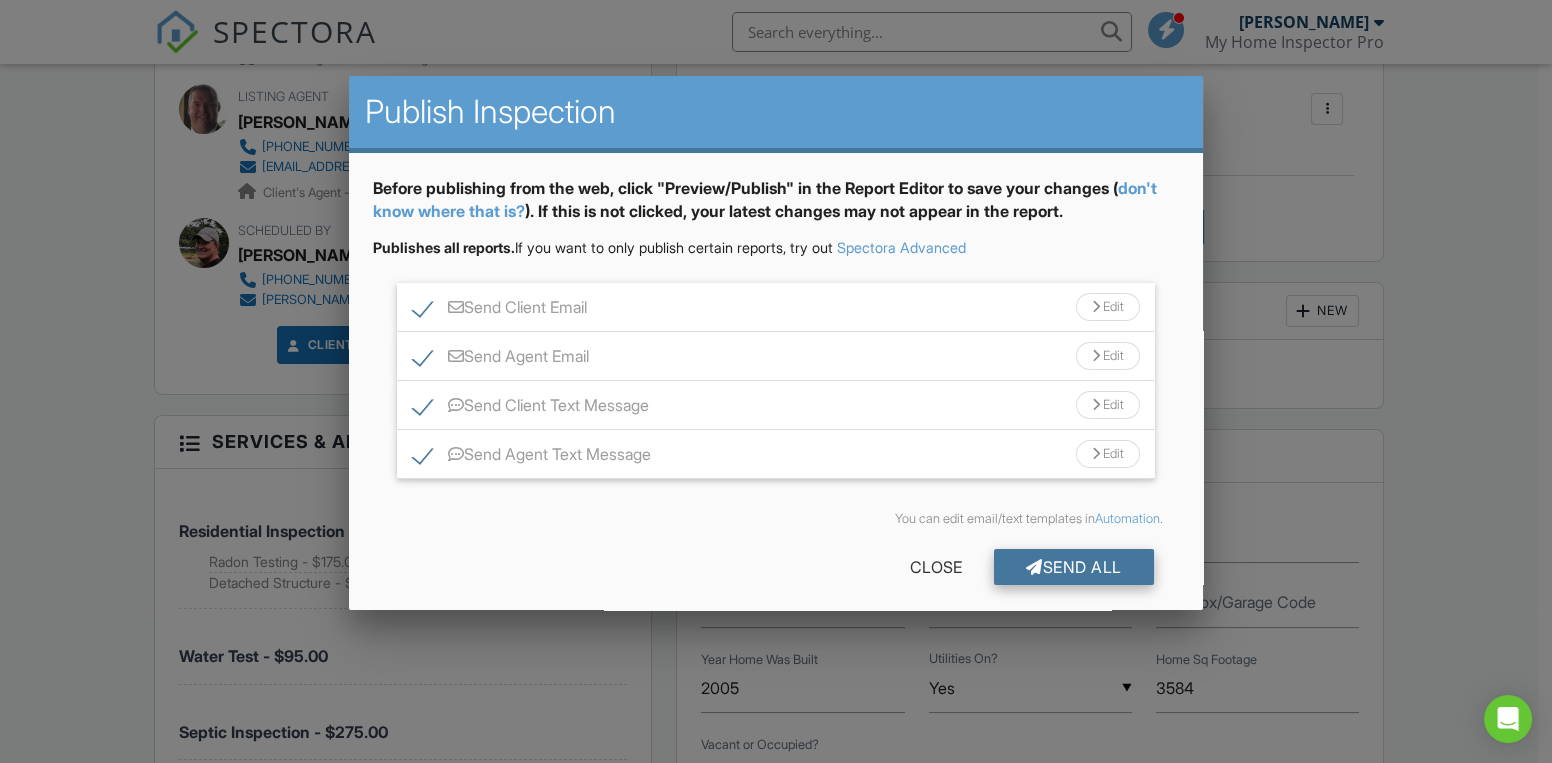 click on "Send All" at bounding box center (1074, 567) 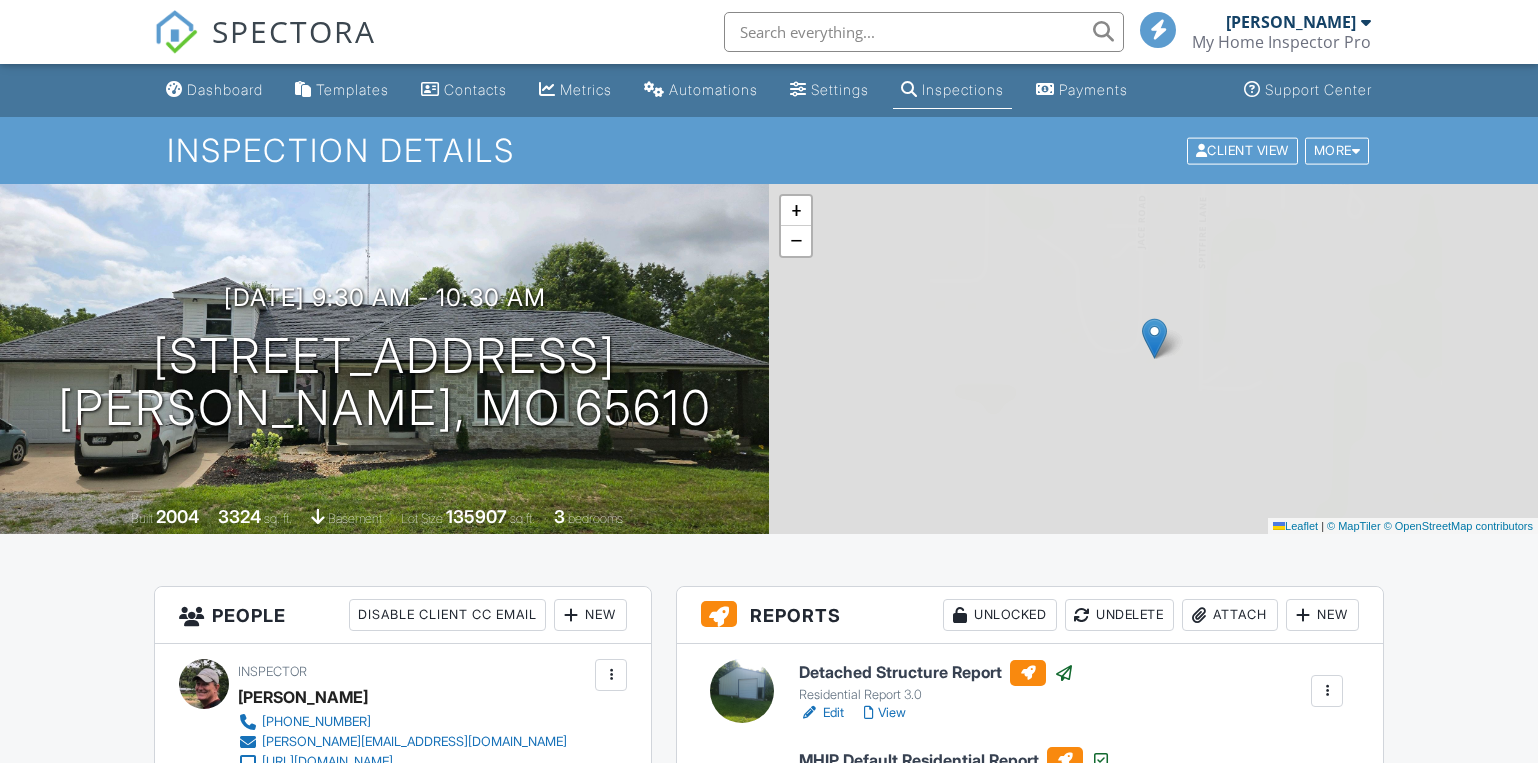scroll, scrollTop: 1090, scrollLeft: 0, axis: vertical 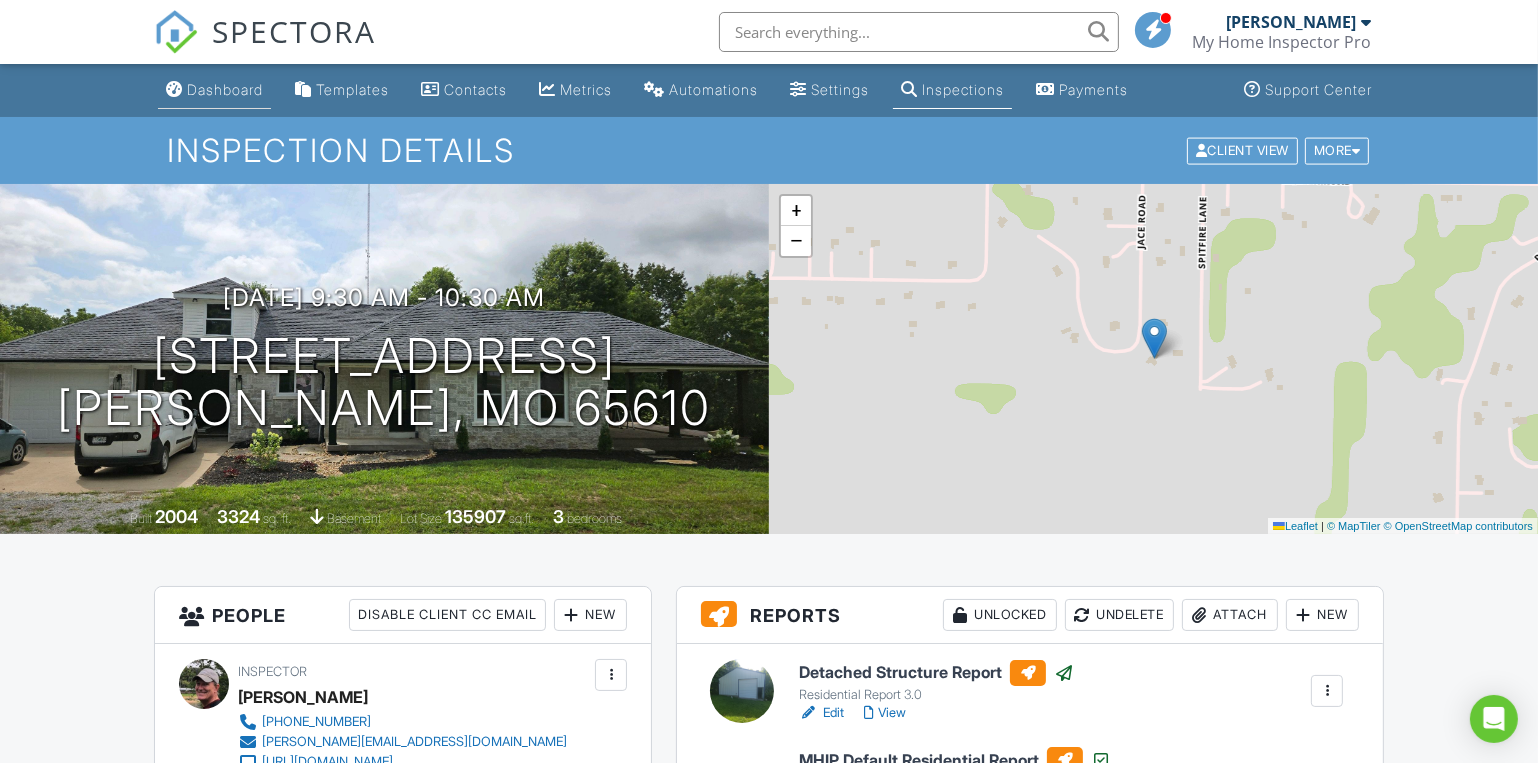 click on "Dashboard" at bounding box center [214, 90] 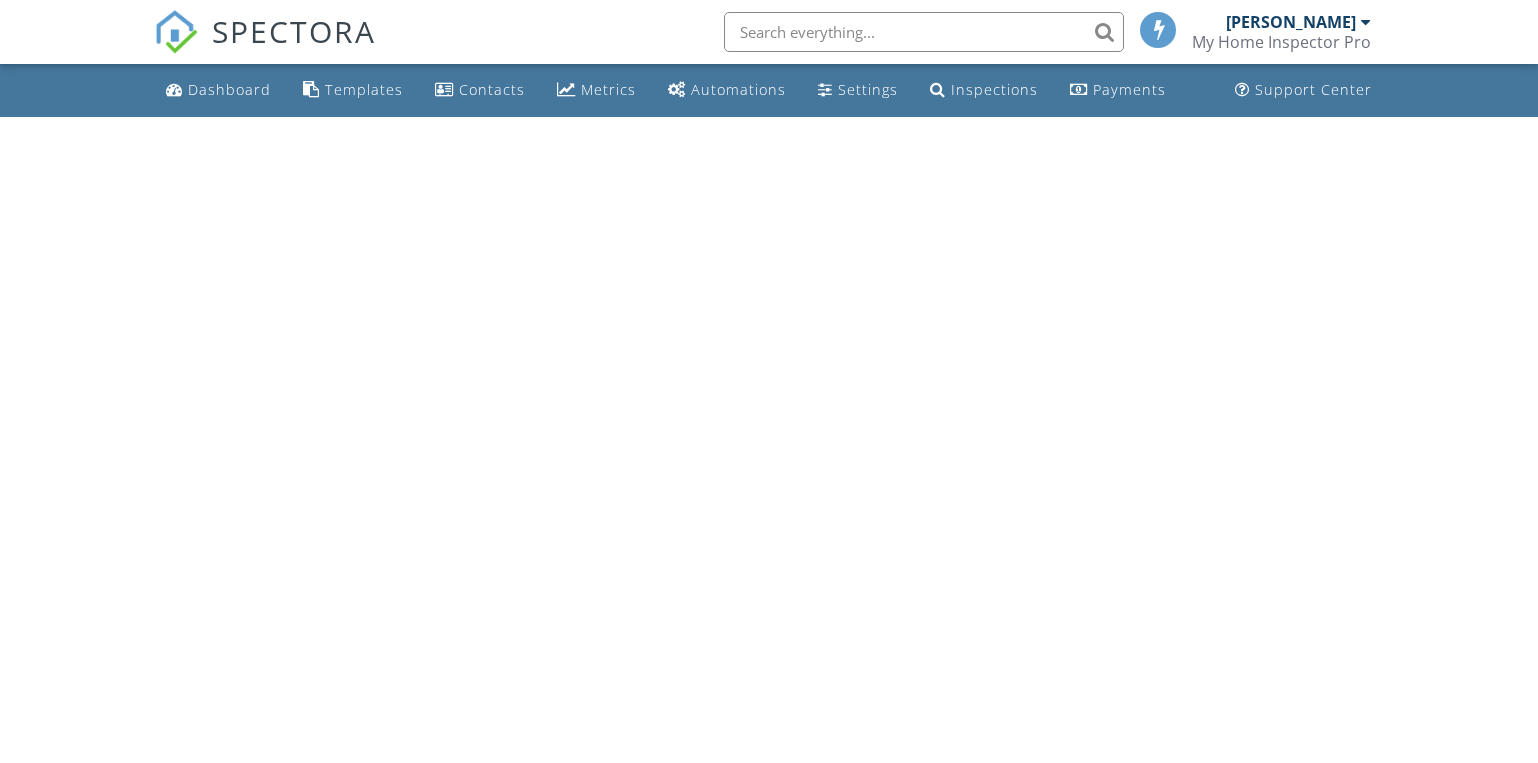 scroll, scrollTop: 0, scrollLeft: 0, axis: both 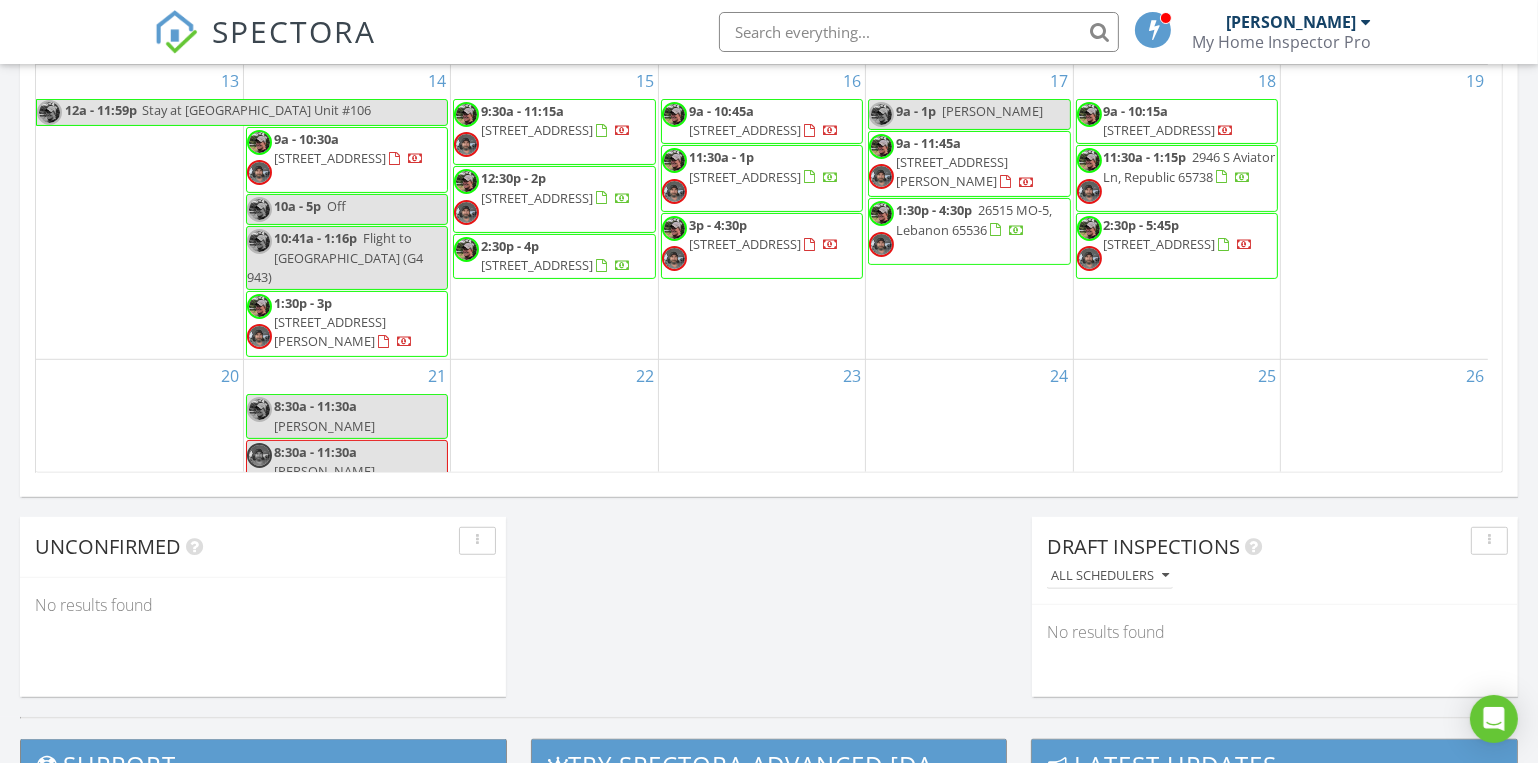 click on "21
8:30a - 11:30a
Mathews
8:30a - 11:30a
Mathews
11:45a - 2:45p
505 E Elm St, Lebanon 65536" at bounding box center [347, 456] 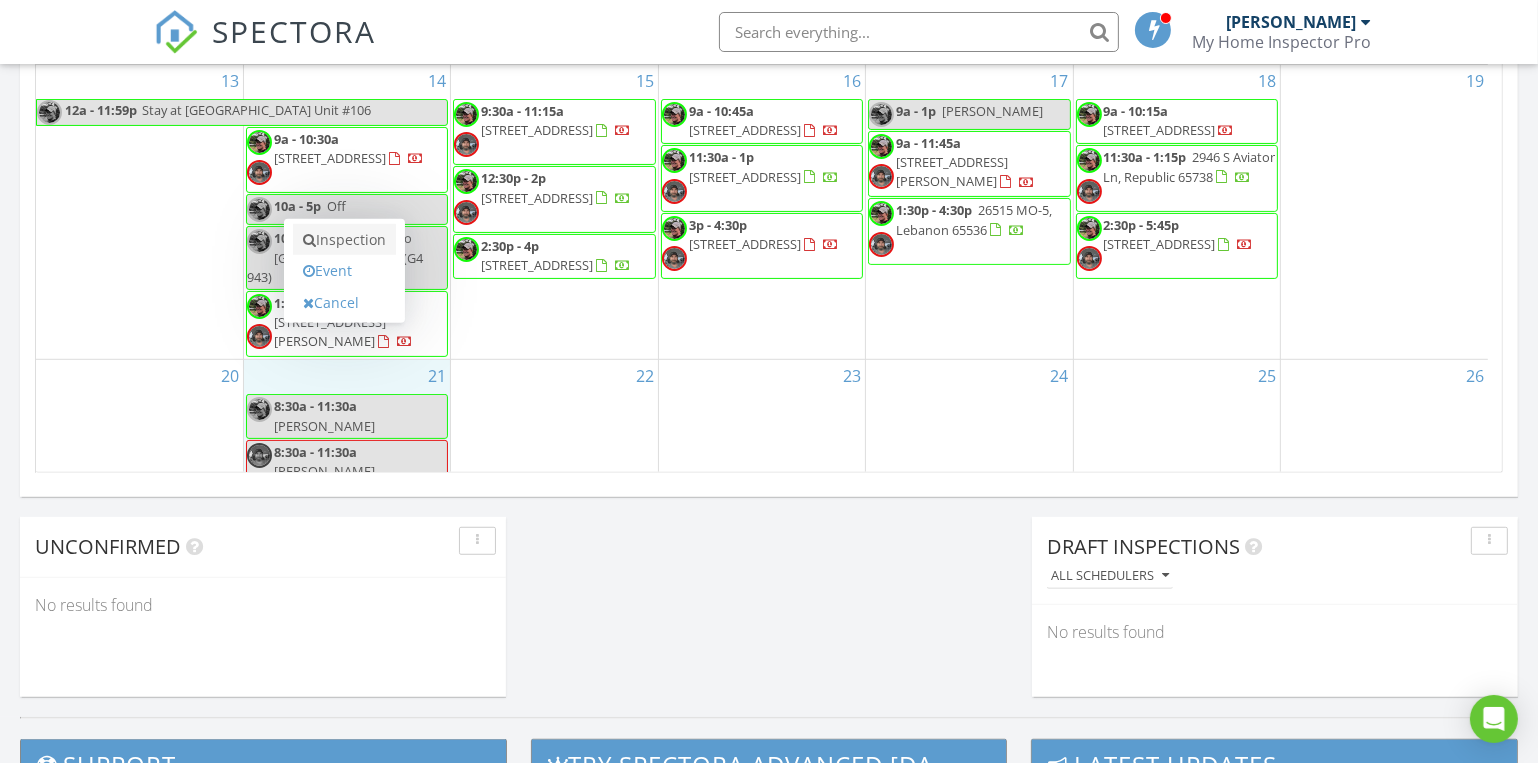 click on "Inspection" at bounding box center (344, 240) 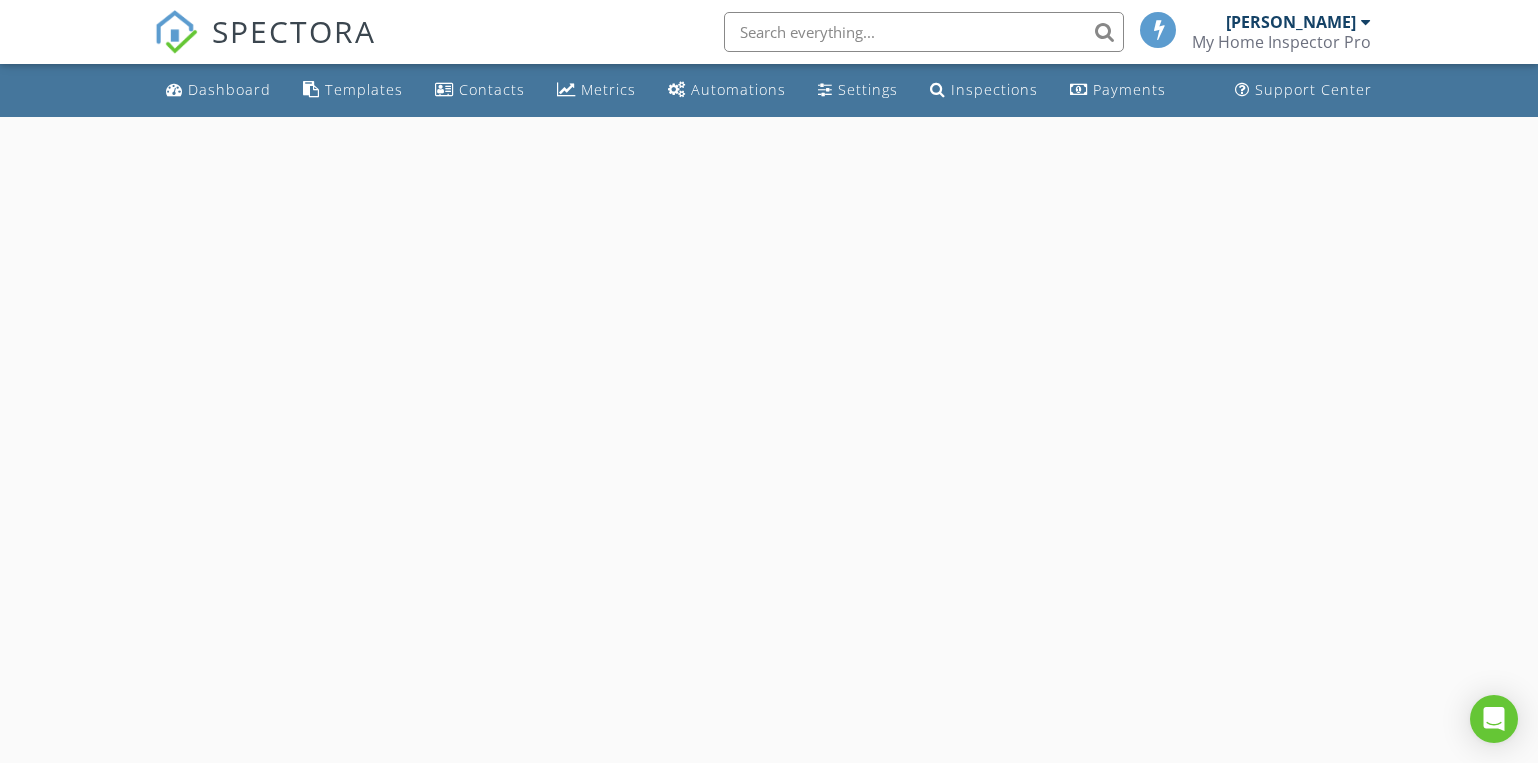 scroll, scrollTop: 0, scrollLeft: 0, axis: both 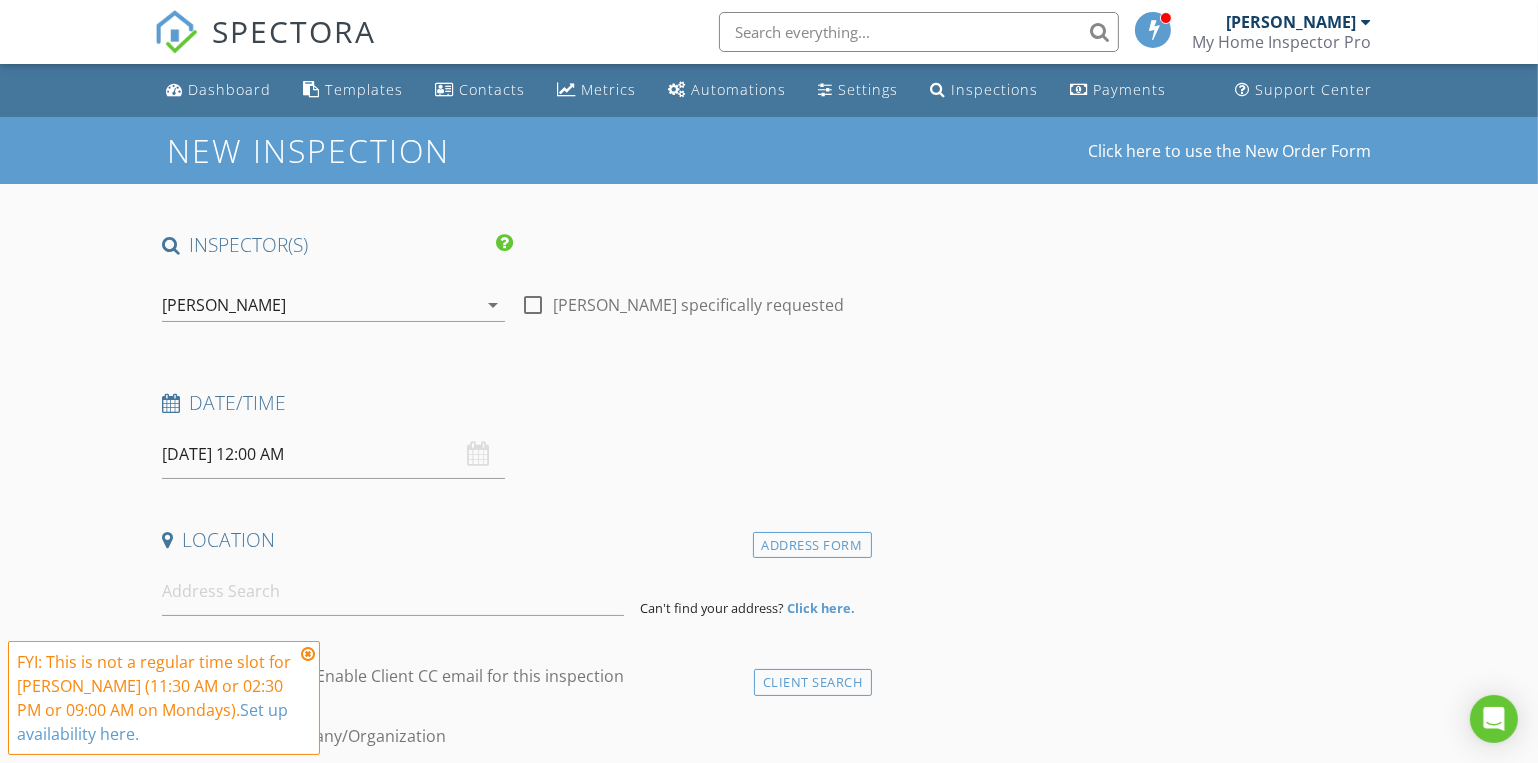 click on "arrow_drop_down" at bounding box center [493, 305] 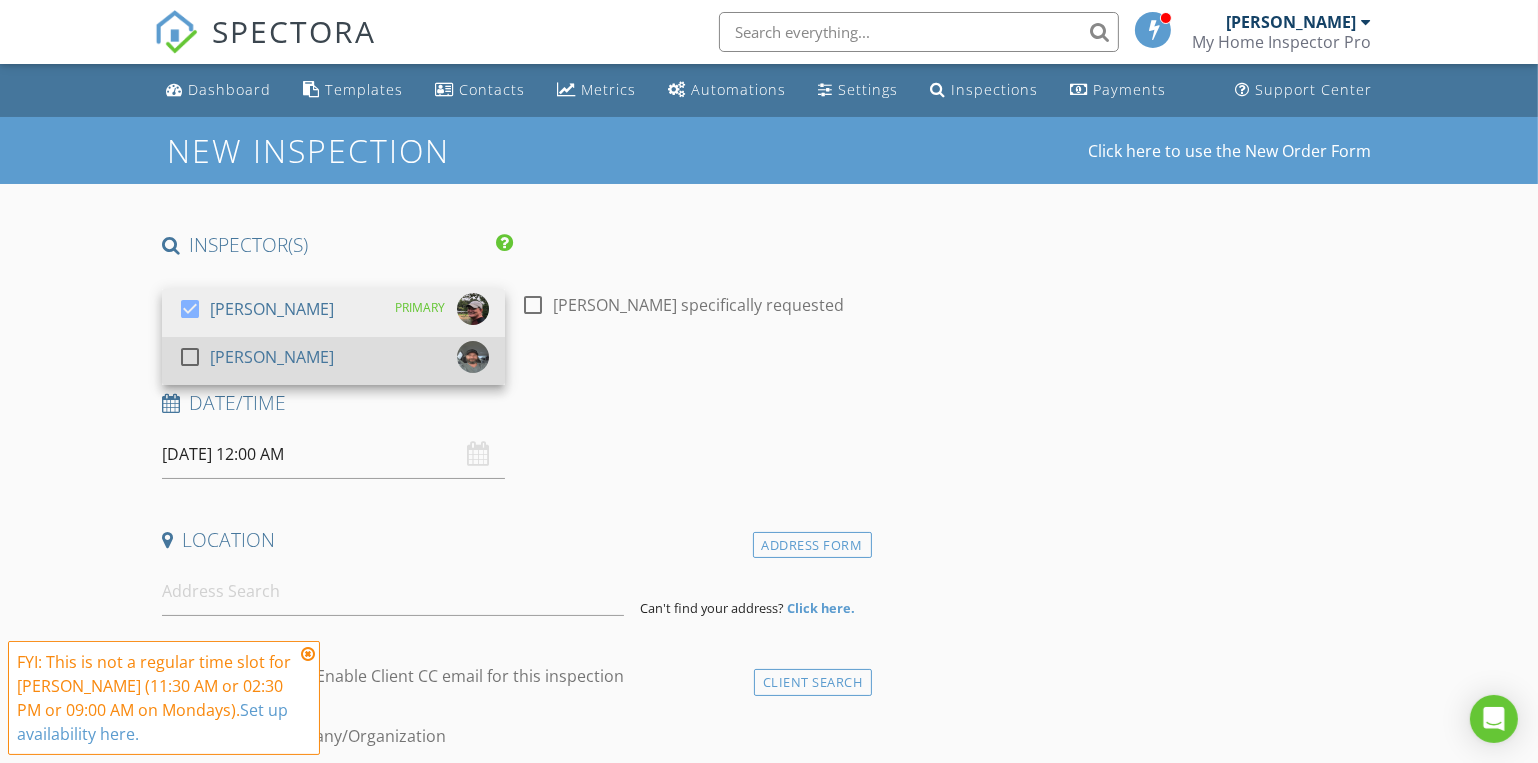click on "check_box_outline_blank   Josh Gress" at bounding box center (333, 361) 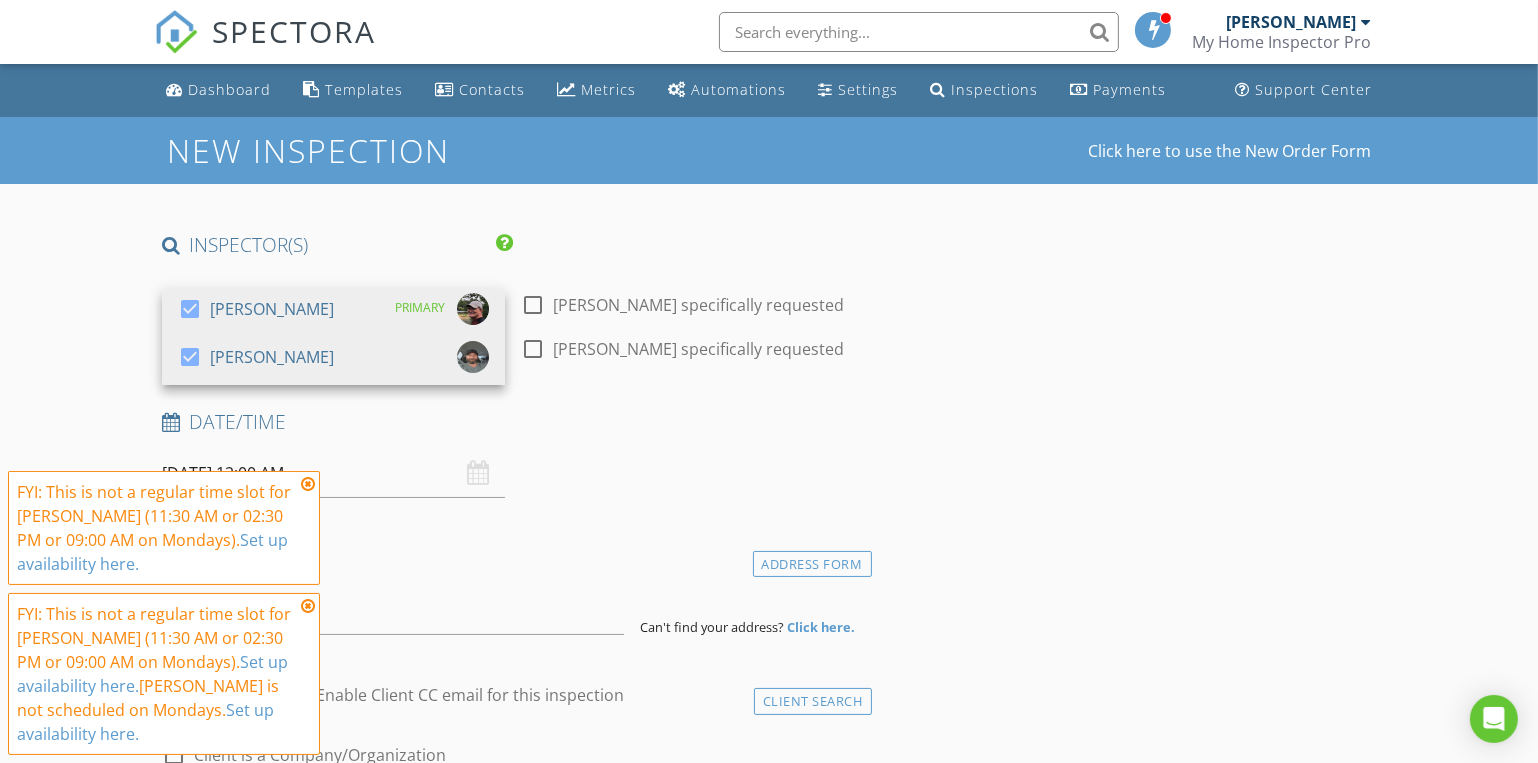 click on "INSPECTOR(S)
check_box   Dave Gress   PRIMARY   check_box   Josh Gress     Dave Gress,  Josh Gress arrow_drop_down   check_box_outline_blank Dave Gress specifically requested check_box_outline_blank Josh Gress specifically requested
Date/Time
07/21/2025 12:00 AM
Location
Address Form       Can't find your address?   Click here.
client
check_box Enable Client CC email for this inspection   Client Search     check_box_outline_blank Client is a Company/Organization     First Name   Last Name   Email   CC Email   Phone           Notes   Private Notes
ADD ADDITIONAL client
SERVICES
check_box_outline_blank   Residential Inspection   Visual Inspection of Readily Accessible Areas check_box_outline_blank   Termite inspection    check_box_outline_blank   Water Test     Septic Inspection" at bounding box center [769, 1814] 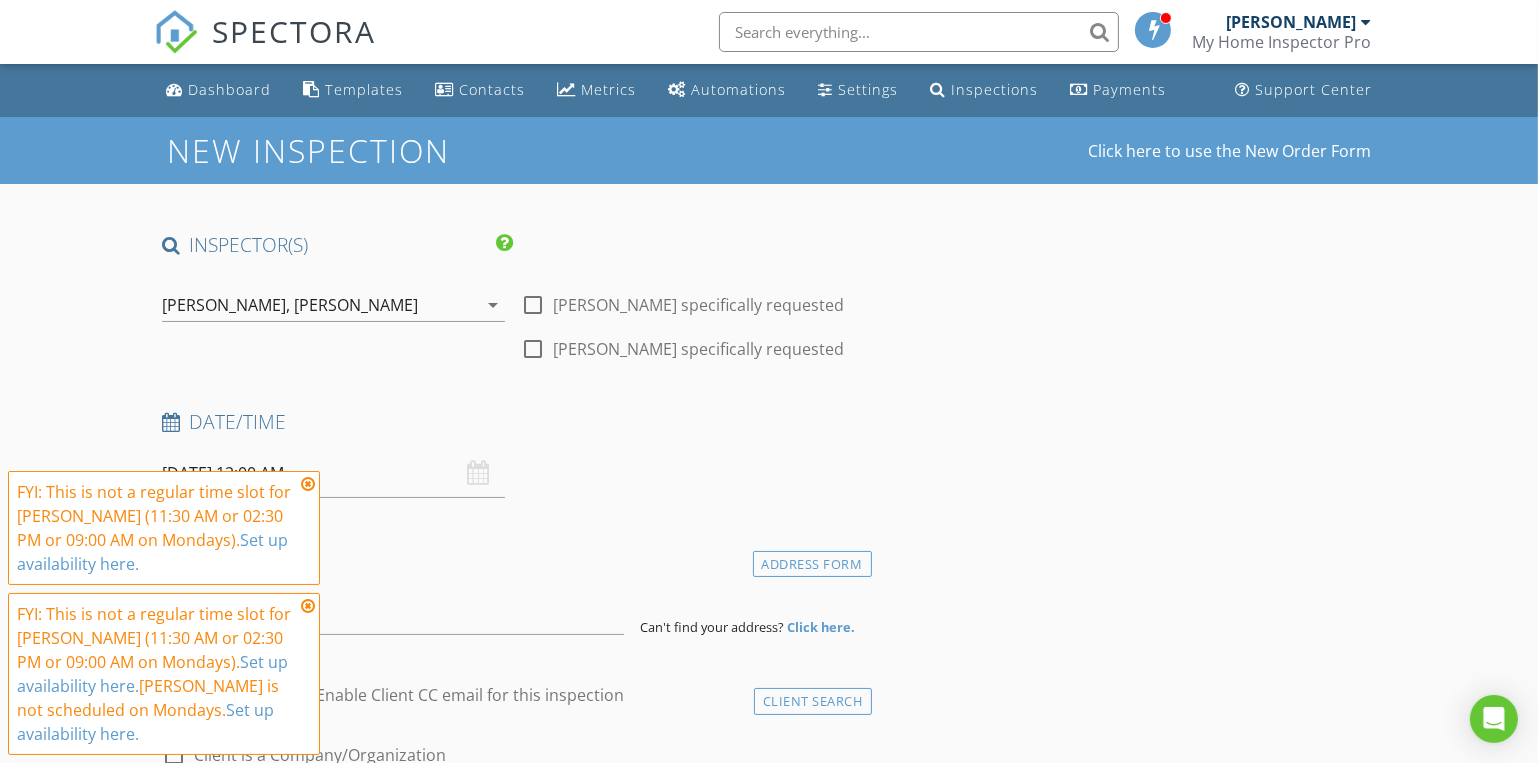 click at bounding box center (308, 484) 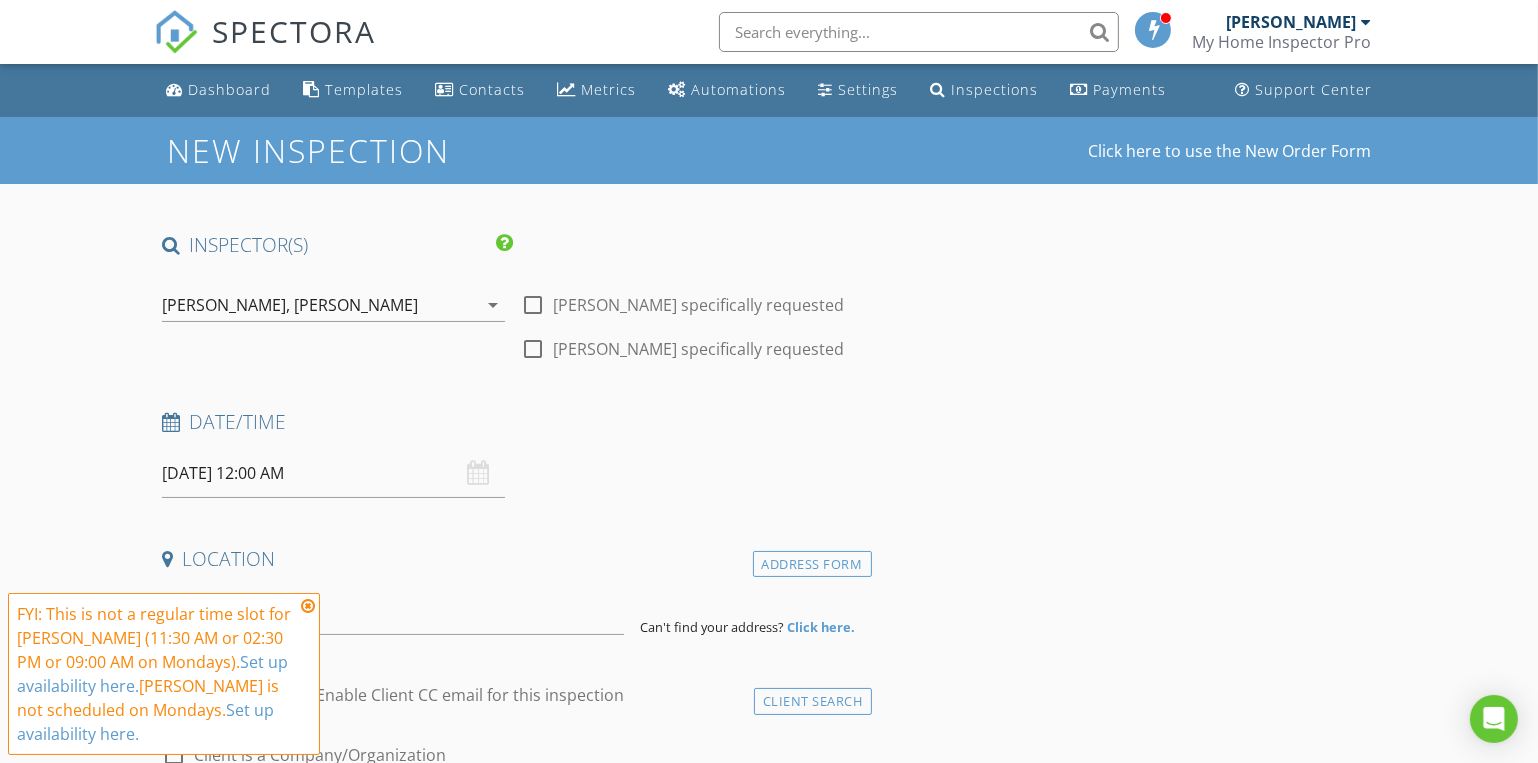 click at bounding box center [308, 606] 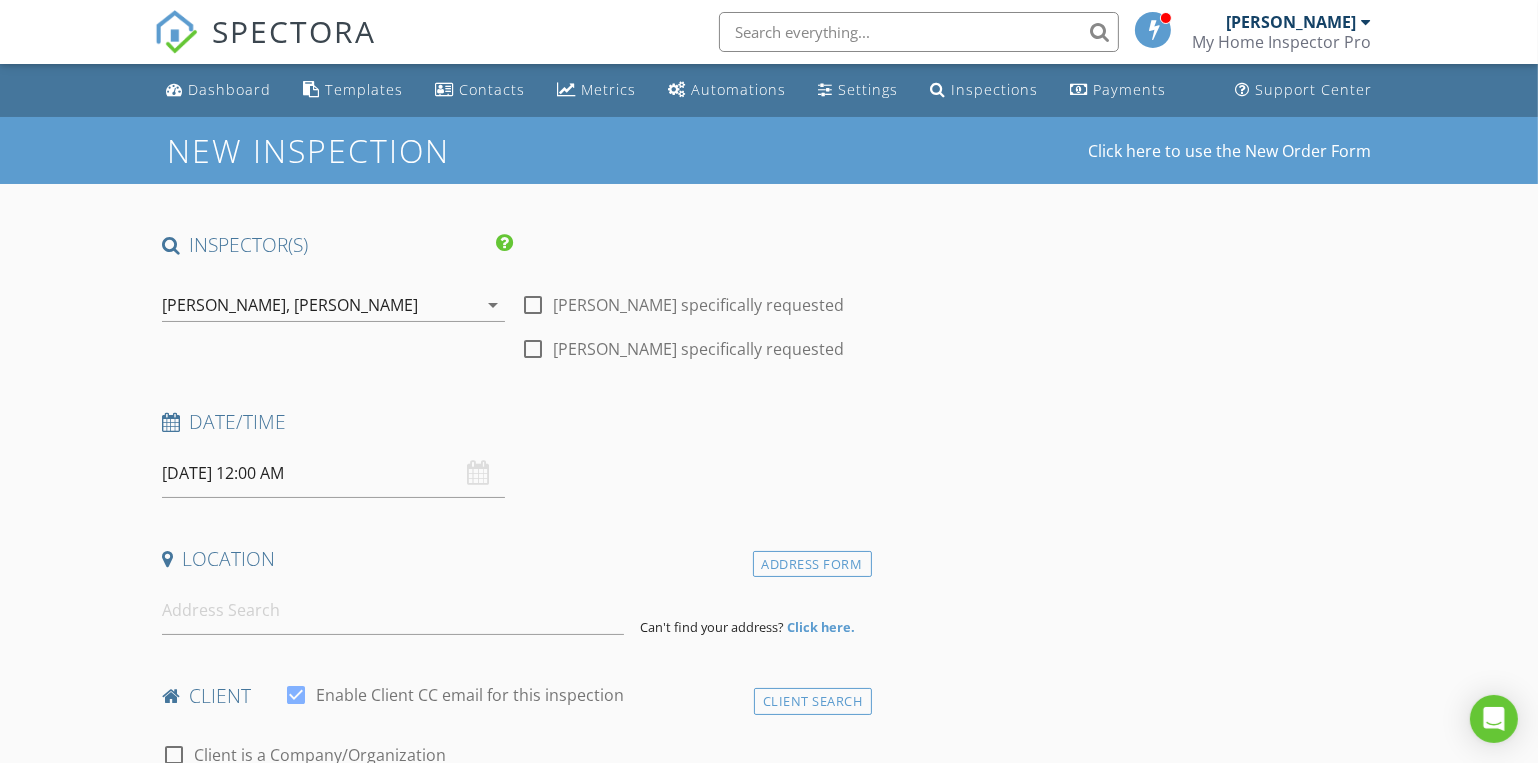click on "07/21/2025 12:00 AM" at bounding box center [333, 473] 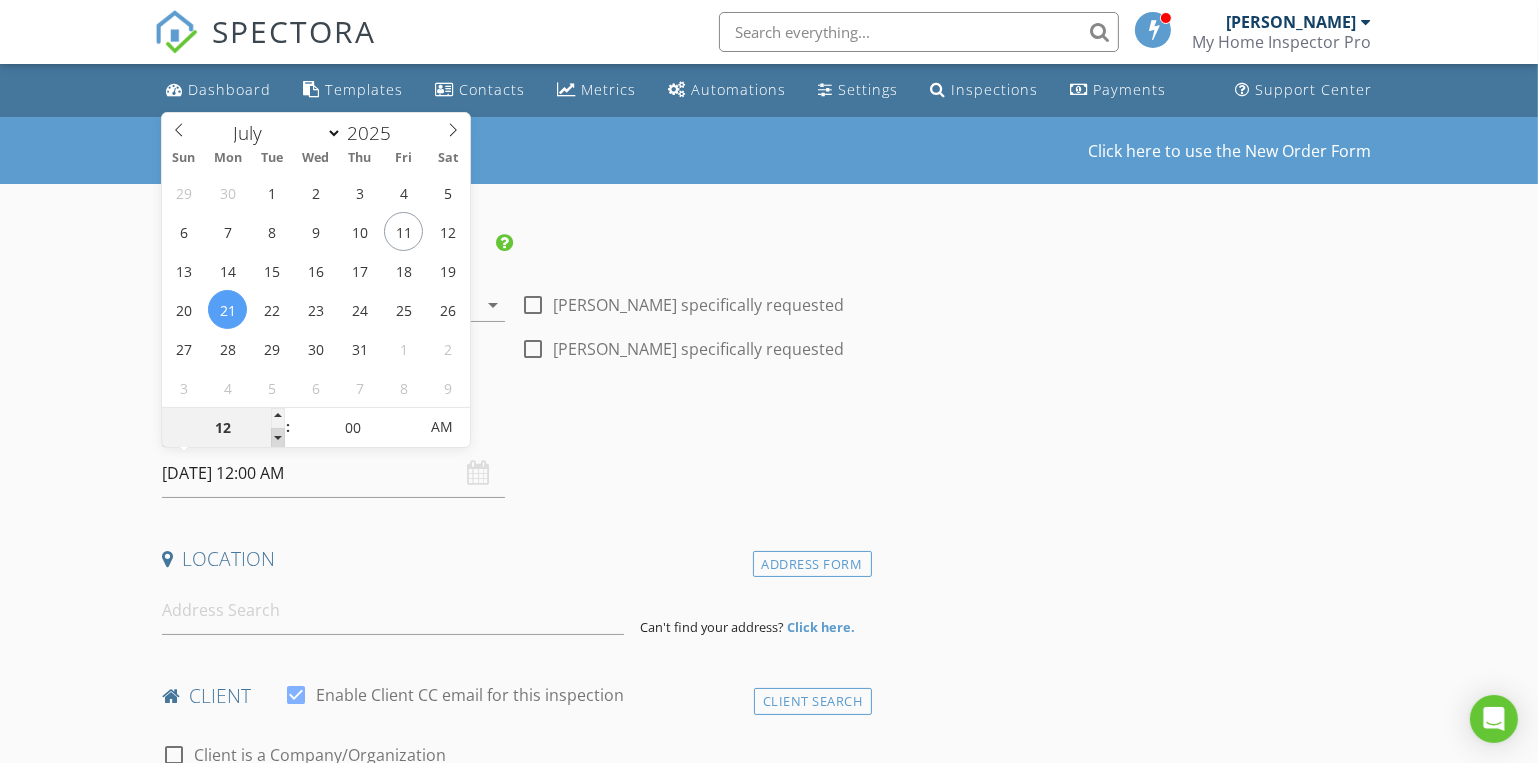type on "11" 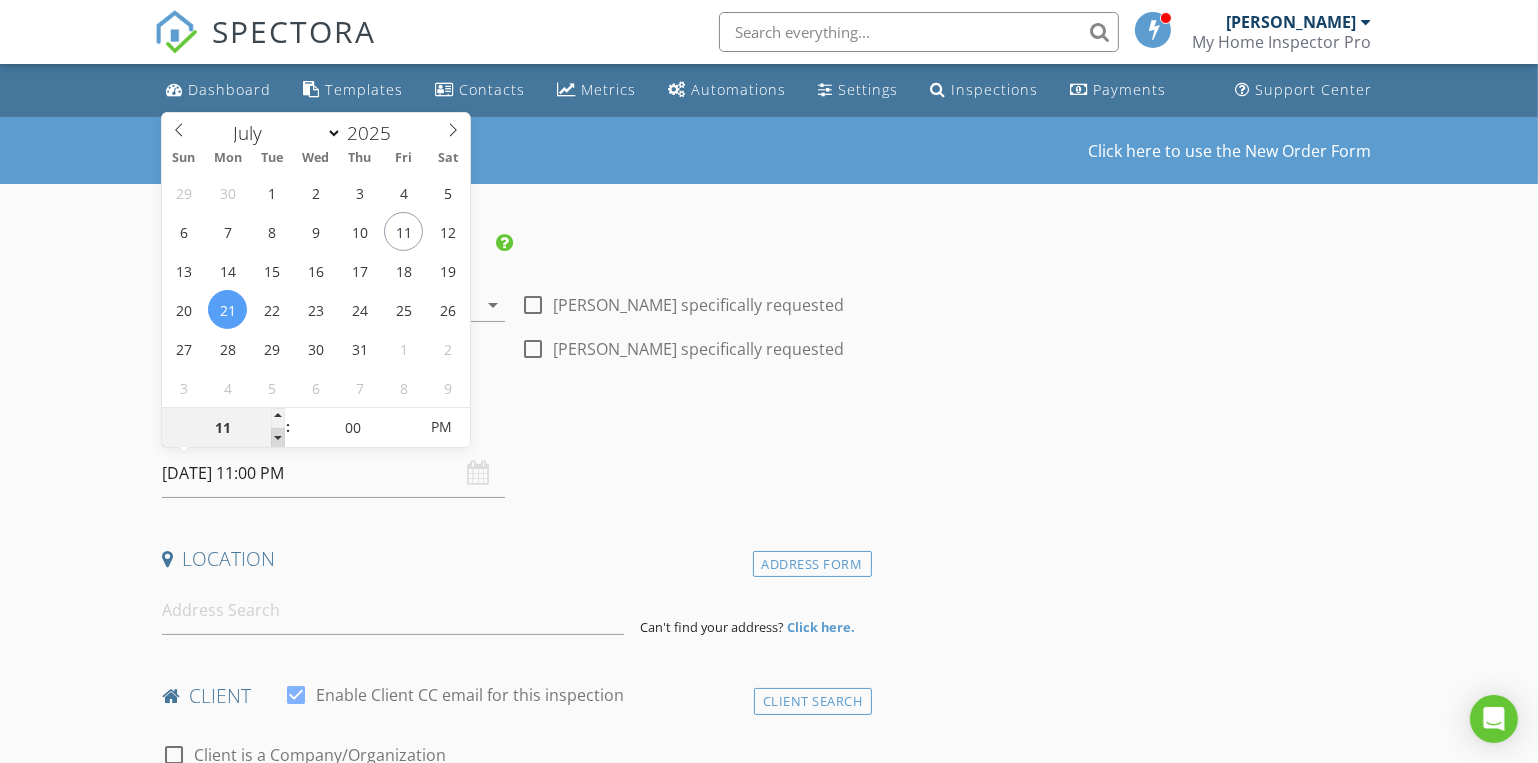 click at bounding box center (278, 438) 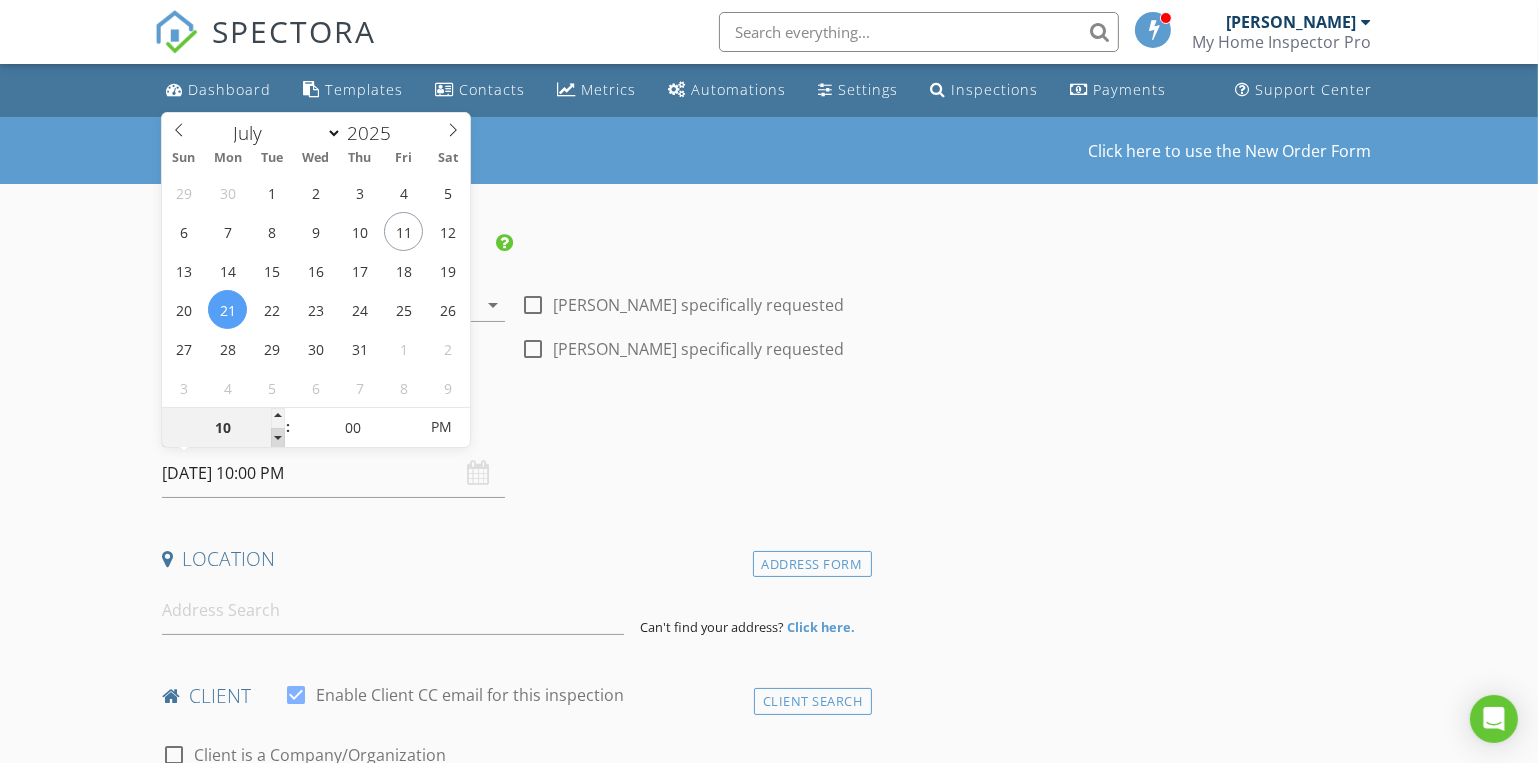 click at bounding box center (278, 438) 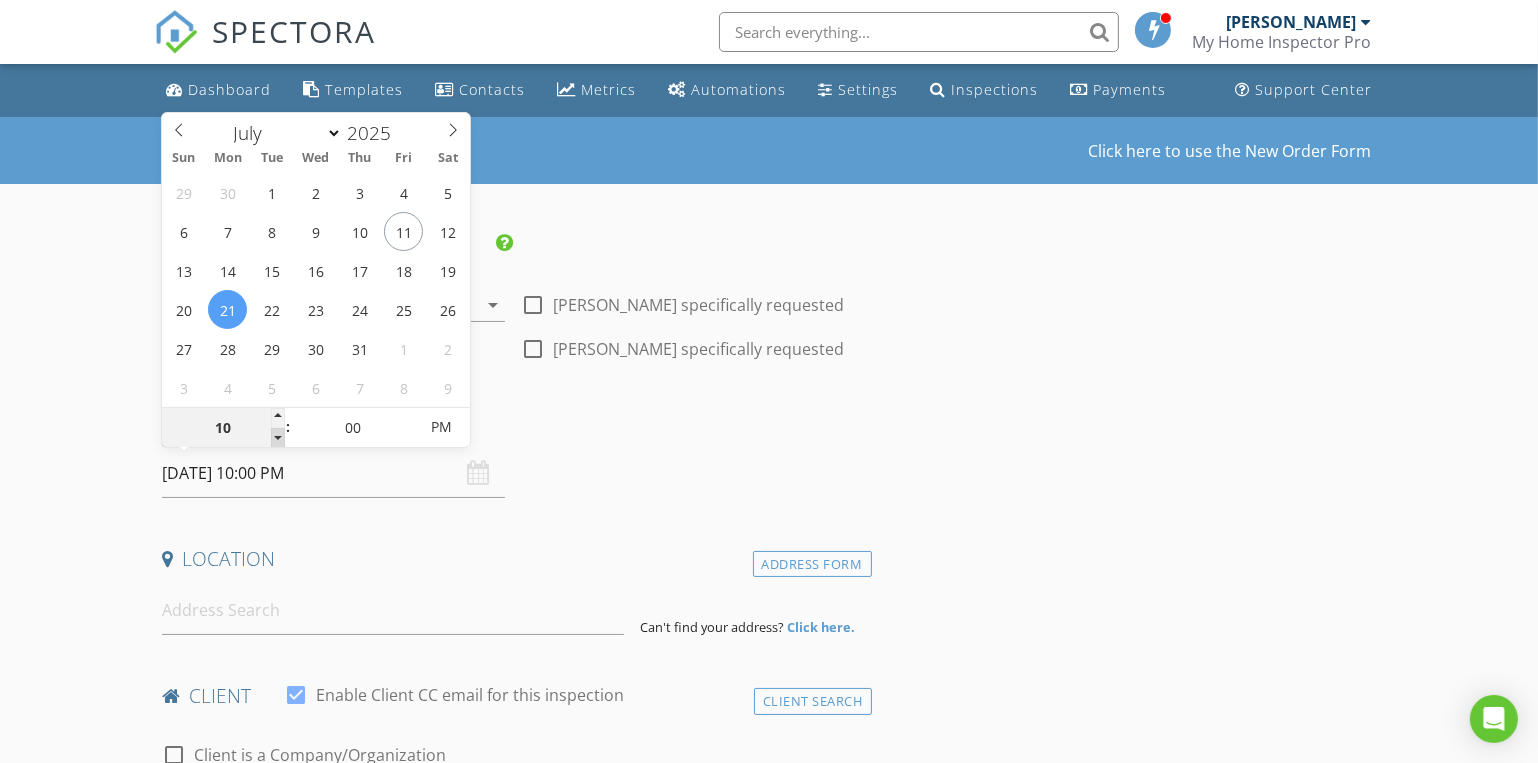 type on "09" 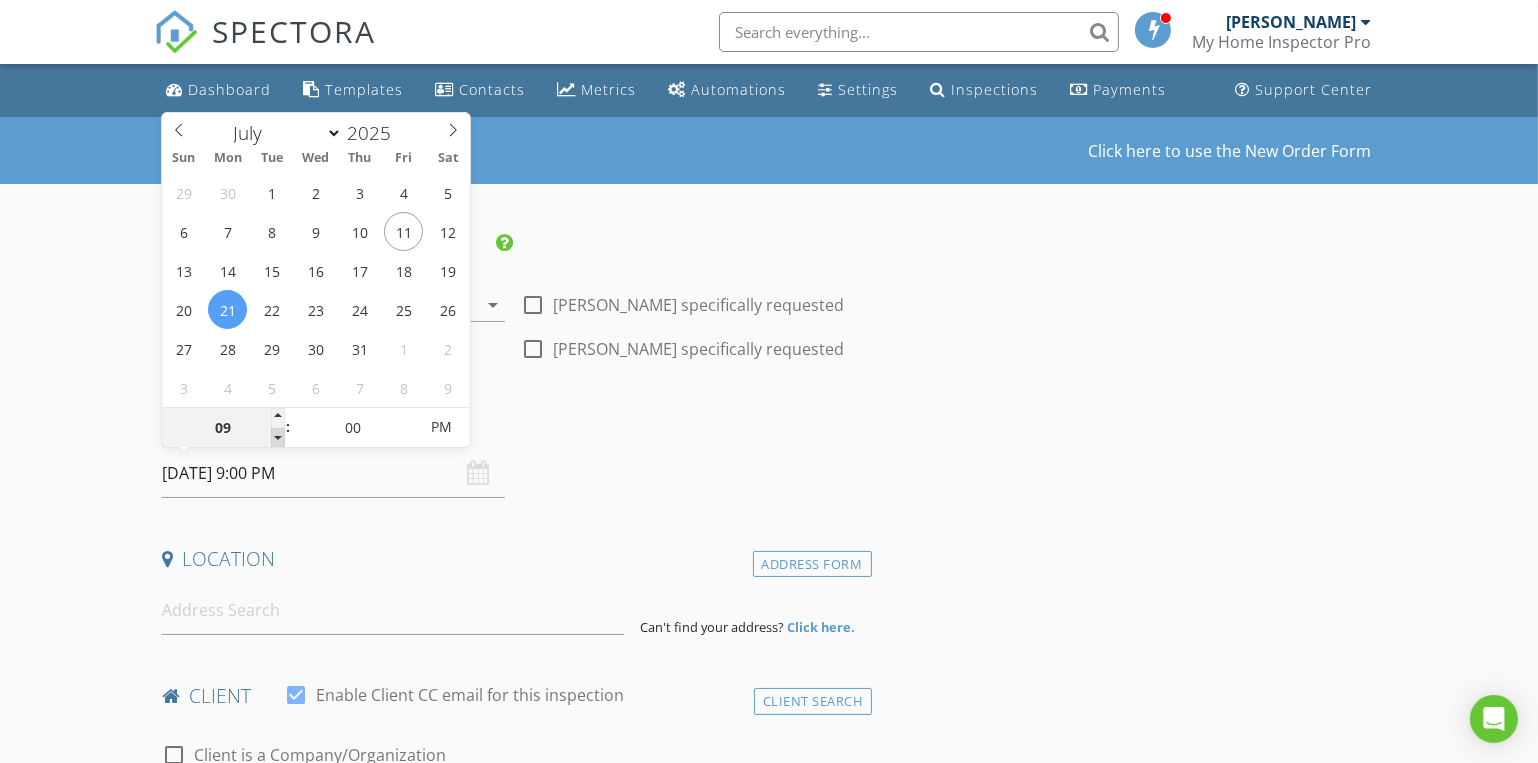 click at bounding box center (278, 438) 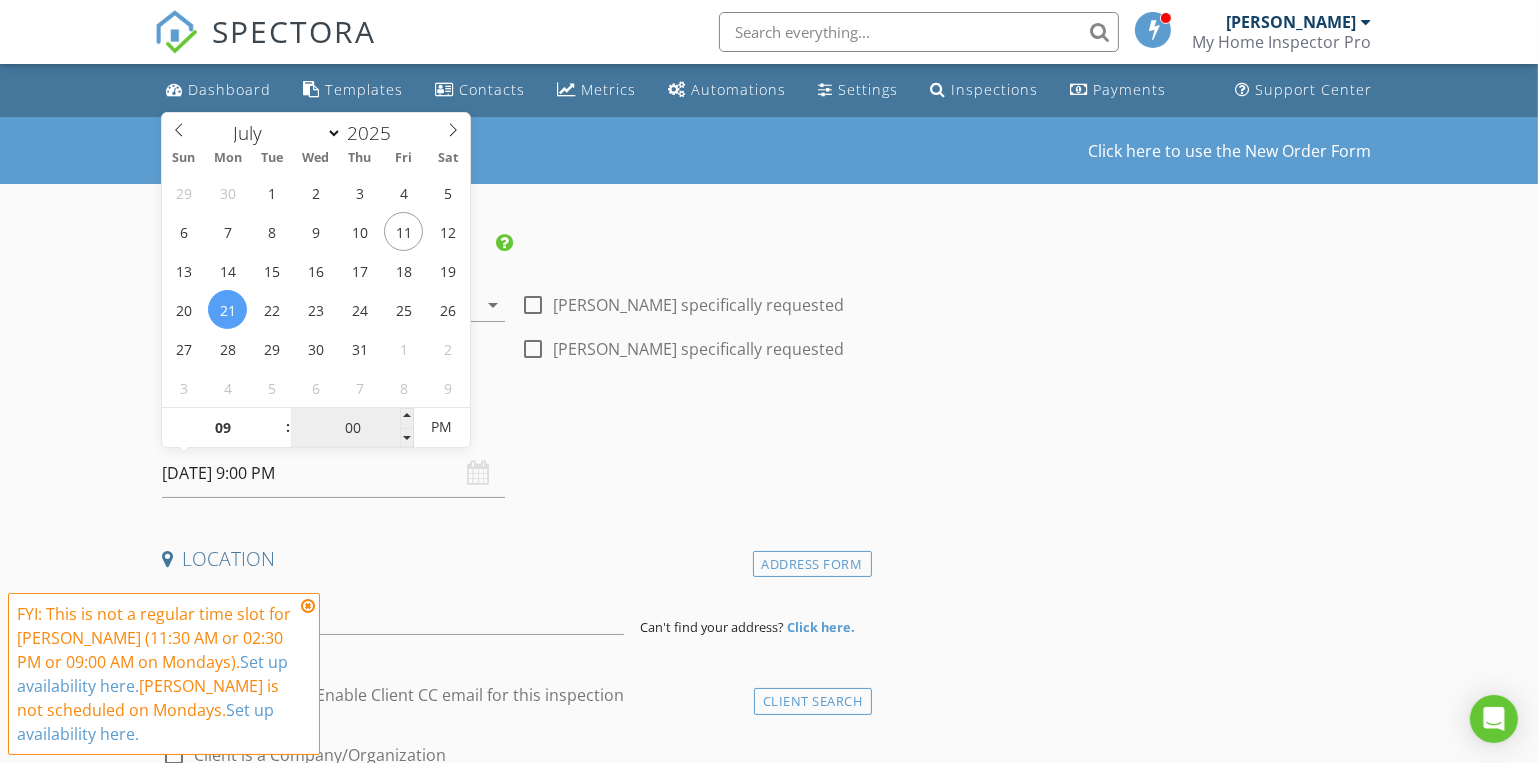 click on "00" at bounding box center [352, 428] 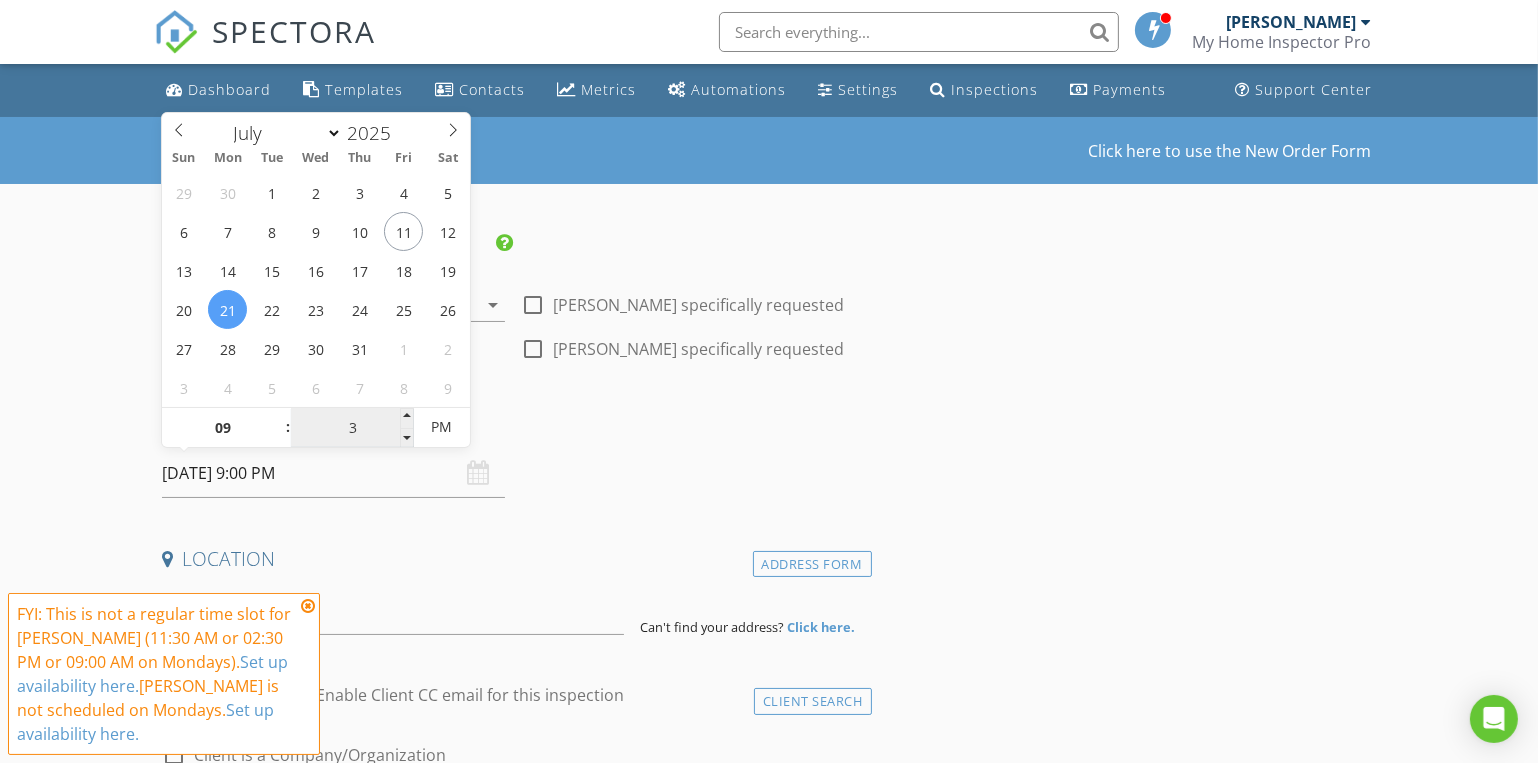 type on "30" 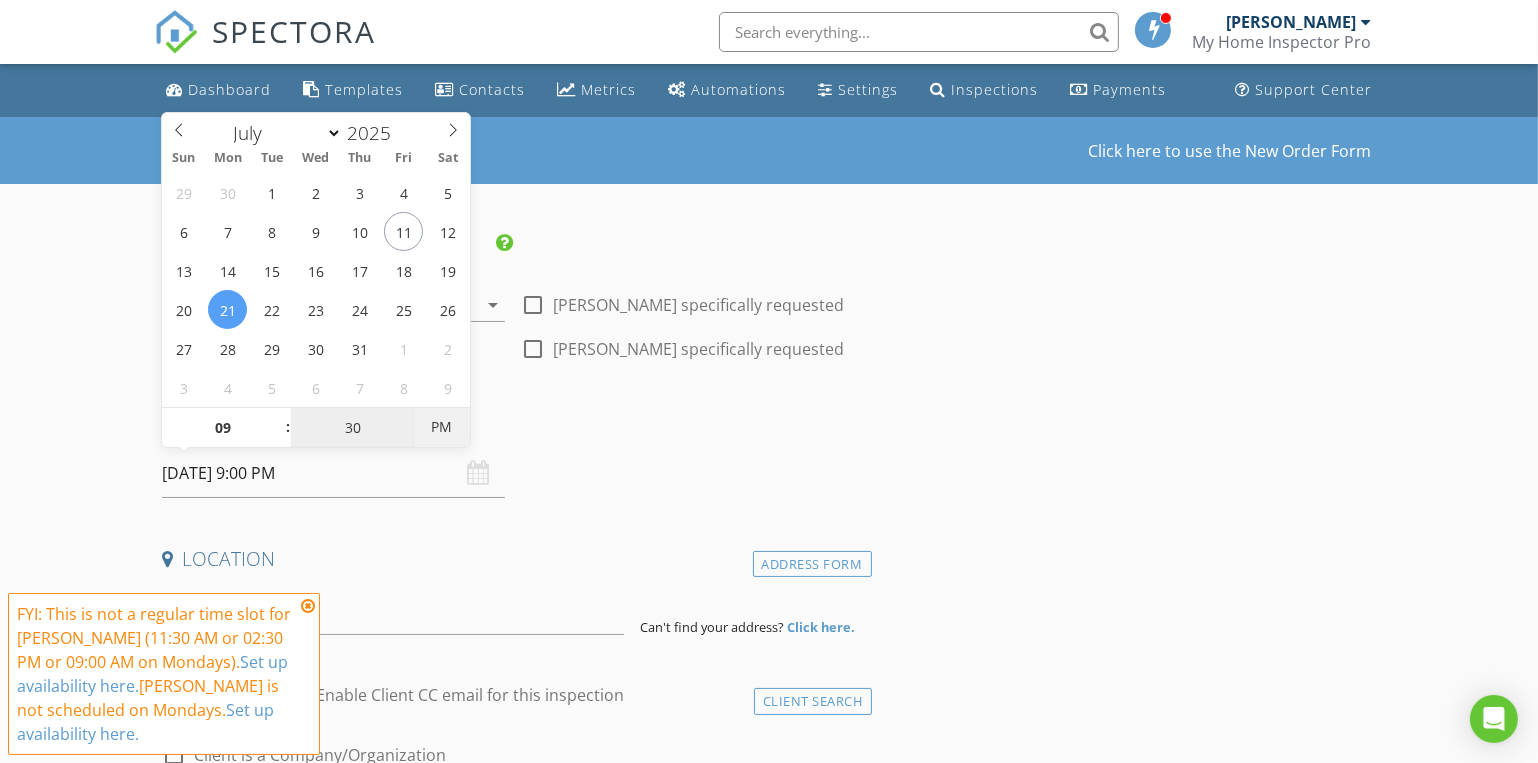 type on "07/21/2025 9:30 AM" 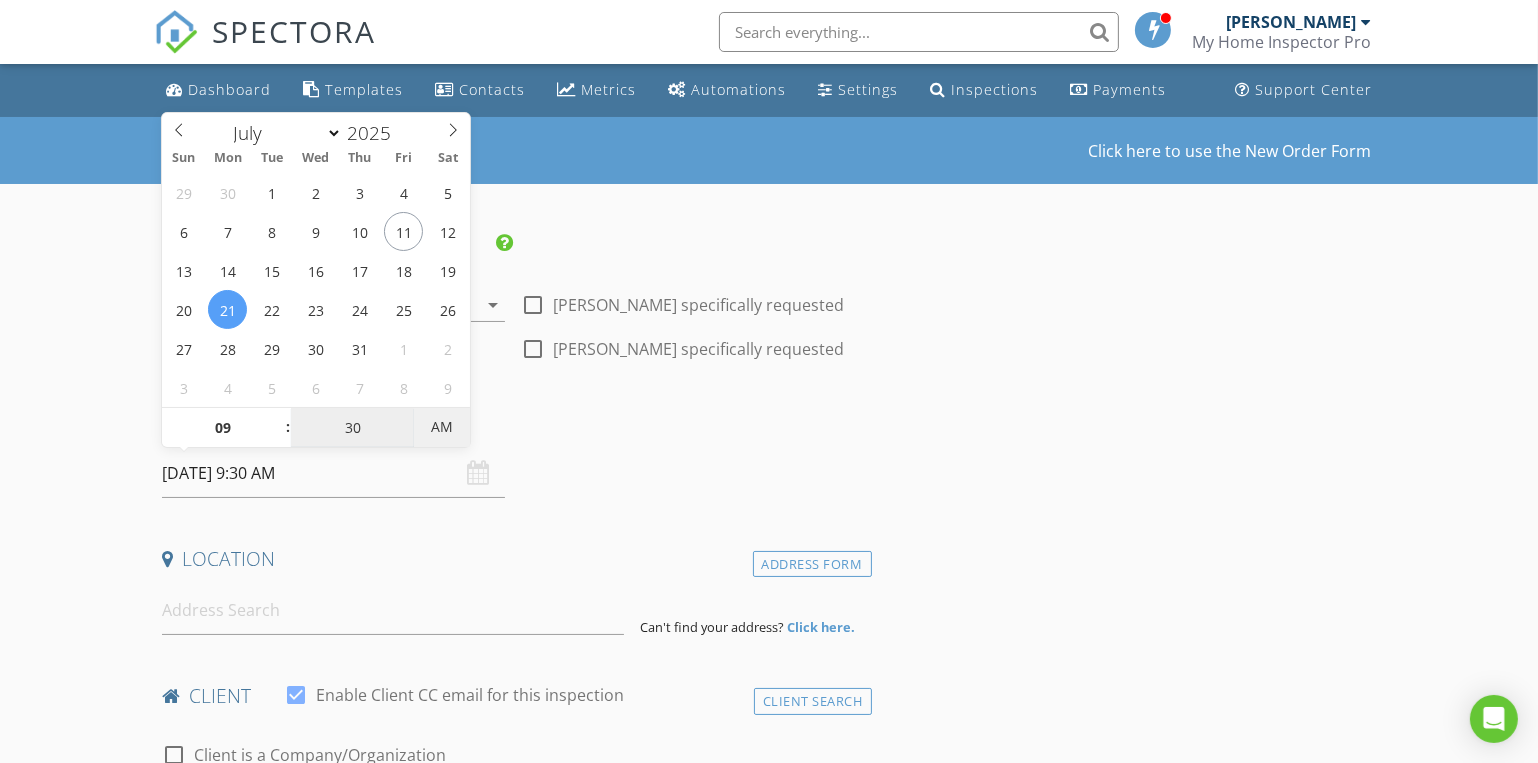 click on "AM" at bounding box center (441, 427) 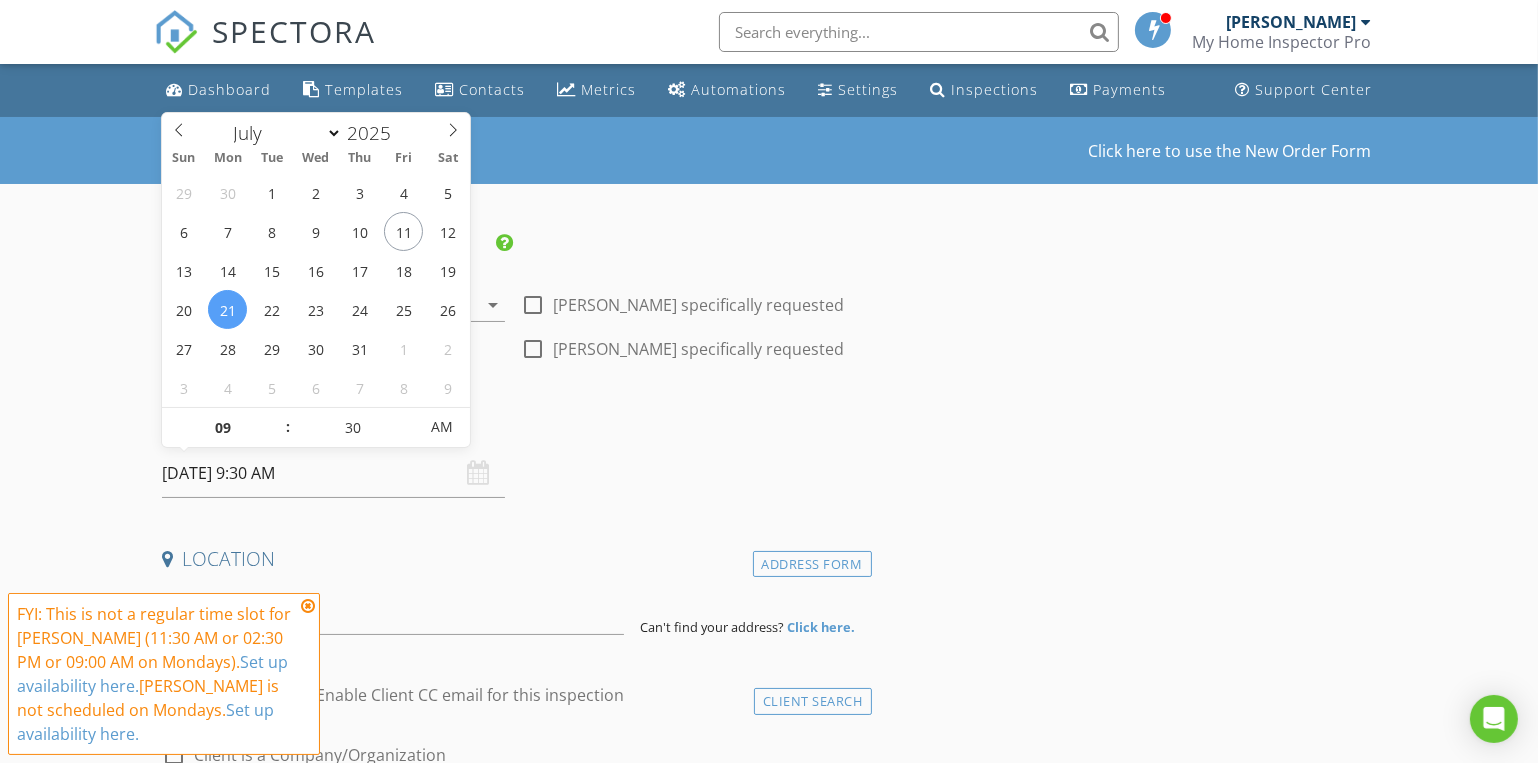 click on "Date/Time" at bounding box center [513, 429] 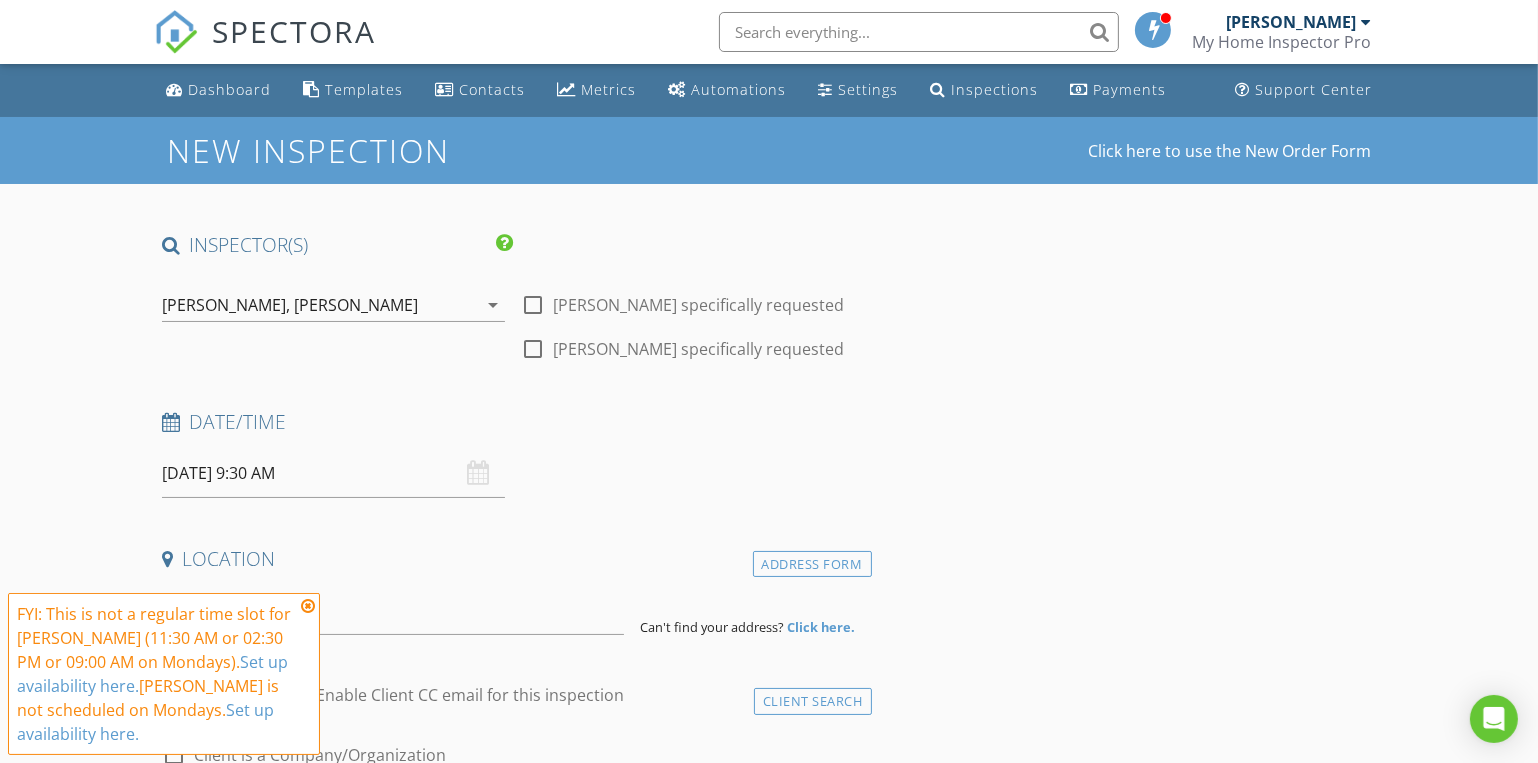 scroll, scrollTop: 272, scrollLeft: 0, axis: vertical 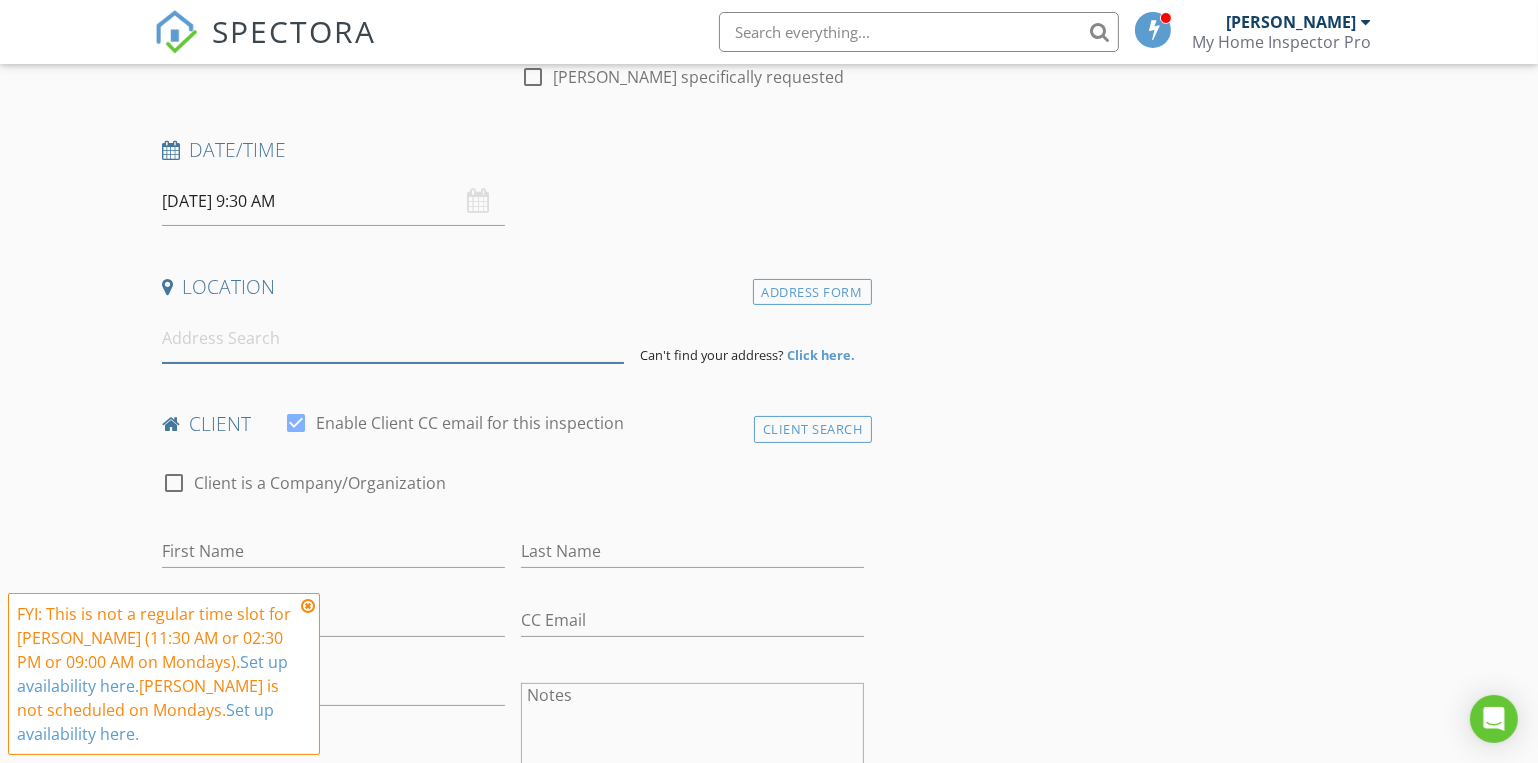 click at bounding box center (393, 338) 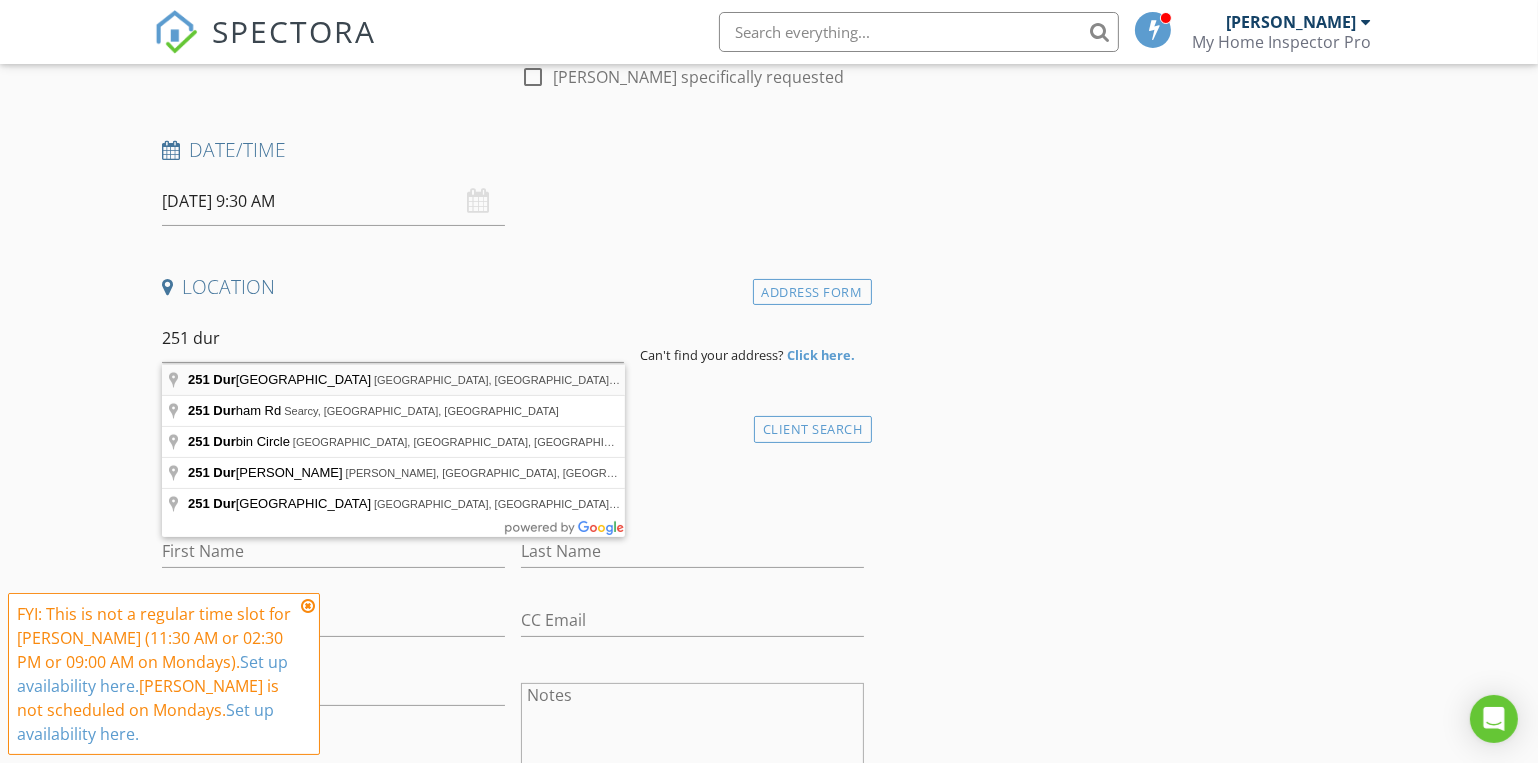 type on "251 Durington Road, Buffalo, MO, USA" 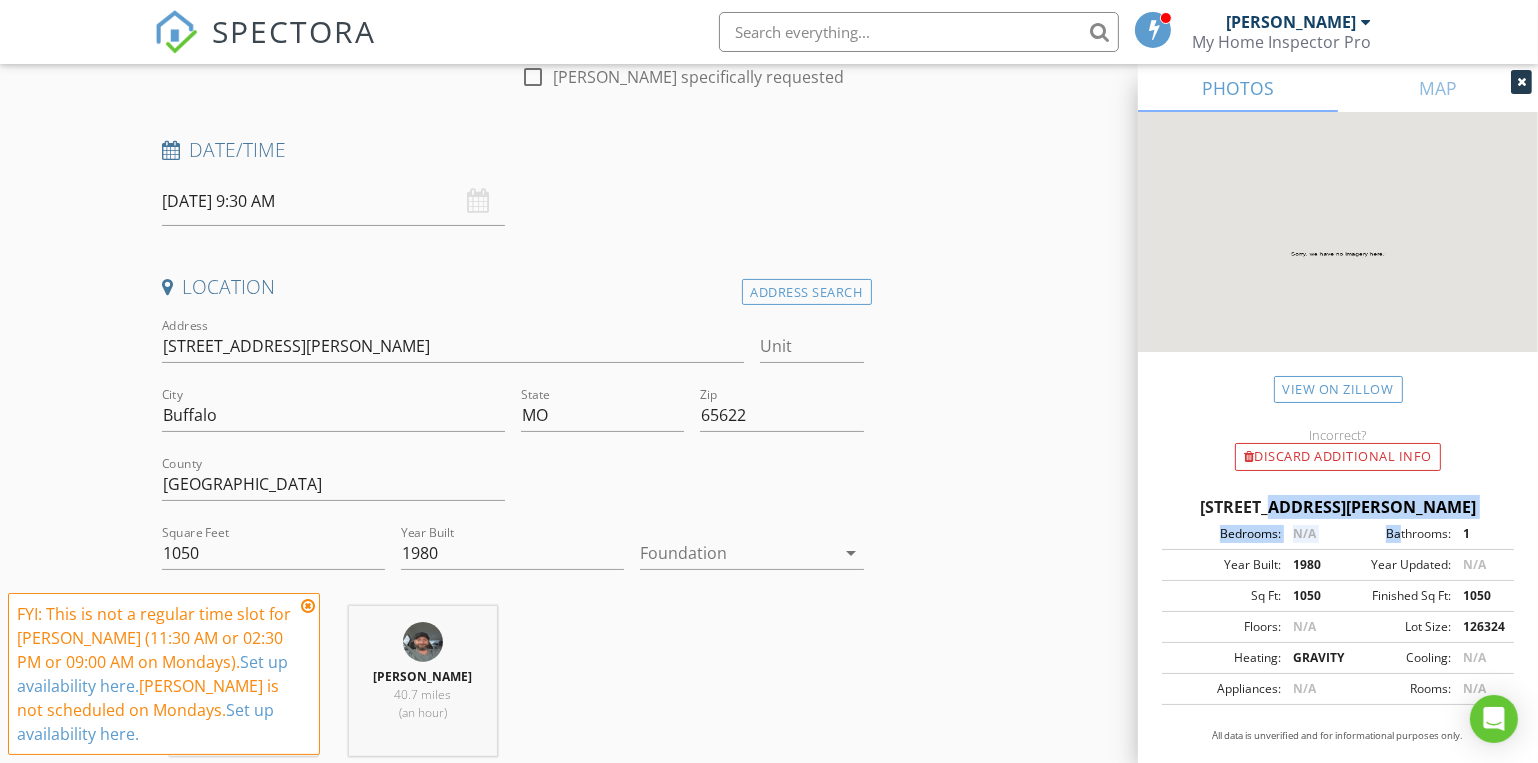 drag, startPoint x: 1182, startPoint y: 512, endPoint x: 1376, endPoint y: 528, distance: 194.65868 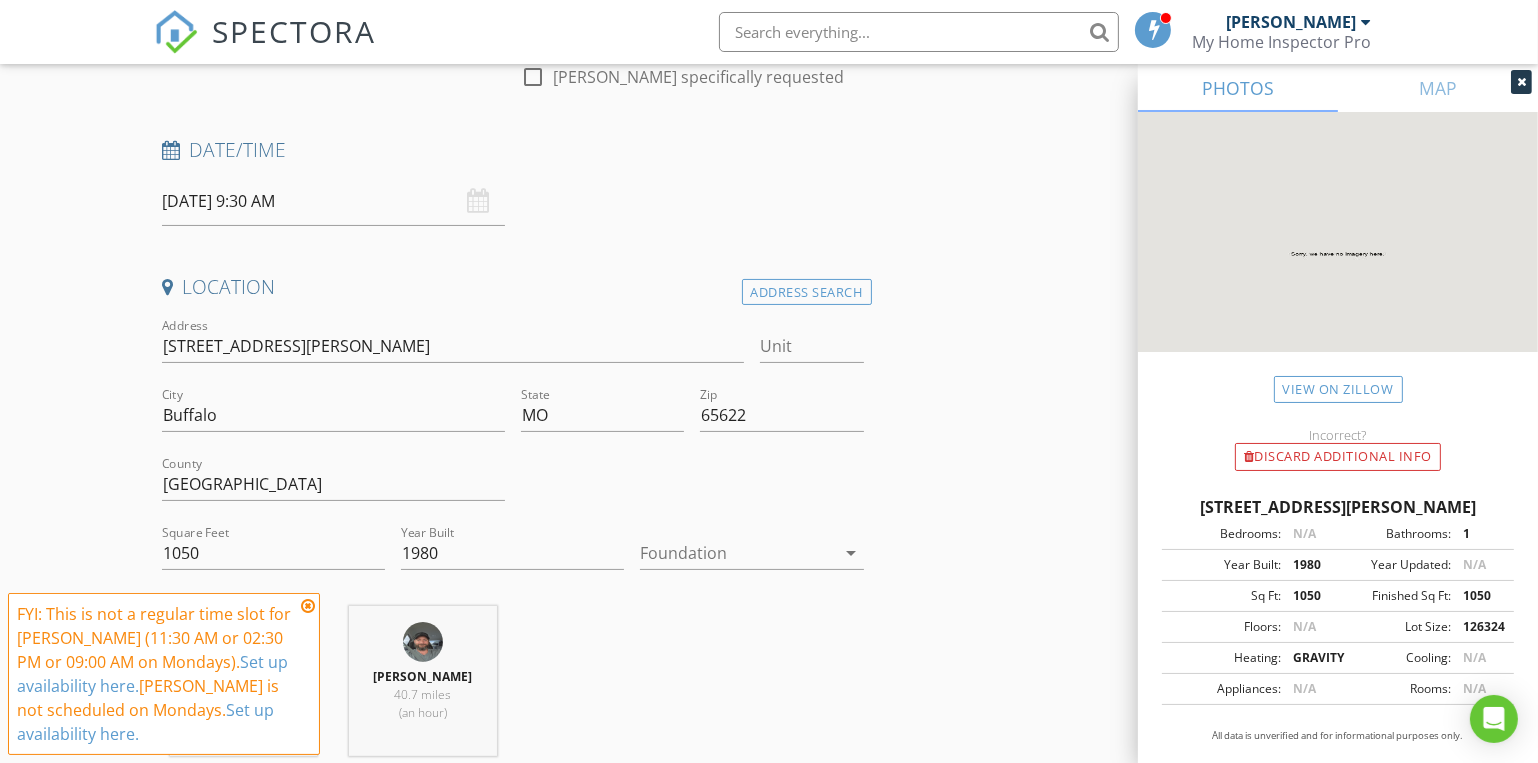 click on "Discard Additional info" at bounding box center (1338, 457) 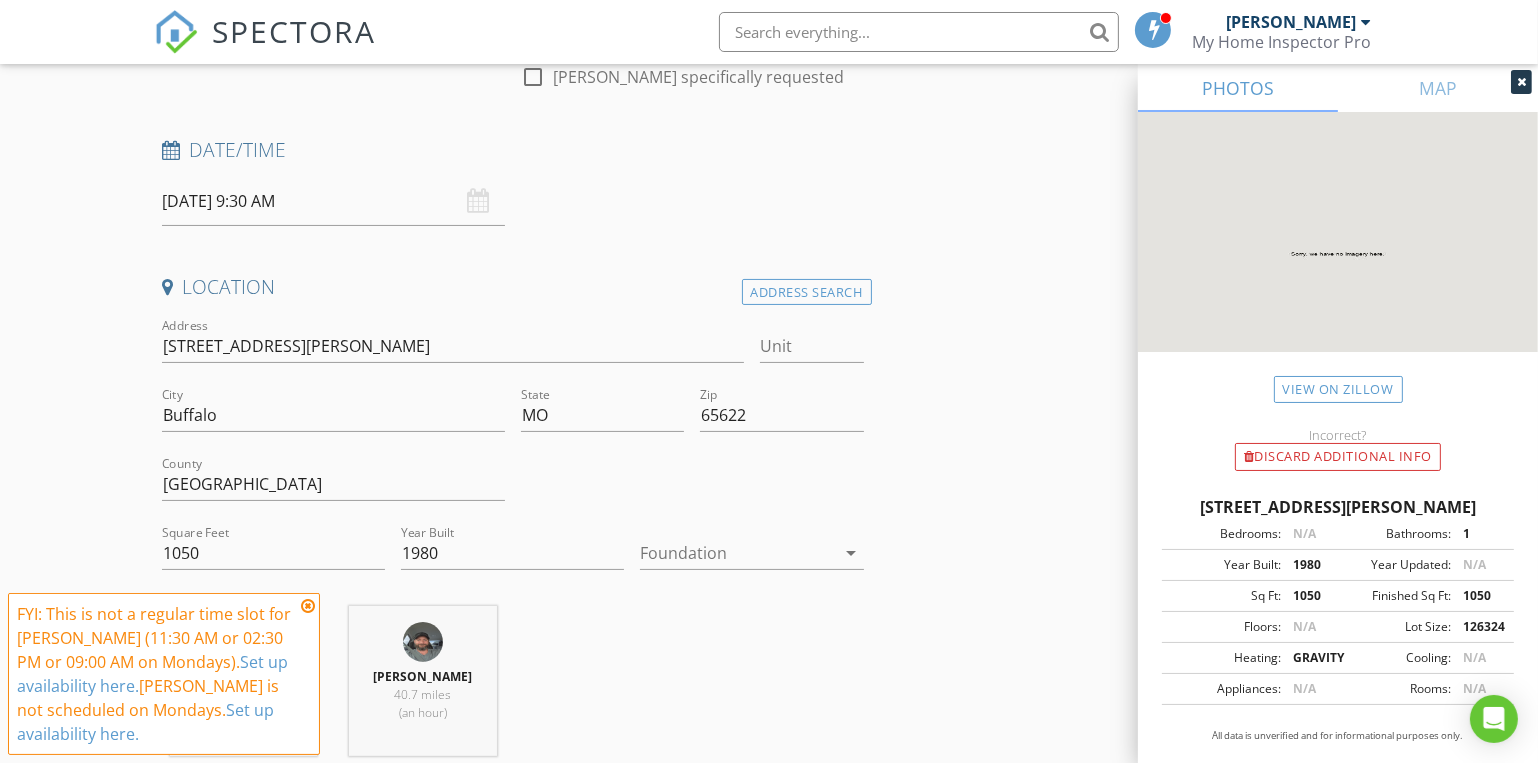 drag, startPoint x: 1175, startPoint y: 506, endPoint x: 1502, endPoint y: 514, distance: 327.09784 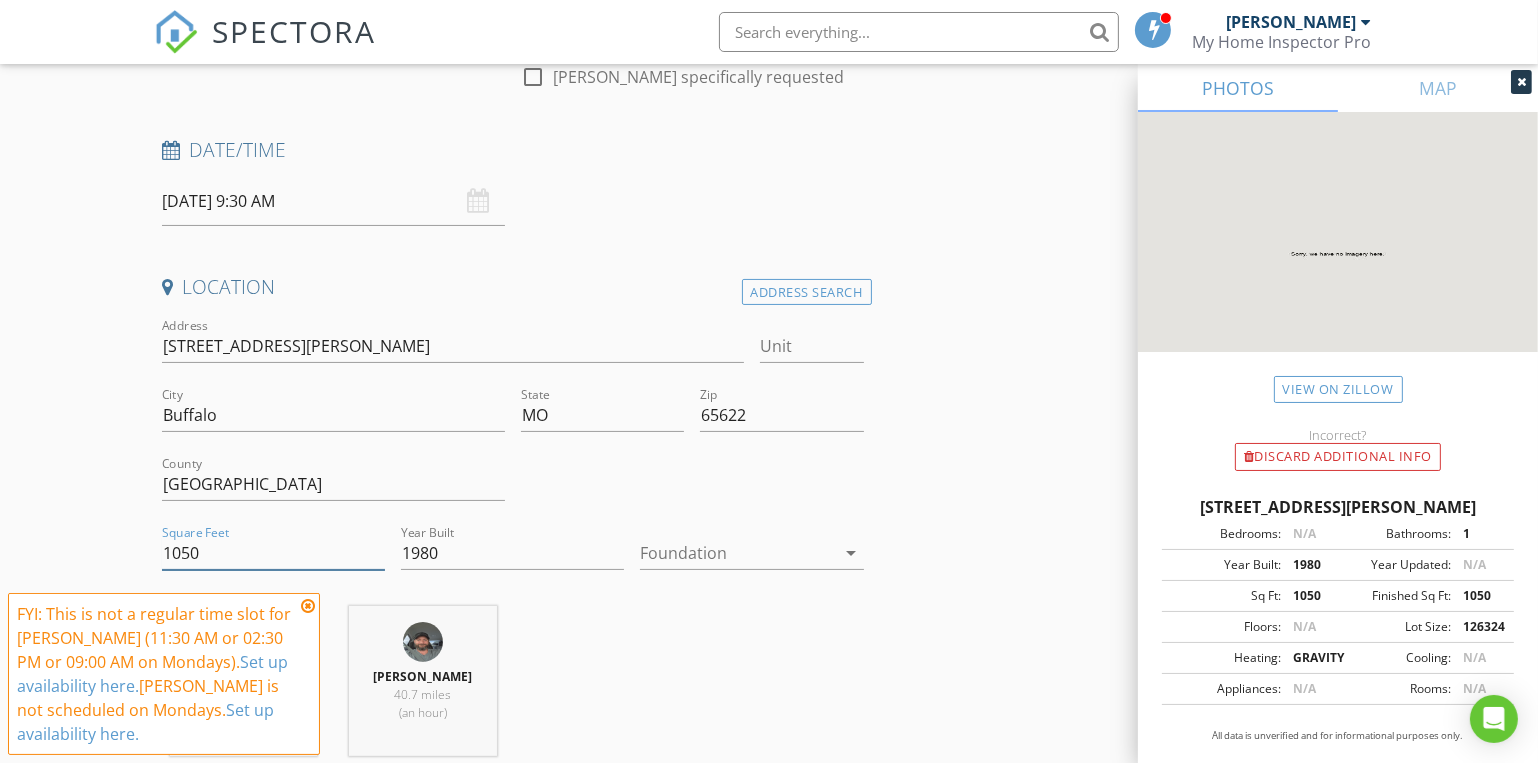 click on "1050" at bounding box center [273, 553] 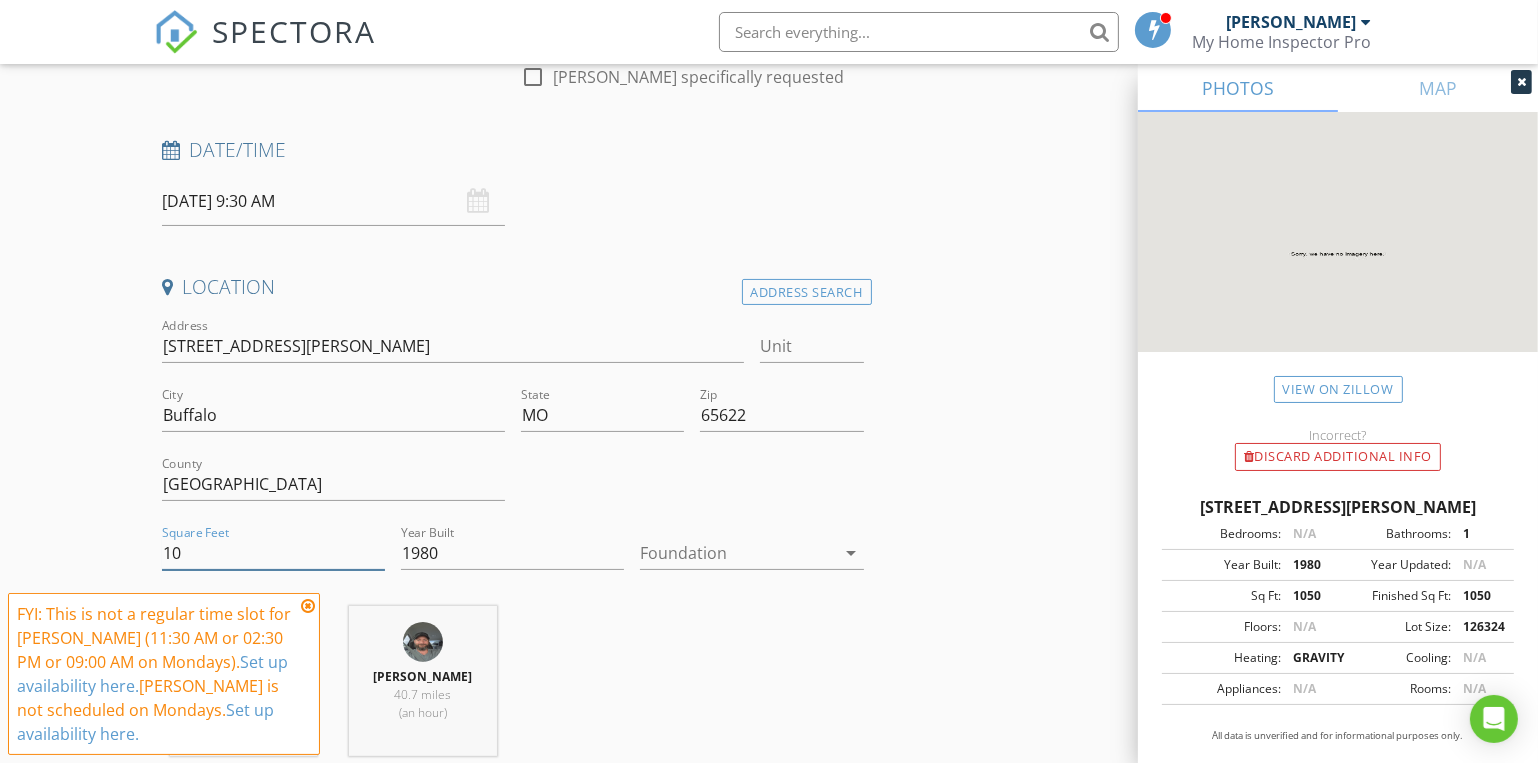 type on "1" 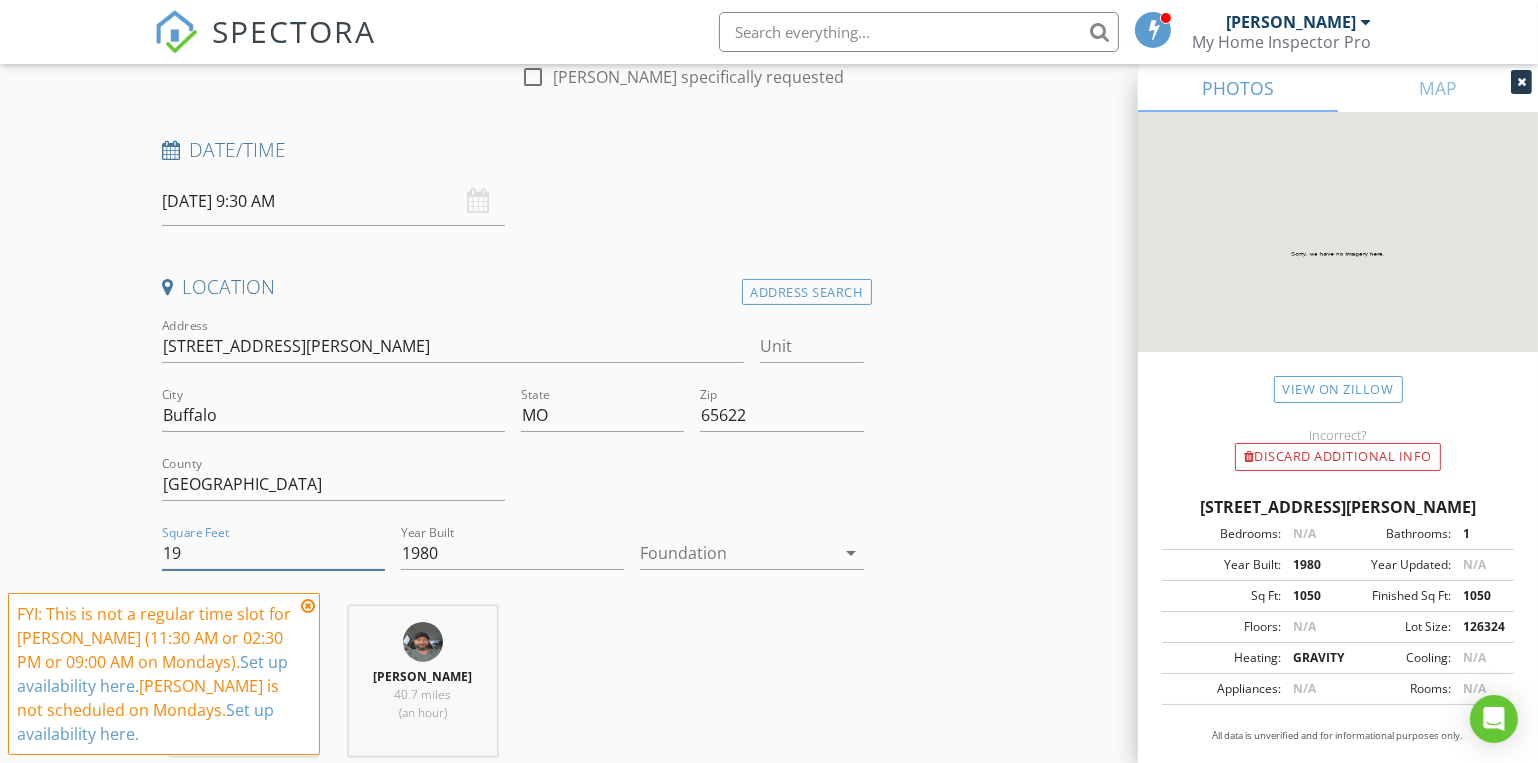 type on "1" 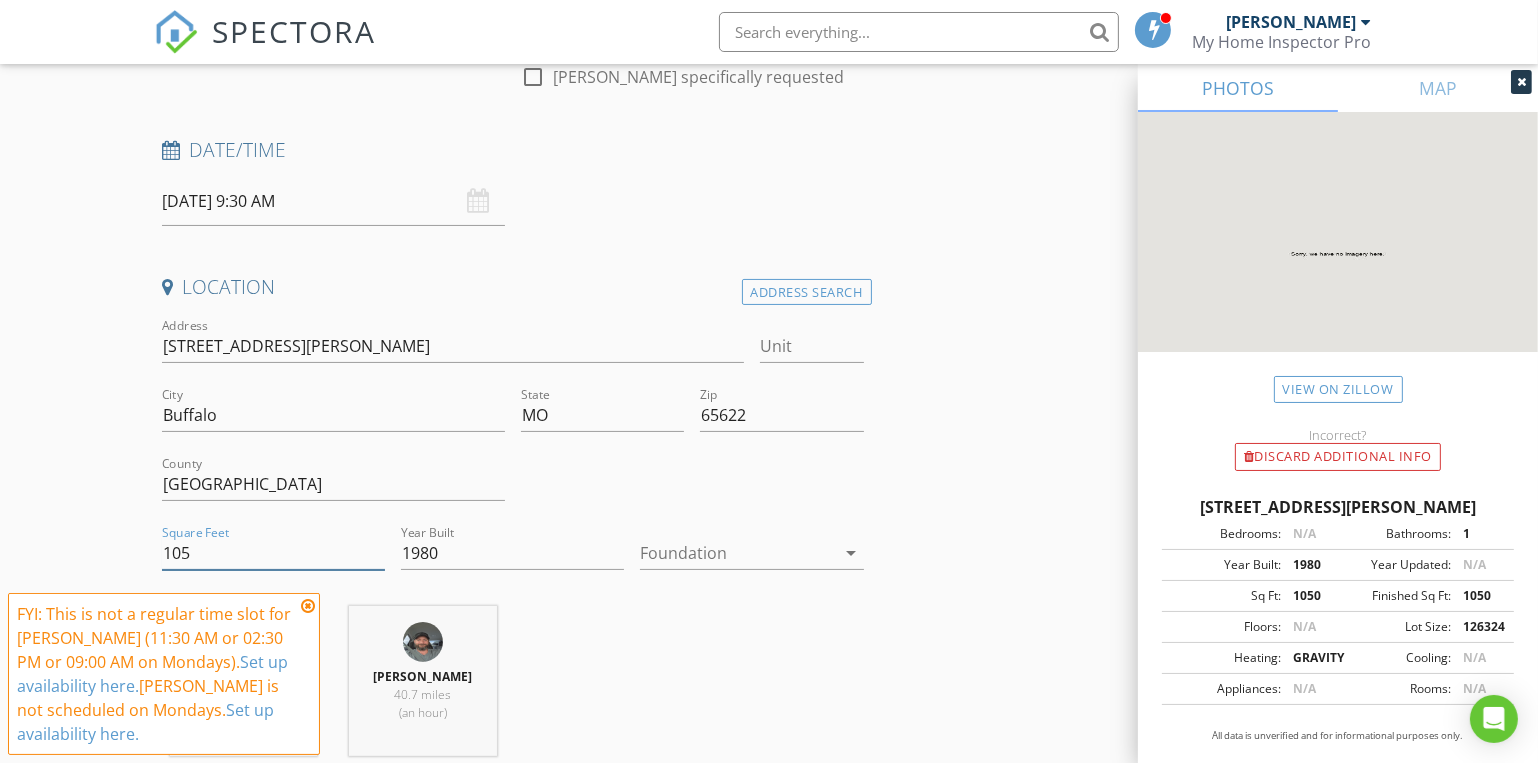 type on "1050" 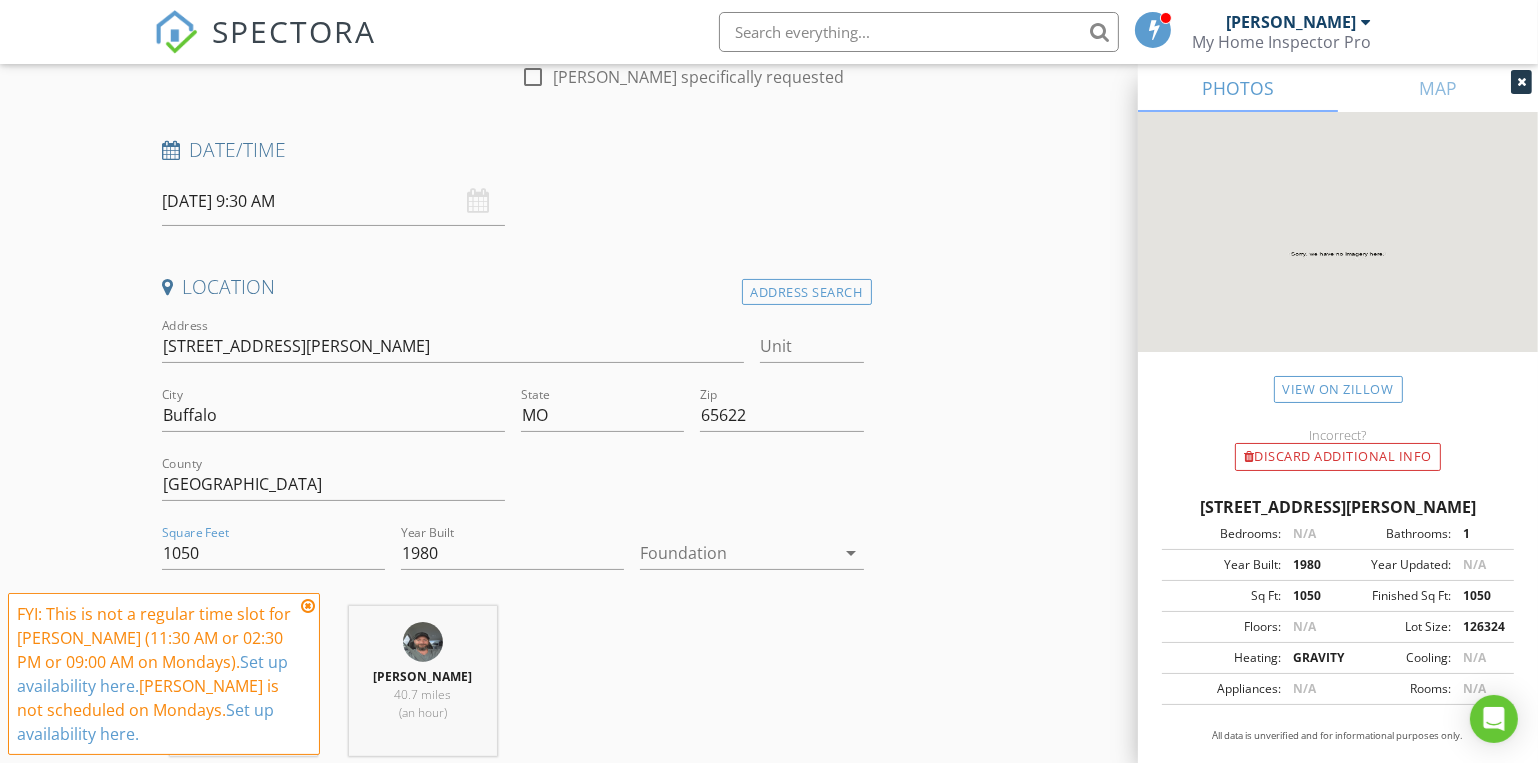 click at bounding box center [737, 553] 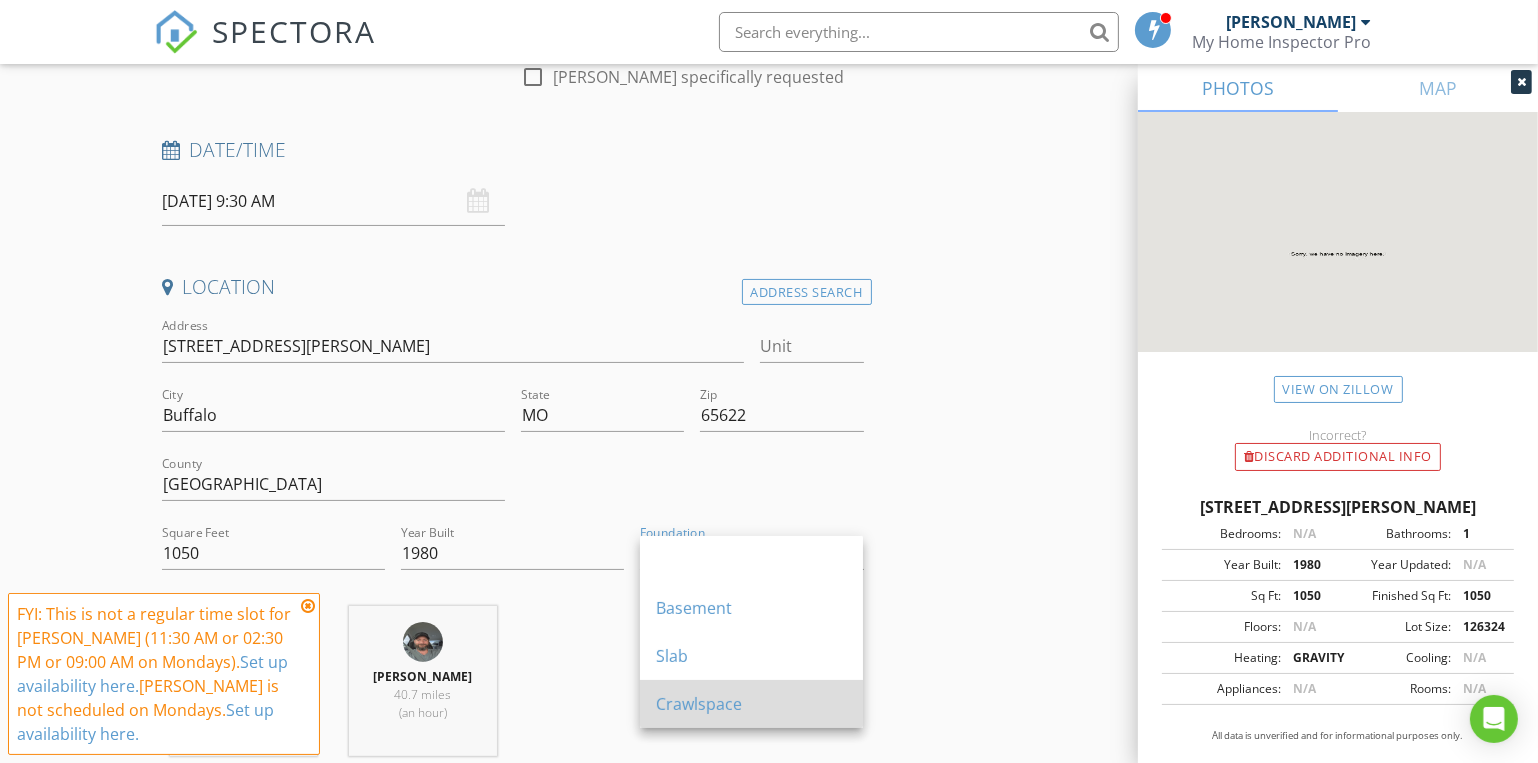 click on "Crawlspace" at bounding box center (751, 704) 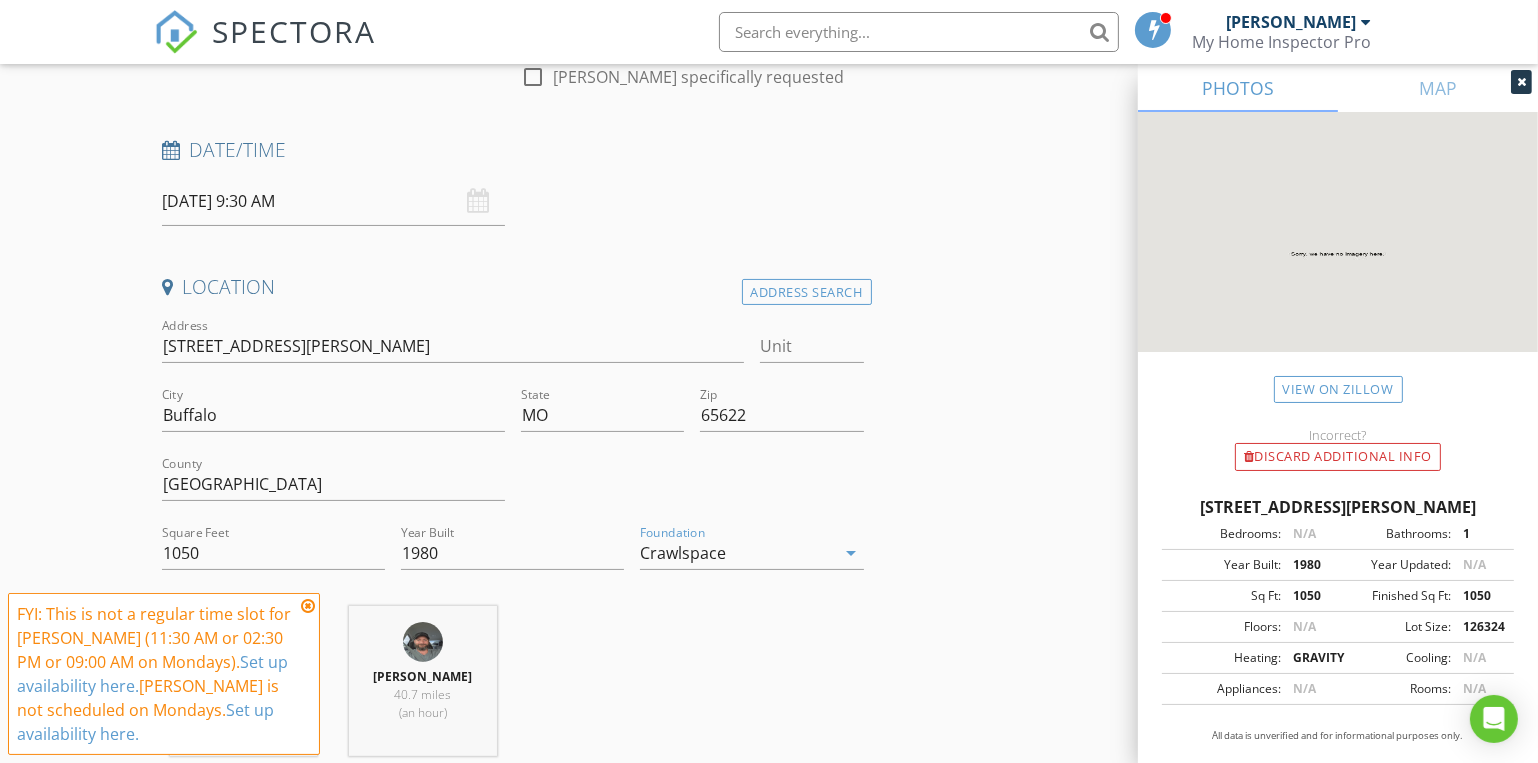 click on "INSPECTOR(S)
check_box   Dave Gress   PRIMARY   check_box   Josh Gress     Dave Gress,  Josh Gress arrow_drop_down   check_box_outline_blank Dave Gress specifically requested check_box_outline_blank Josh Gress specifically requested
Date/Time
07/21/2025 9:30 AM
Location
Address Search       Address 251 Durington Rd   Unit   City Buffalo   State MO   Zip 65622   County Dallas     Square Feet 1050   Year Built 1980   Foundation Crawlspace arrow_drop_down     Dave Gress     40.7 miles     (an hour)         Josh Gress     40.7 miles     (an hour)
client
check_box Enable Client CC email for this inspection   Client Search     check_box_outline_blank Client is a Company/Organization     First Name   Last Name   Email   CC Email   Phone           Notes   Private Notes
ADD ADDITIONAL client
check_box_outline_blank" at bounding box center (769, 1746) 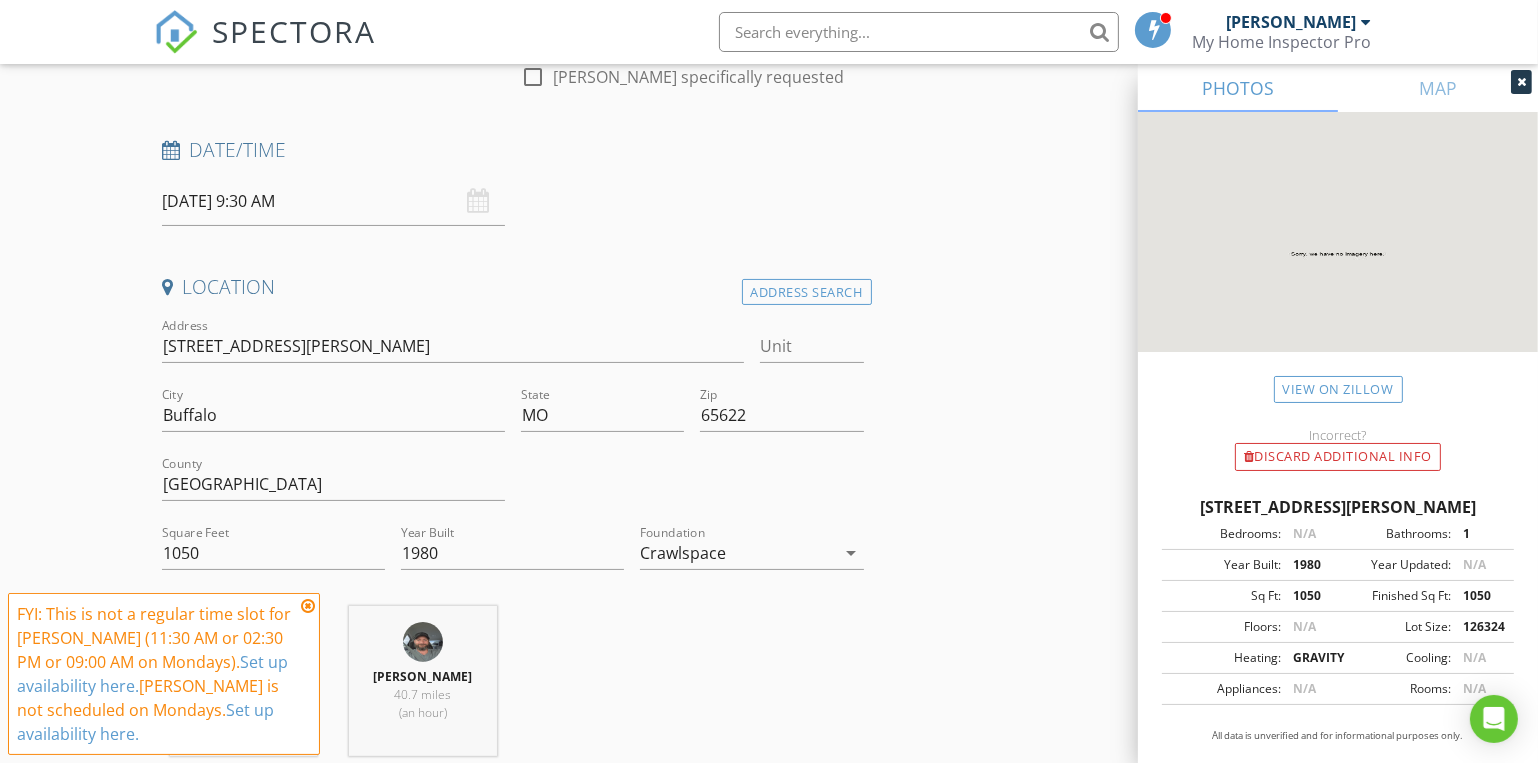 scroll, scrollTop: 545, scrollLeft: 0, axis: vertical 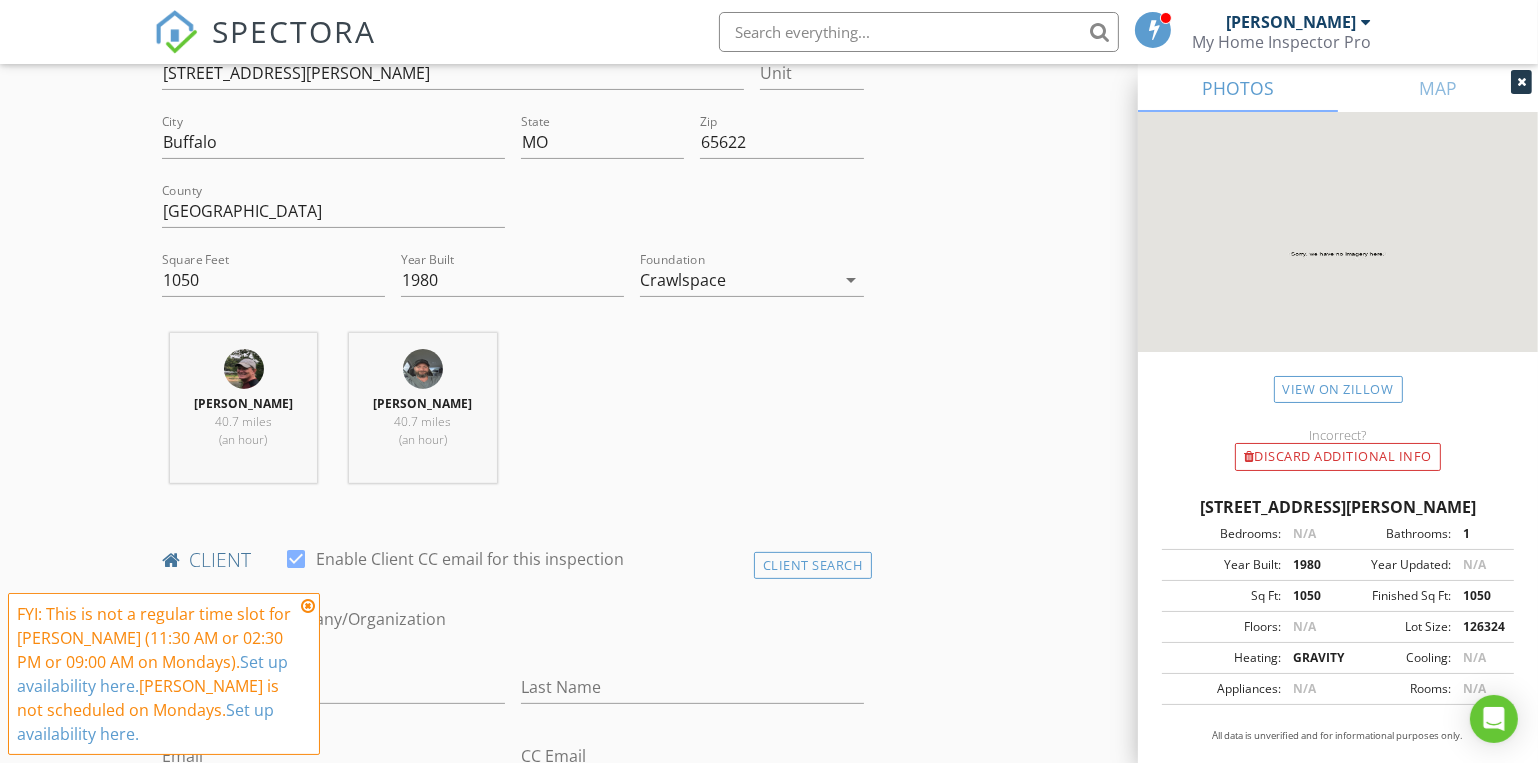 click at bounding box center [308, 606] 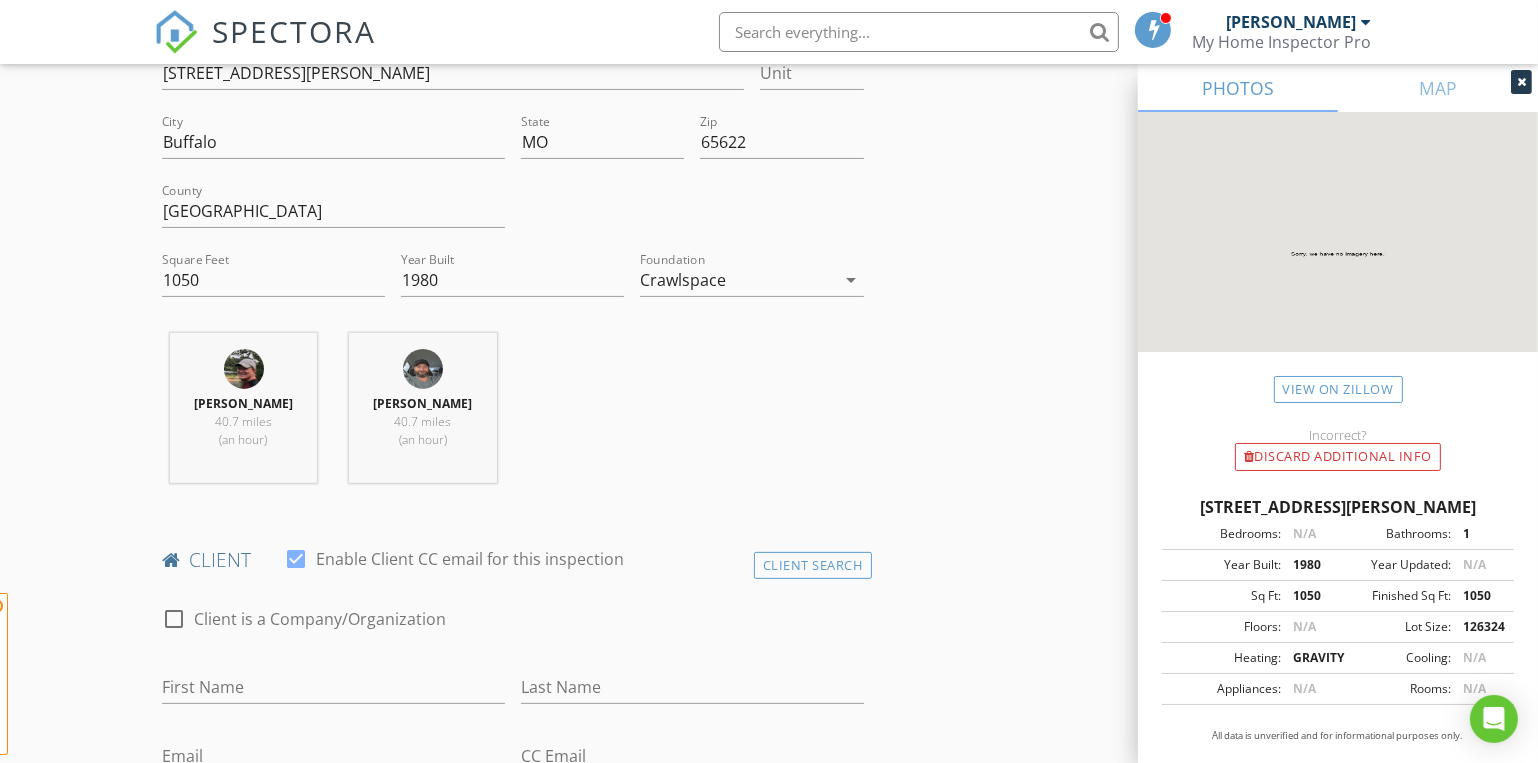 scroll, scrollTop: 818, scrollLeft: 0, axis: vertical 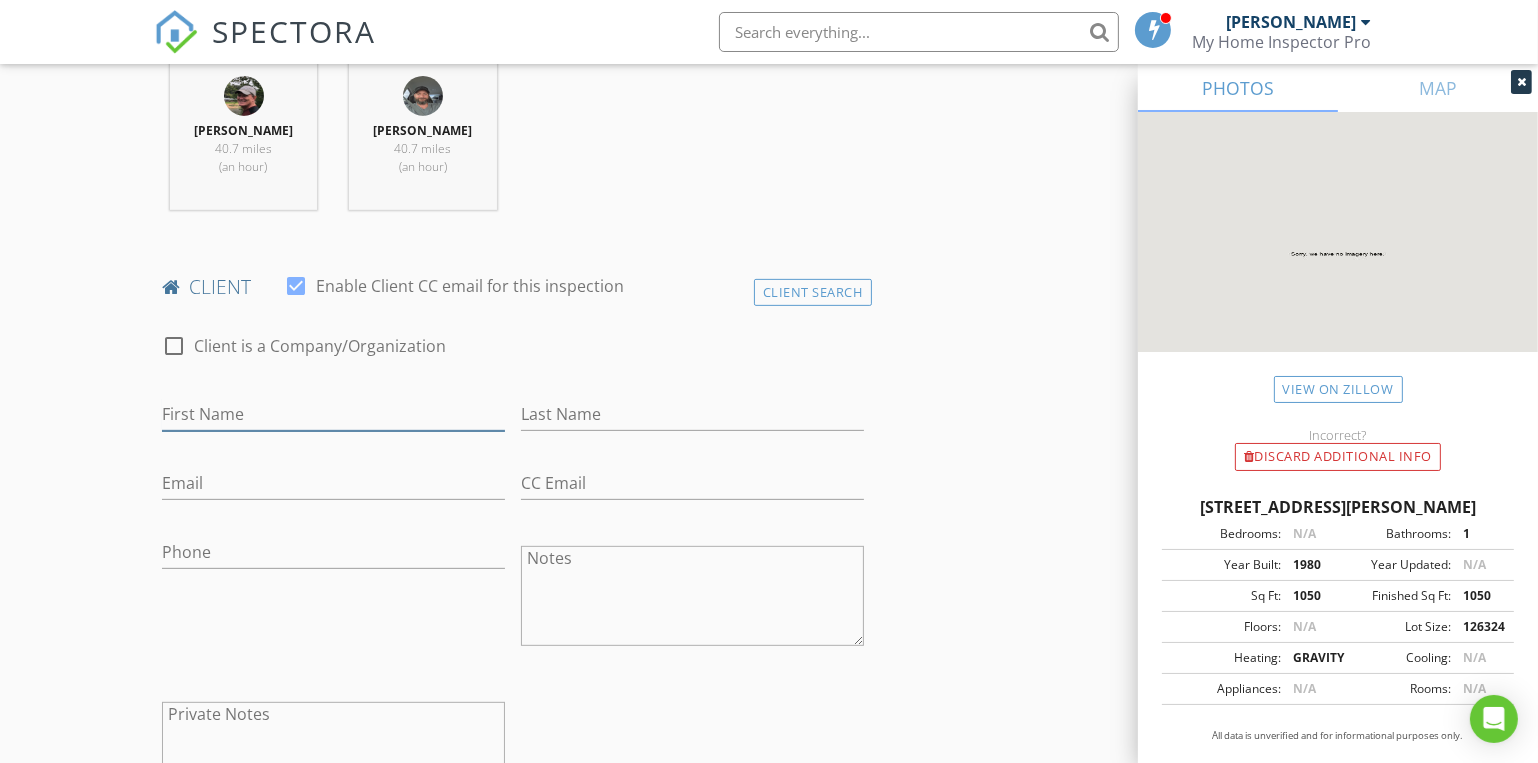 click on "First Name" at bounding box center [333, 414] 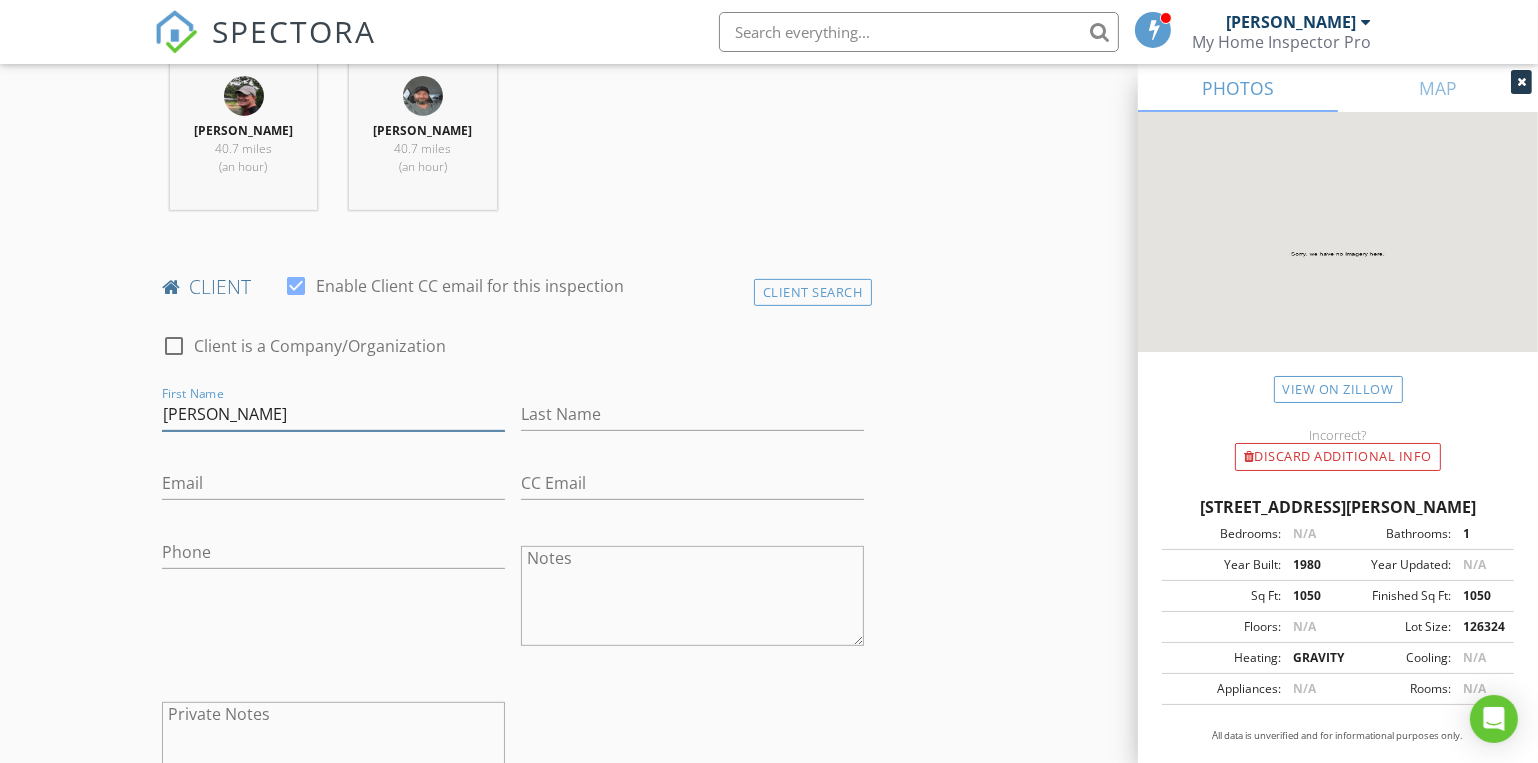 type on "Jacob" 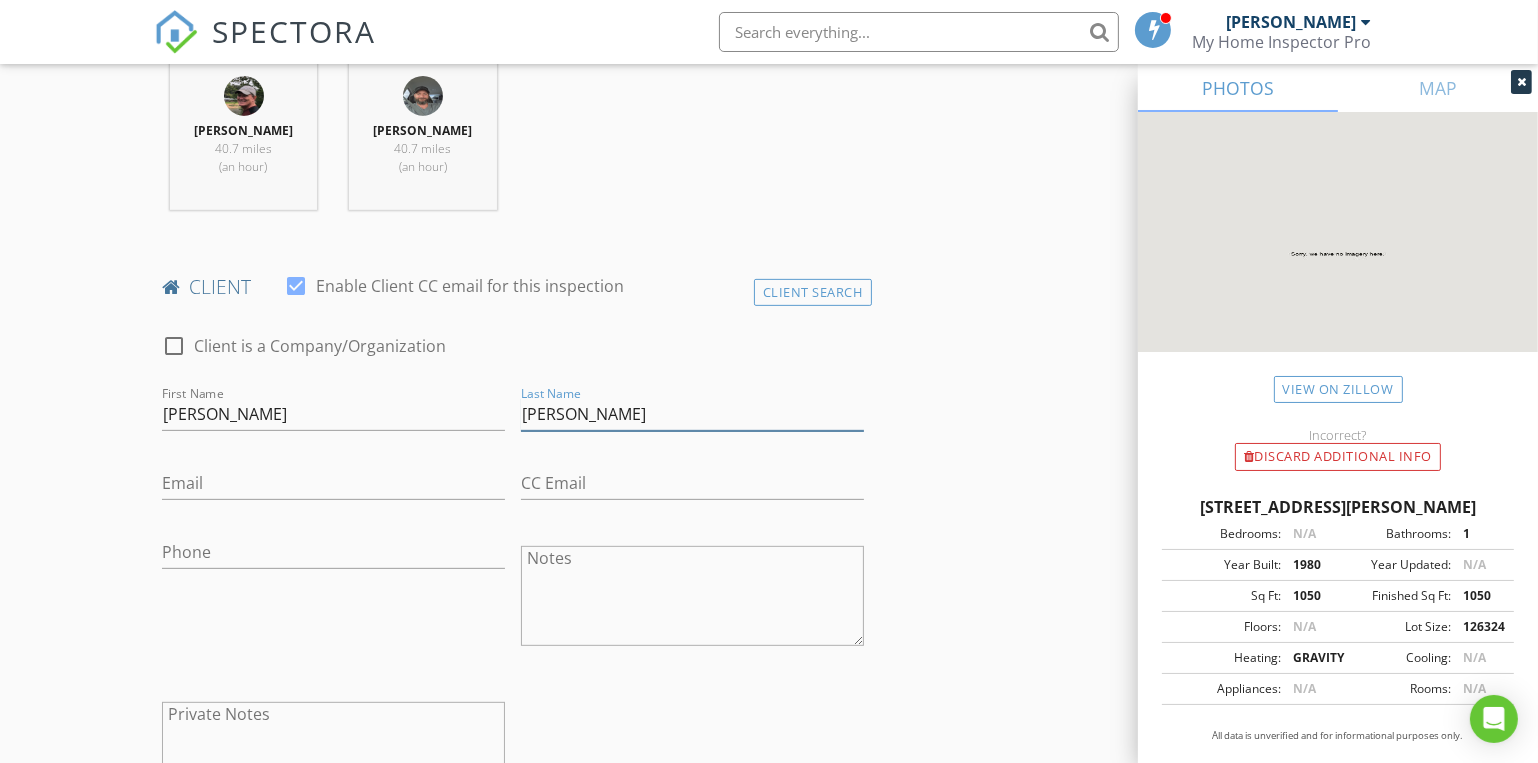 type on "Mathews" 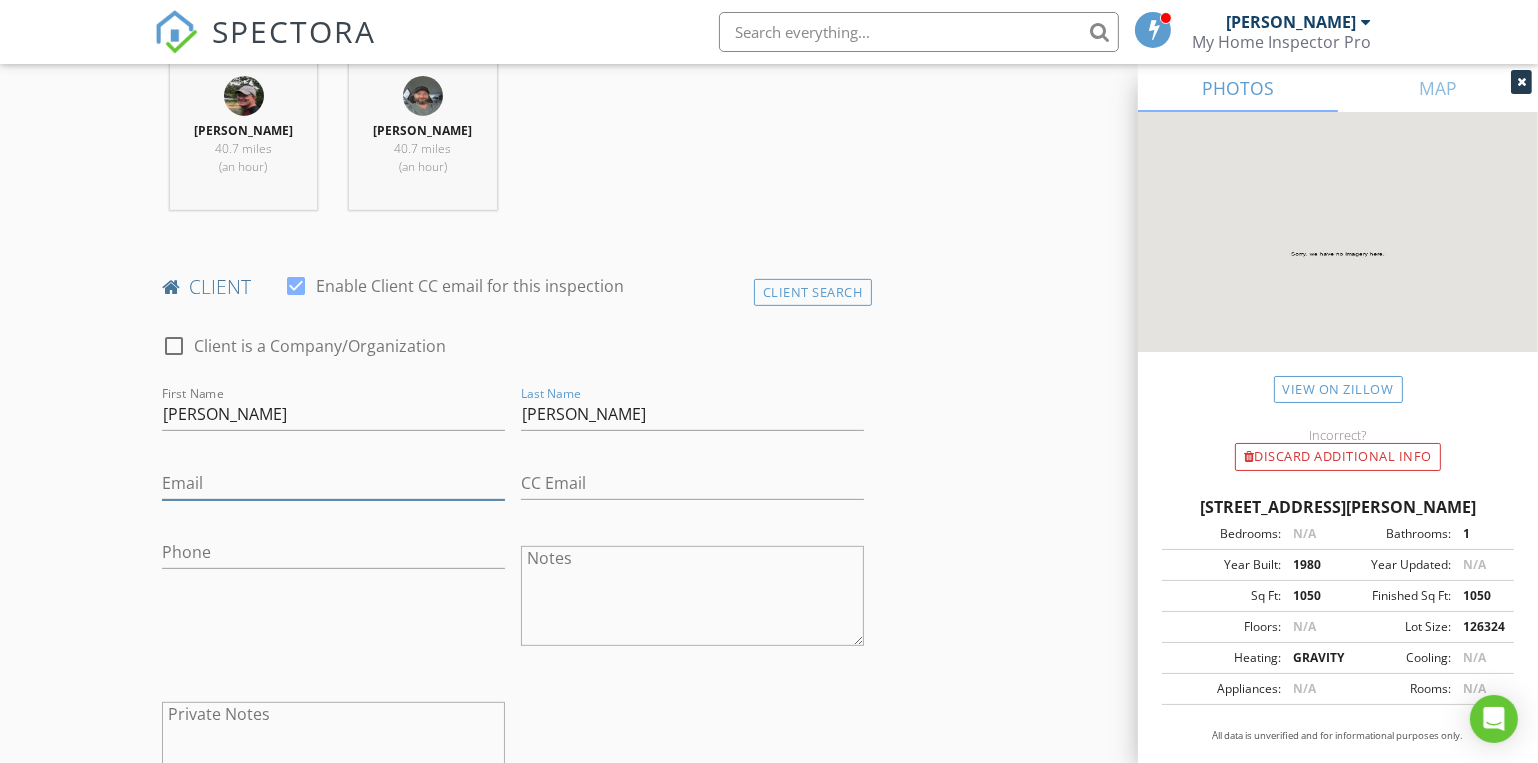 click on "Email" at bounding box center [333, 483] 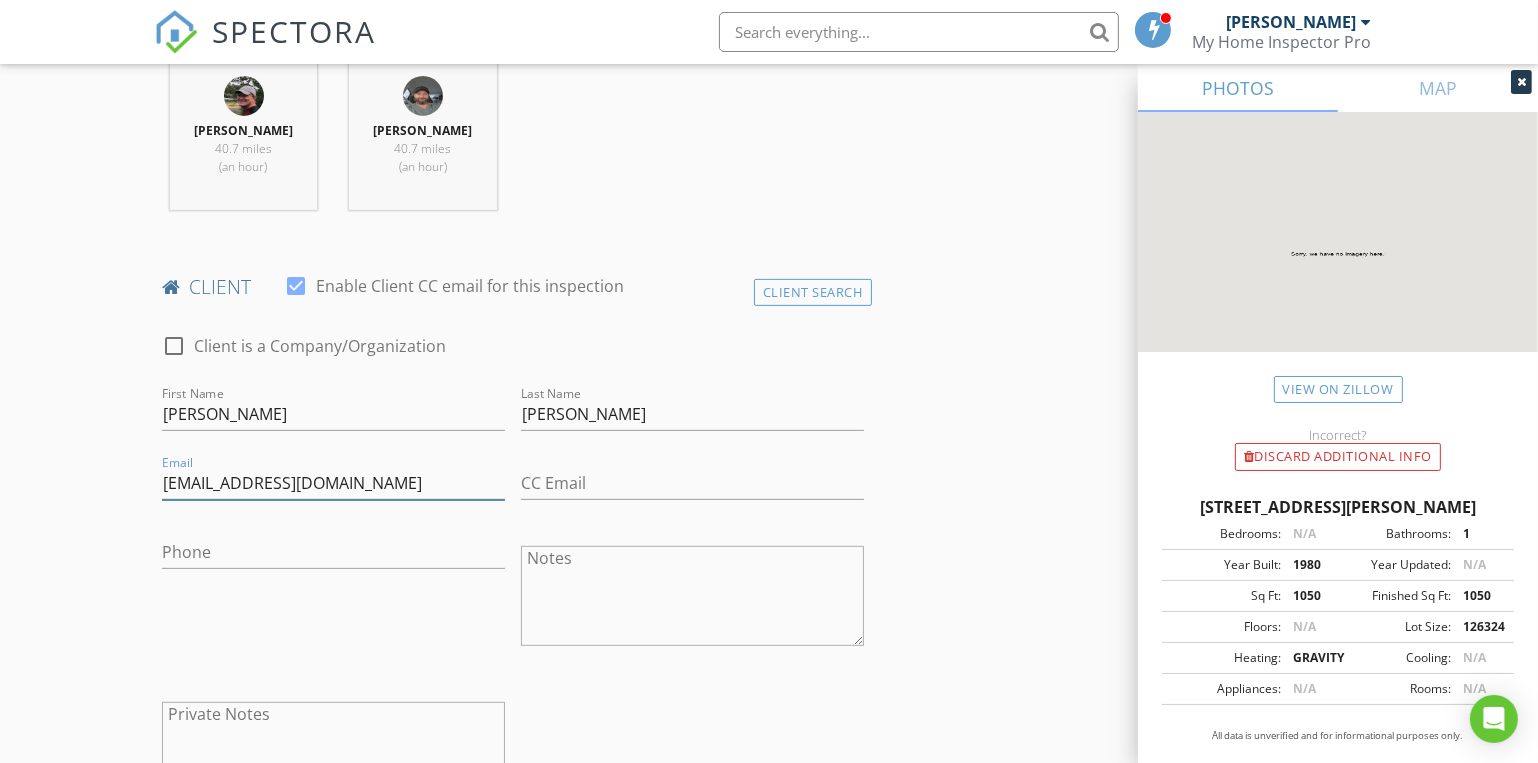type on "JMKM113014@gmail.com" 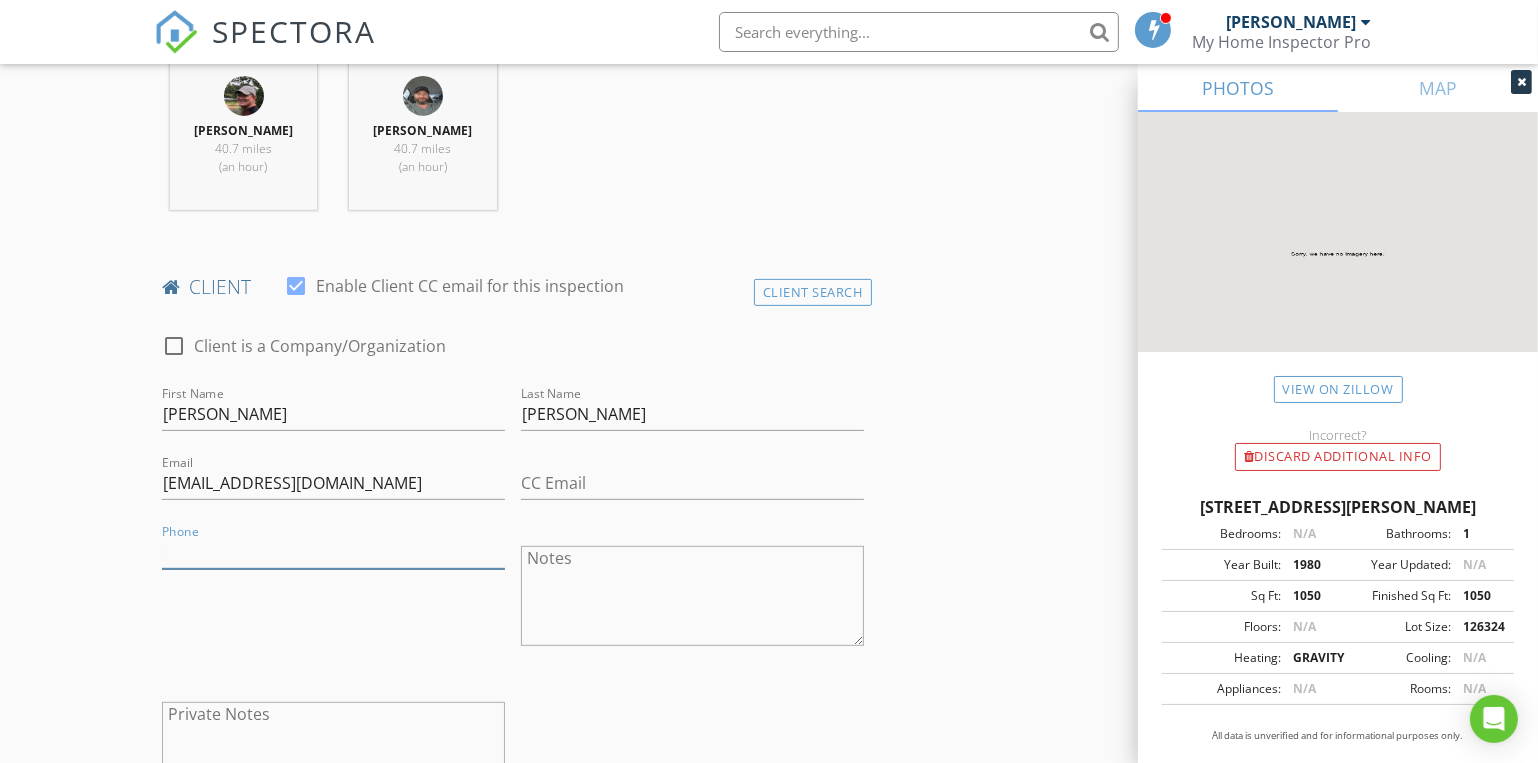 click on "Phone" at bounding box center (333, 552) 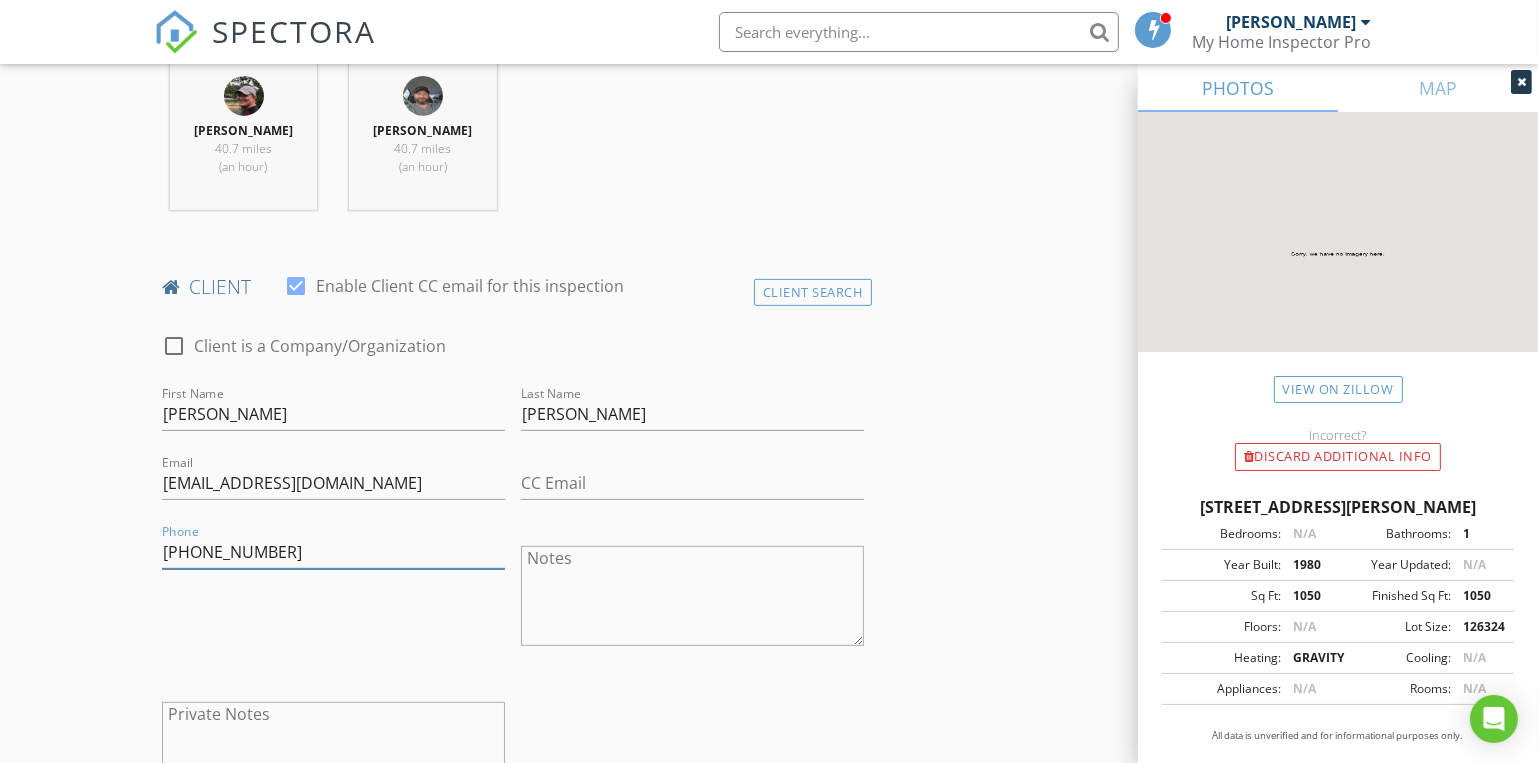 type on "417-315-1148" 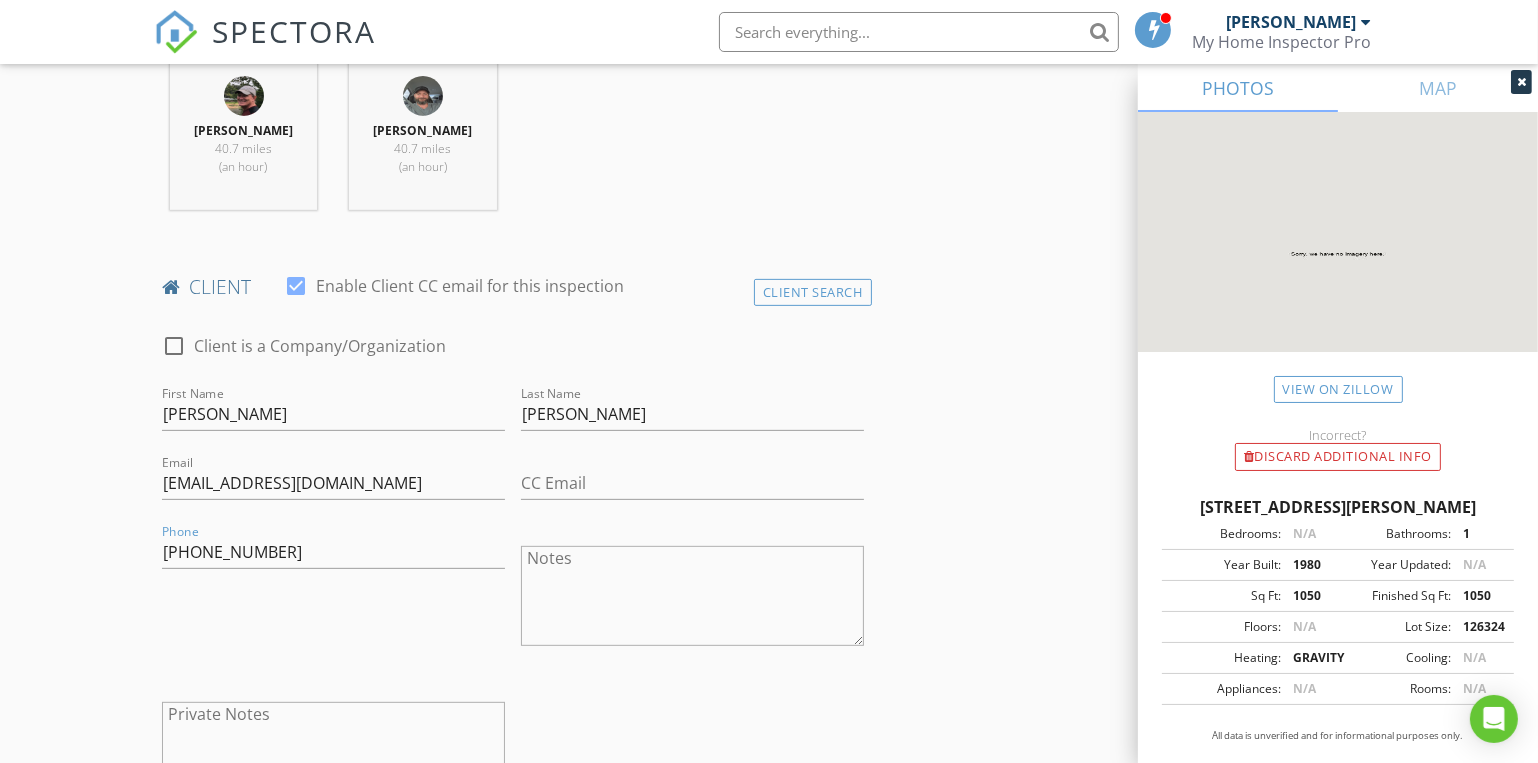 click on "New Inspection
Click here to use the New Order Form
INSPECTOR(S)
check_box   Dave Gress   PRIMARY   check_box   Josh Gress     Dave Gress,  Josh Gress arrow_drop_down   check_box_outline_blank Dave Gress specifically requested check_box_outline_blank Josh Gress specifically requested
Date/Time
07/21/2025 9:30 AM
Location
Address Search       Address 251 Durington Rd   Unit   City Buffalo   State MO   Zip 65622   County Dallas     Square Feet 1050   Year Built 1980   Foundation Crawlspace arrow_drop_down     Dave Gress     40.7 miles     (an hour)         Josh Gress     40.7 miles     (an hour)
client
check_box Enable Client CC email for this inspection   Client Search     check_box_outline_blank Client is a Company/Organization     First Name Jacob   Last Name Mathews   Email JMKM113014@gmail.com   CC Email   Phone 417-315-1148" at bounding box center [769, 1167] 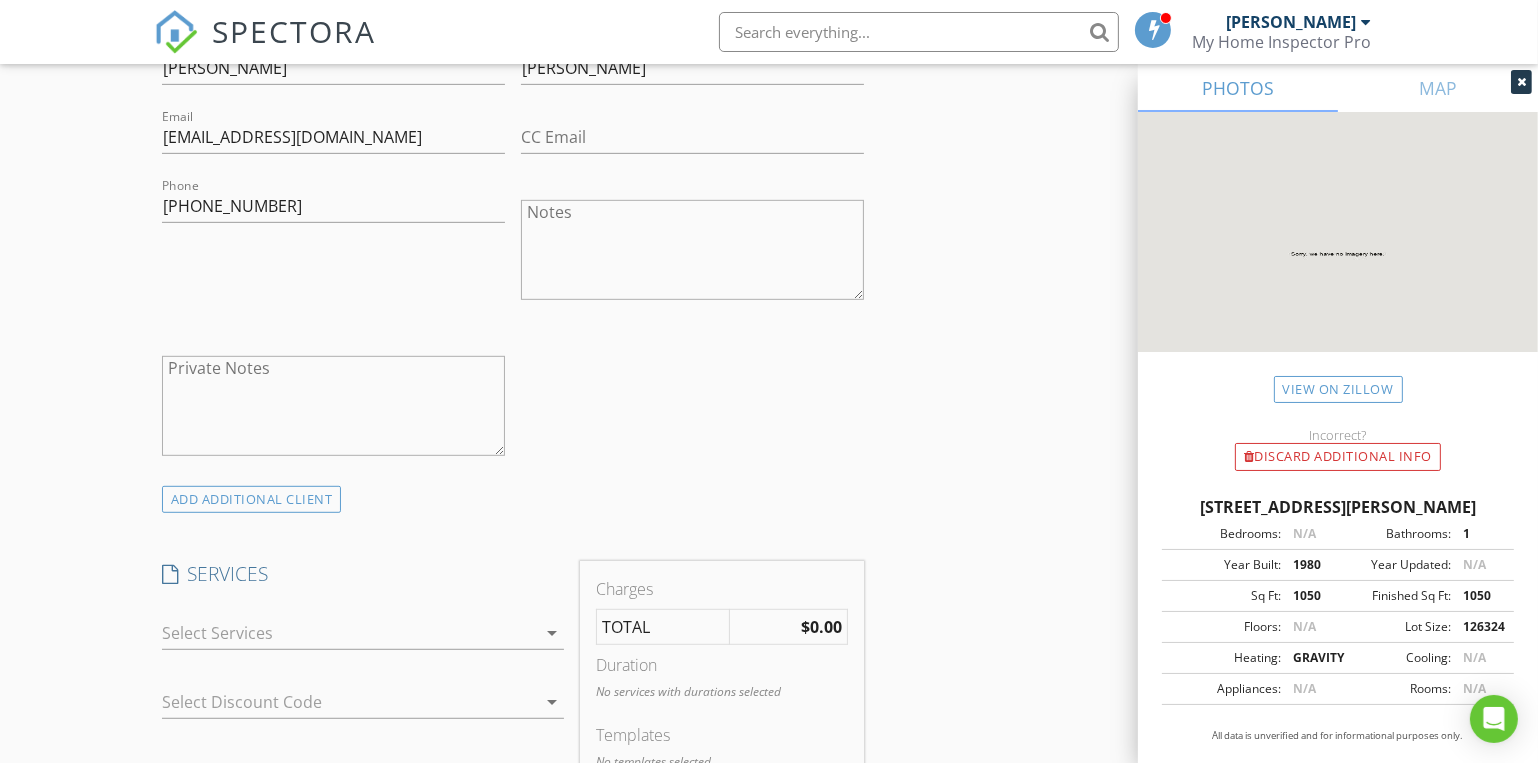 scroll, scrollTop: 1363, scrollLeft: 0, axis: vertical 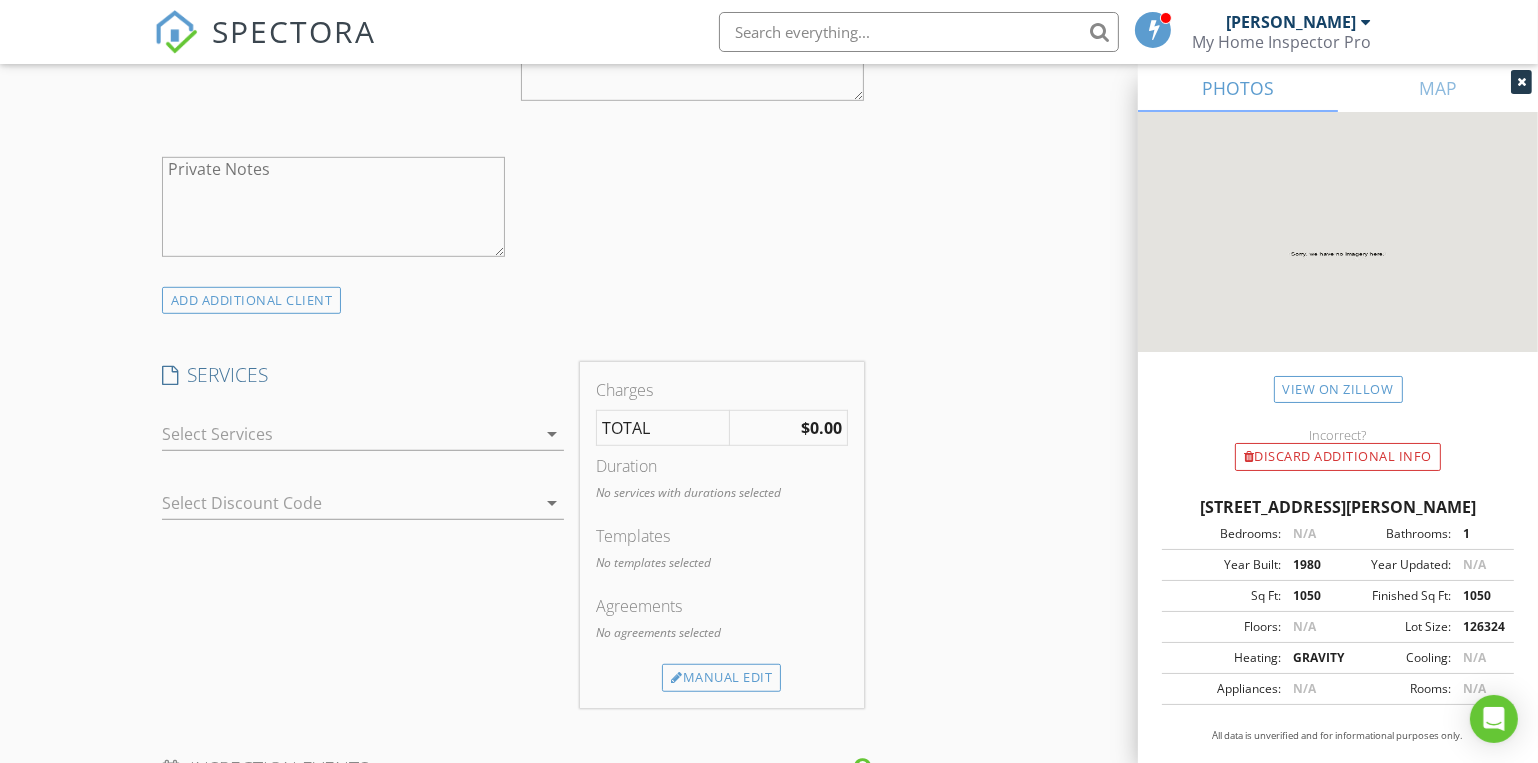click at bounding box center (349, 434) 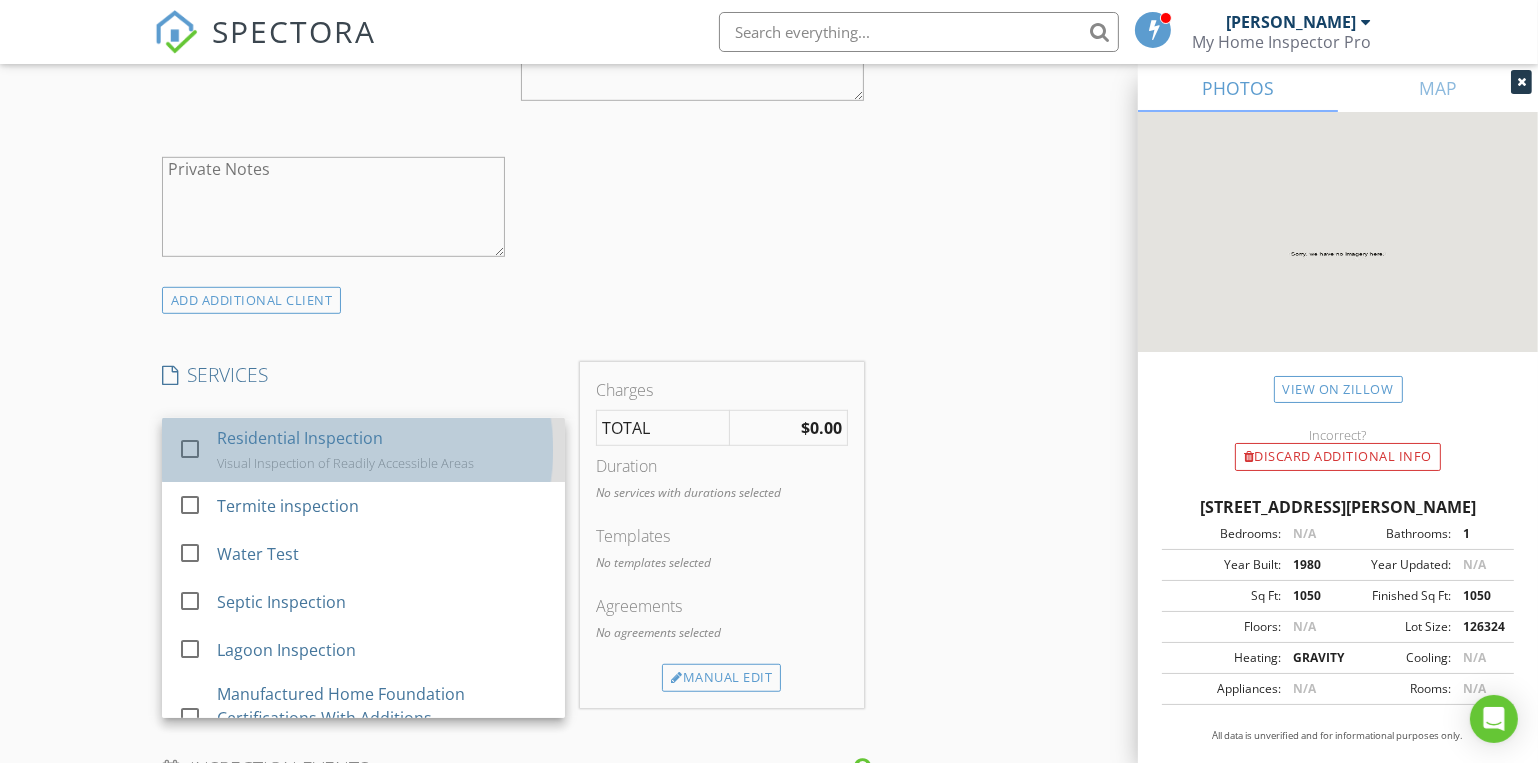 click on "Residential Inspection" at bounding box center [300, 438] 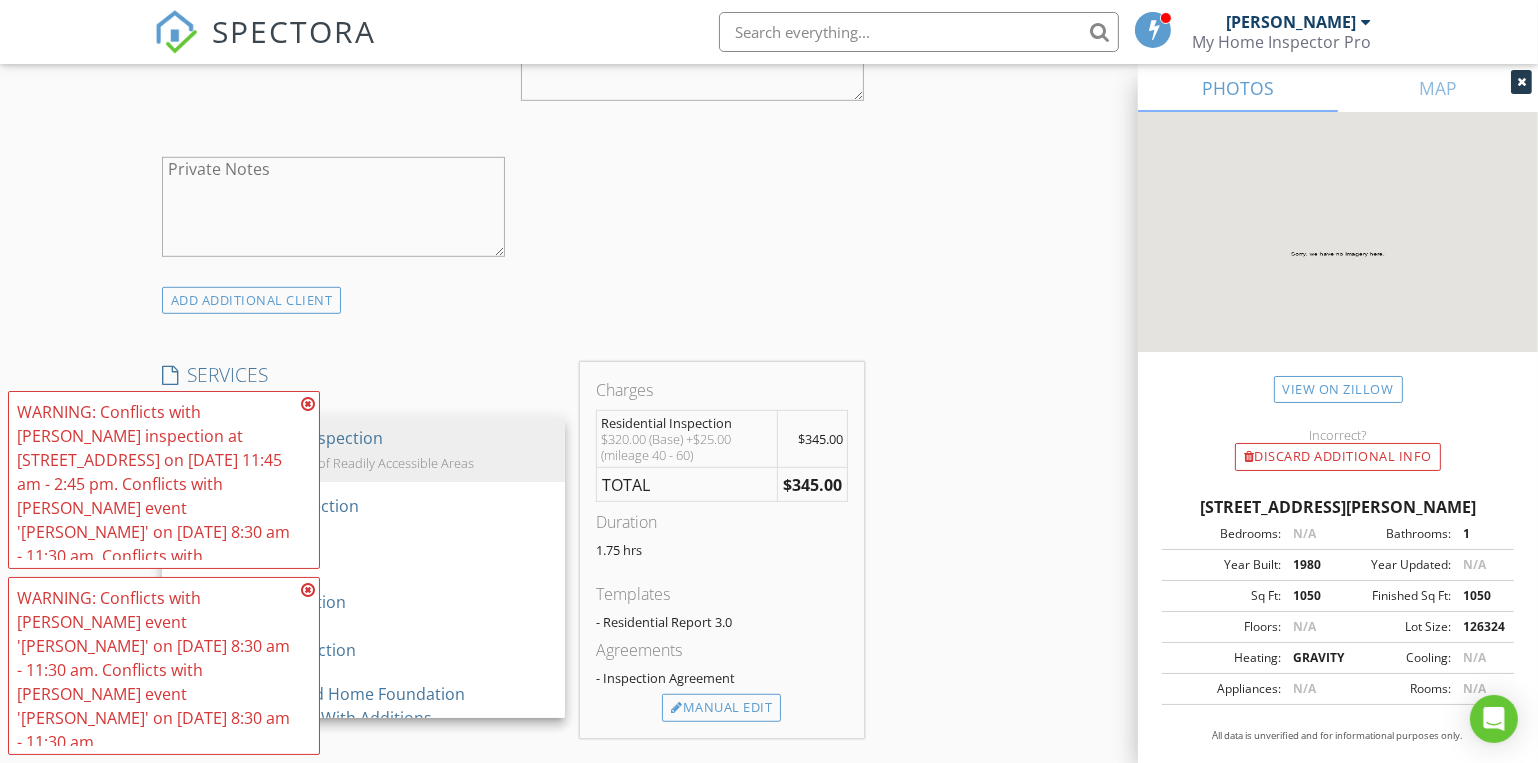 click at bounding box center (308, 404) 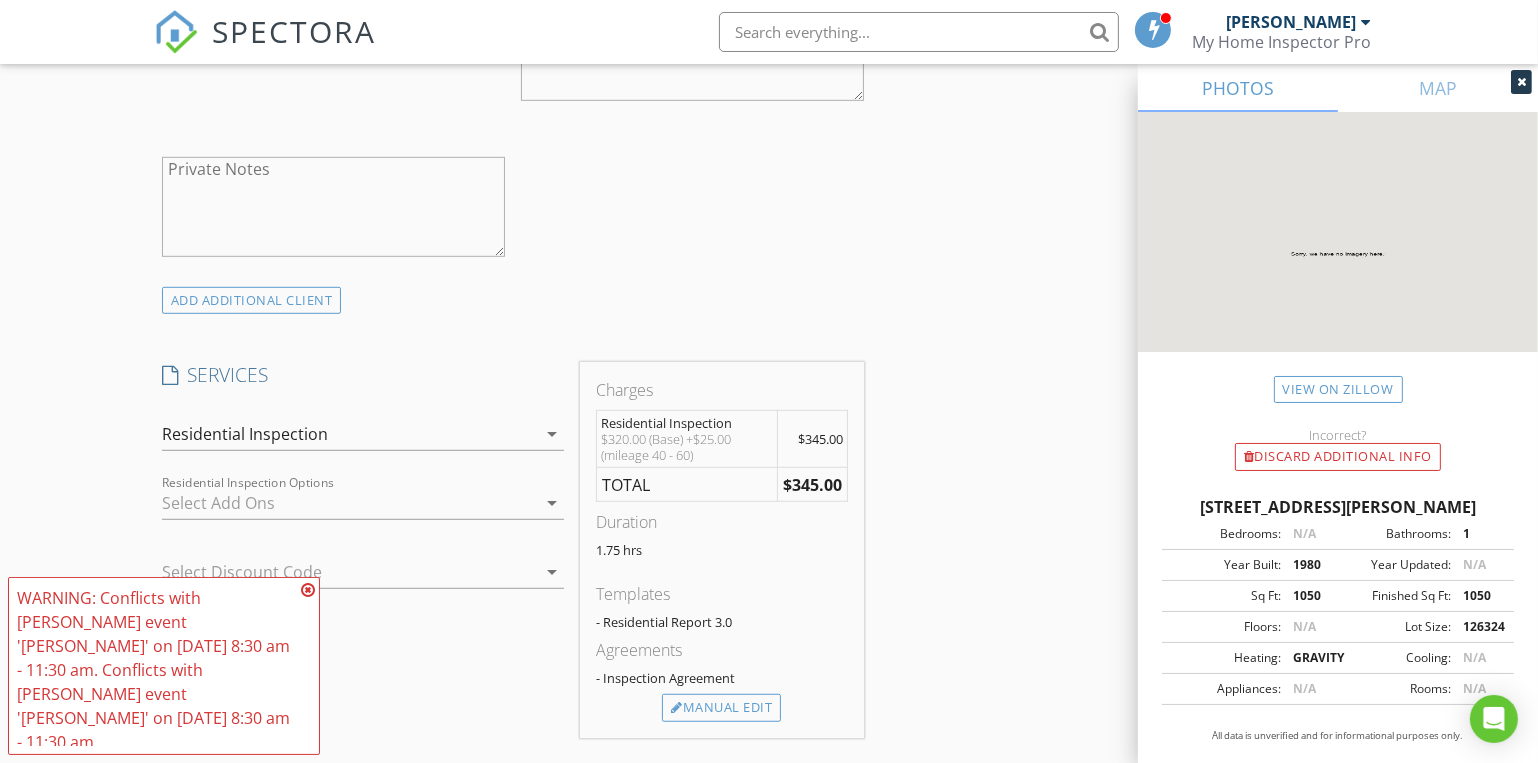 click at bounding box center [308, 590] 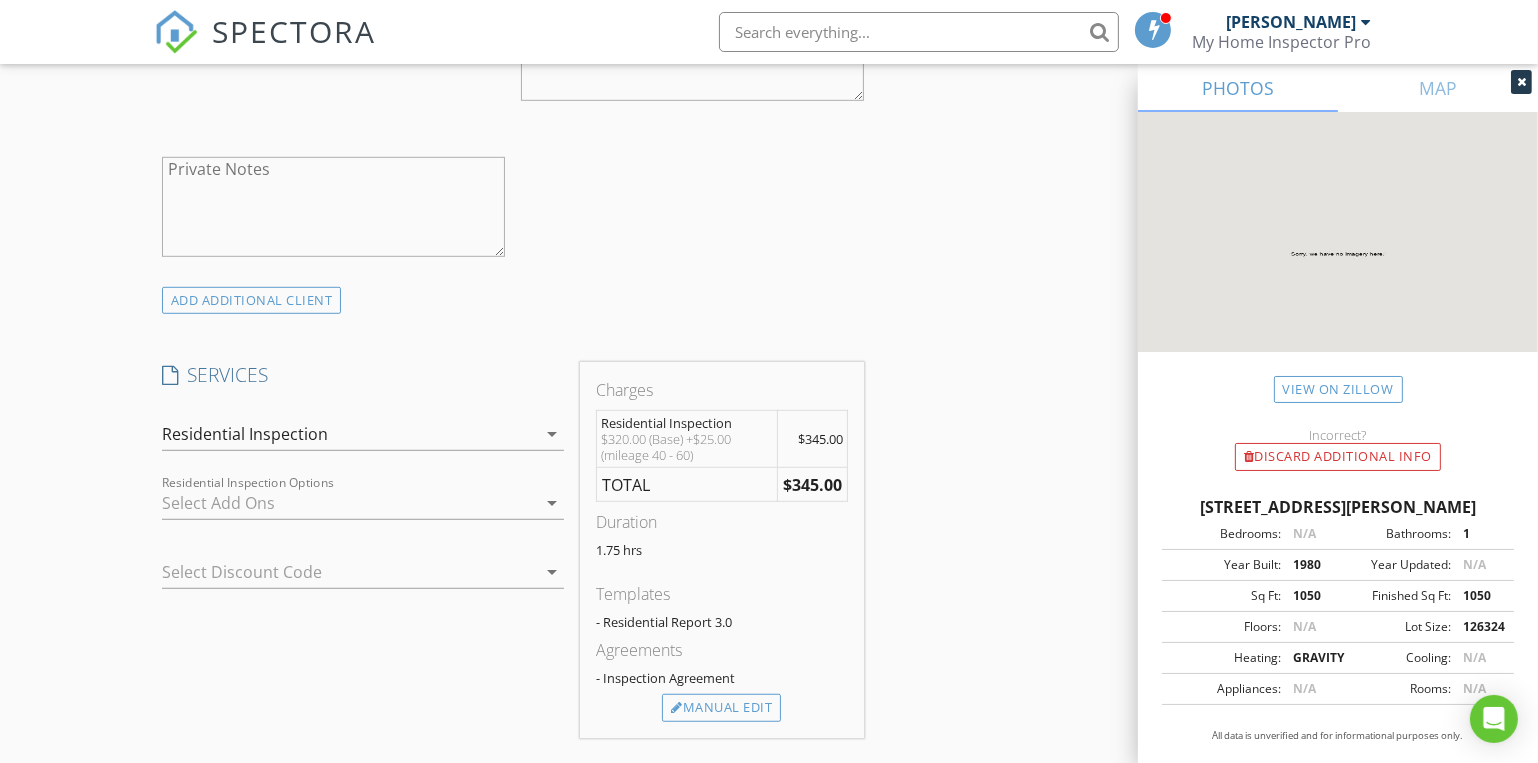 click at bounding box center [349, 503] 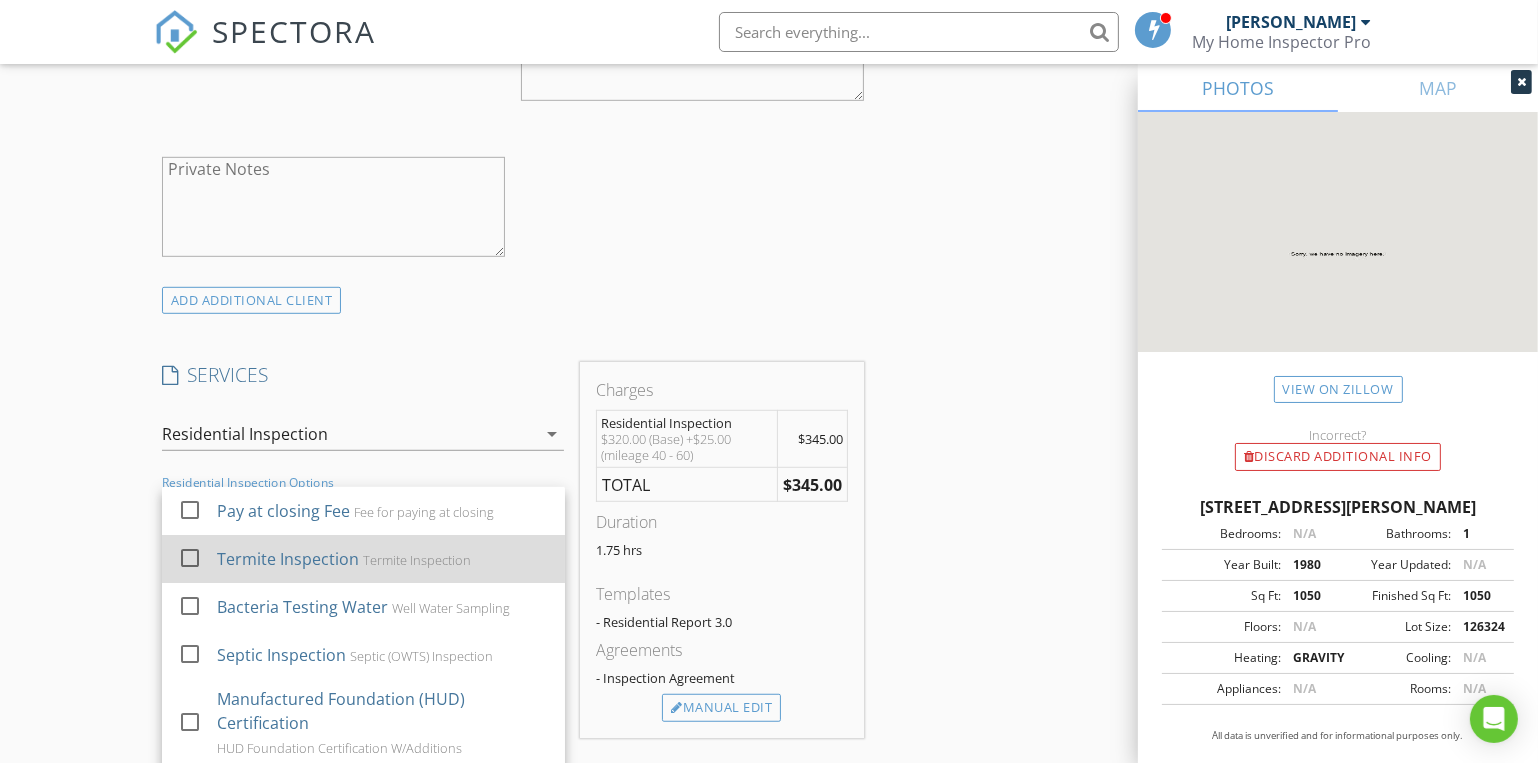 click at bounding box center (190, 558) 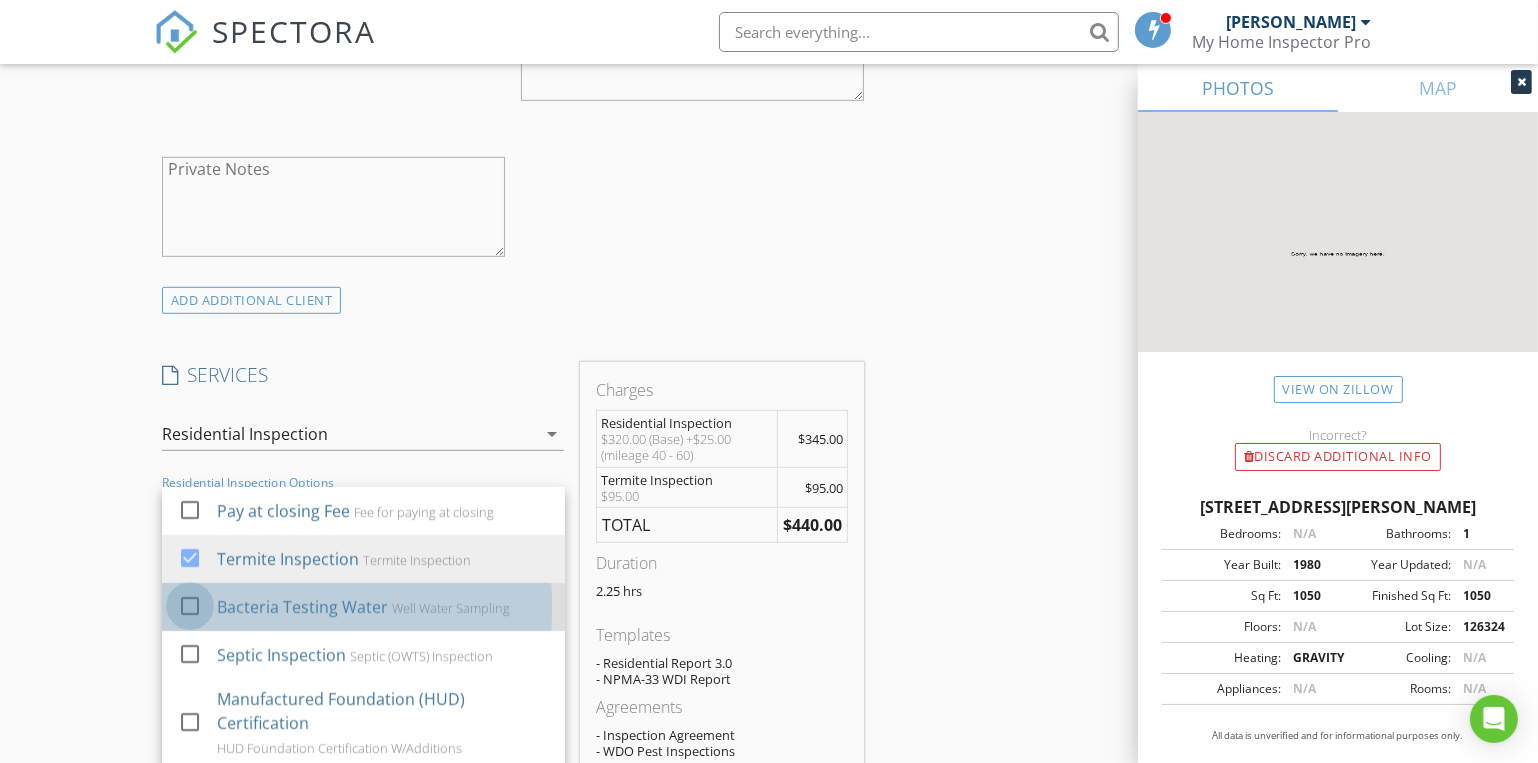click at bounding box center (190, 606) 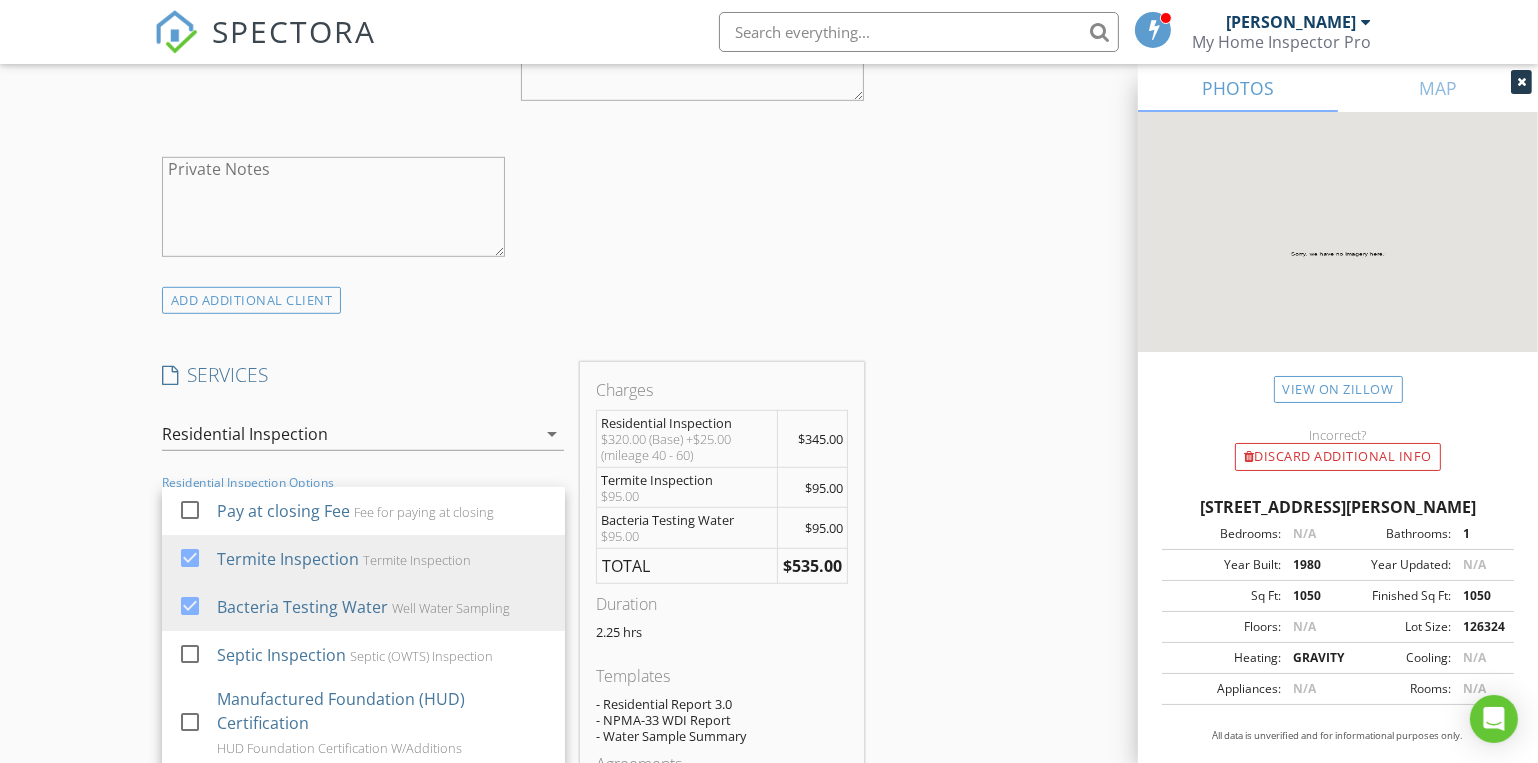 click on "INSPECTOR(S)
check_box   Dave Gress   PRIMARY   check_box   Josh Gress     Dave Gress,  Josh Gress arrow_drop_down   check_box_outline_blank Dave Gress specifically requested check_box_outline_blank Josh Gress specifically requested
Date/Time
07/21/2025 9:30 AM
Location
Address Search       Address 251 Durington Rd   Unit   City Buffalo   State MO   Zip 65622   County Dallas     Square Feet 1050   Year Built 1980   Foundation Crawlspace arrow_drop_down     Dave Gress     40.7 miles     (an hour)         Josh Gress     40.7 miles     (an hour)
client
check_box Enable Client CC email for this inspection   Client Search     check_box_outline_blank Client is a Company/Organization     First Name Jacob   Last Name Mathews   Email JMKM113014@gmail.com   CC Email   Phone 417-315-1148           Notes   Private Notes
SERVICES" at bounding box center [513, 685] 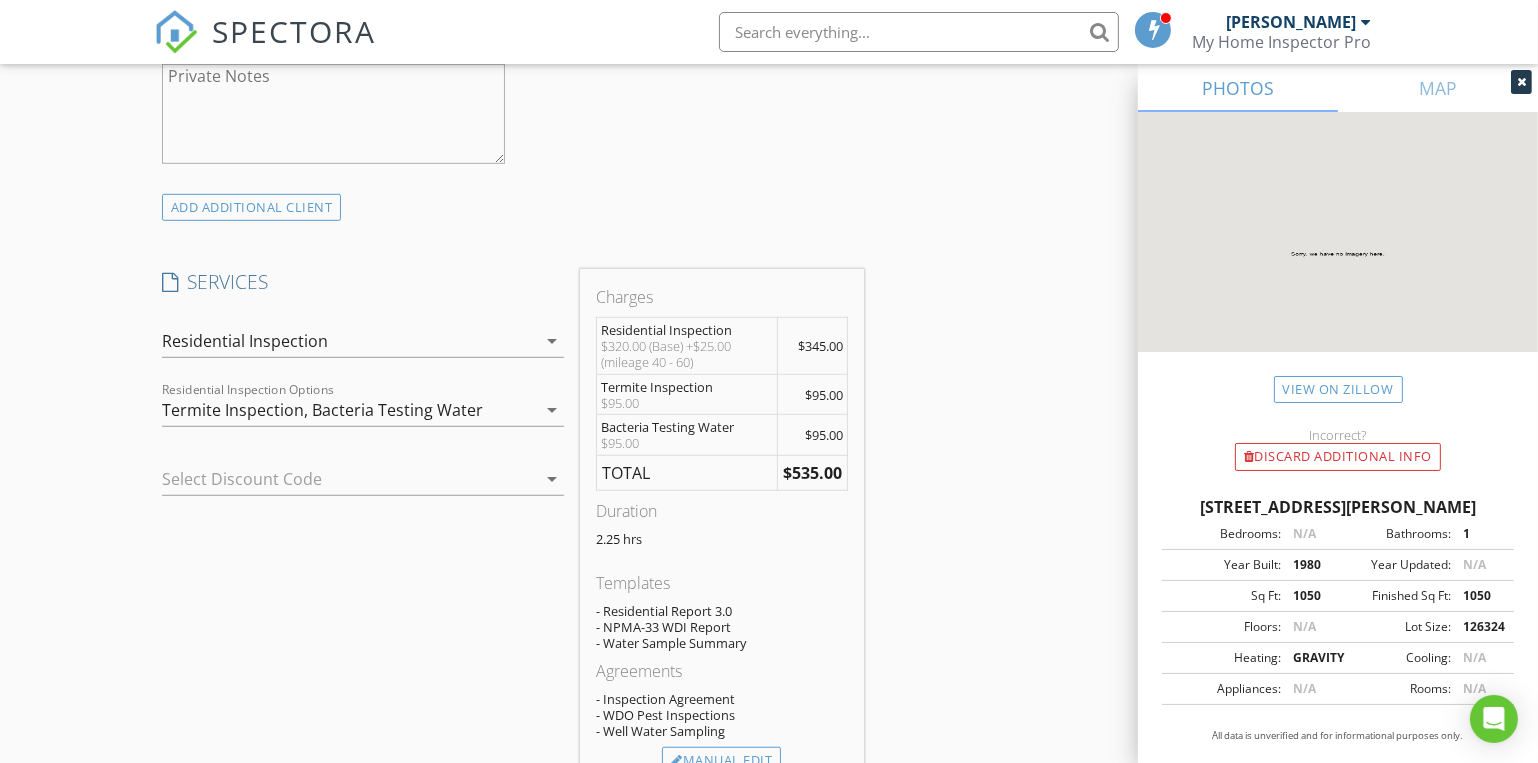 scroll, scrollTop: 1636, scrollLeft: 0, axis: vertical 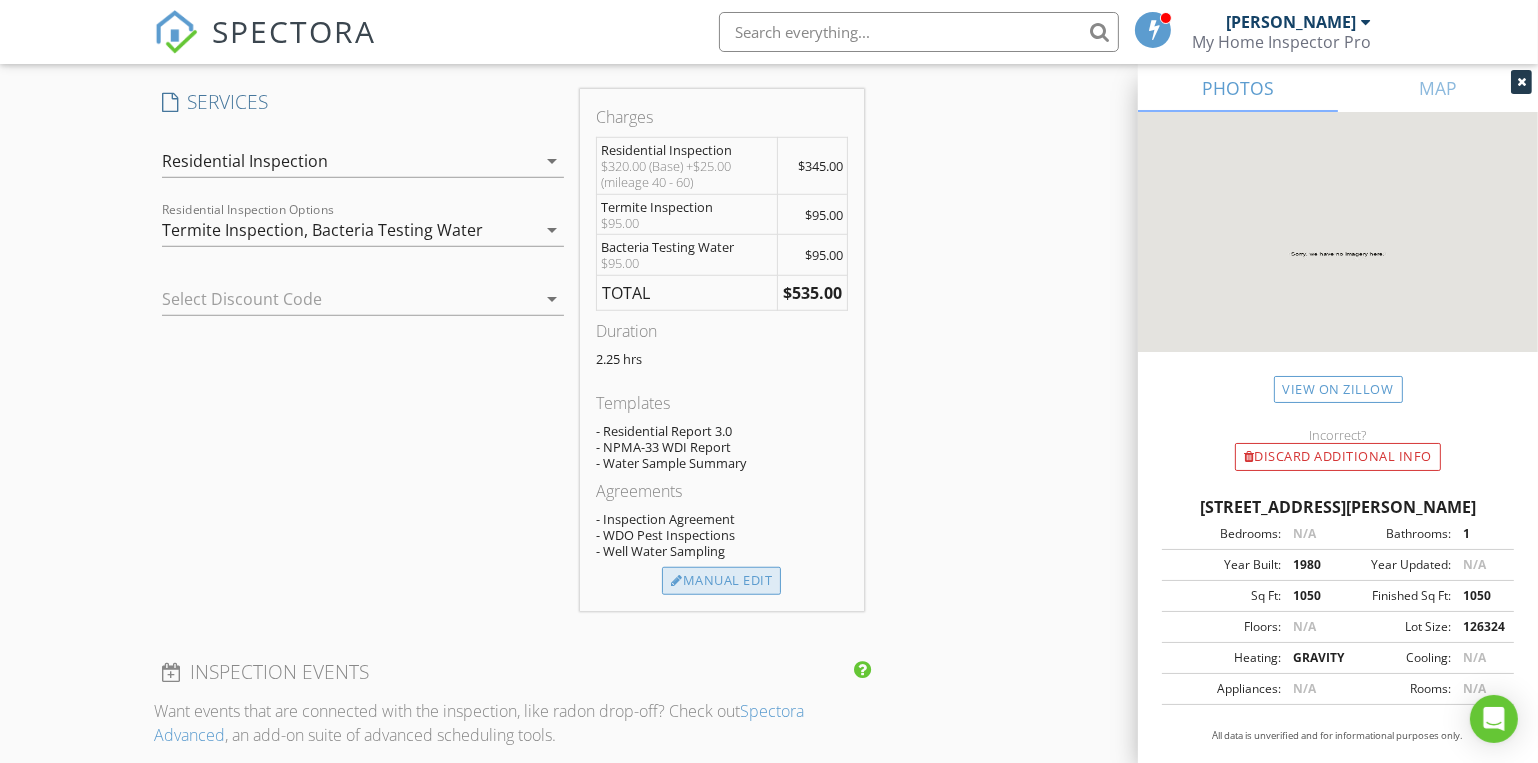 click on "Manual Edit" at bounding box center (721, 581) 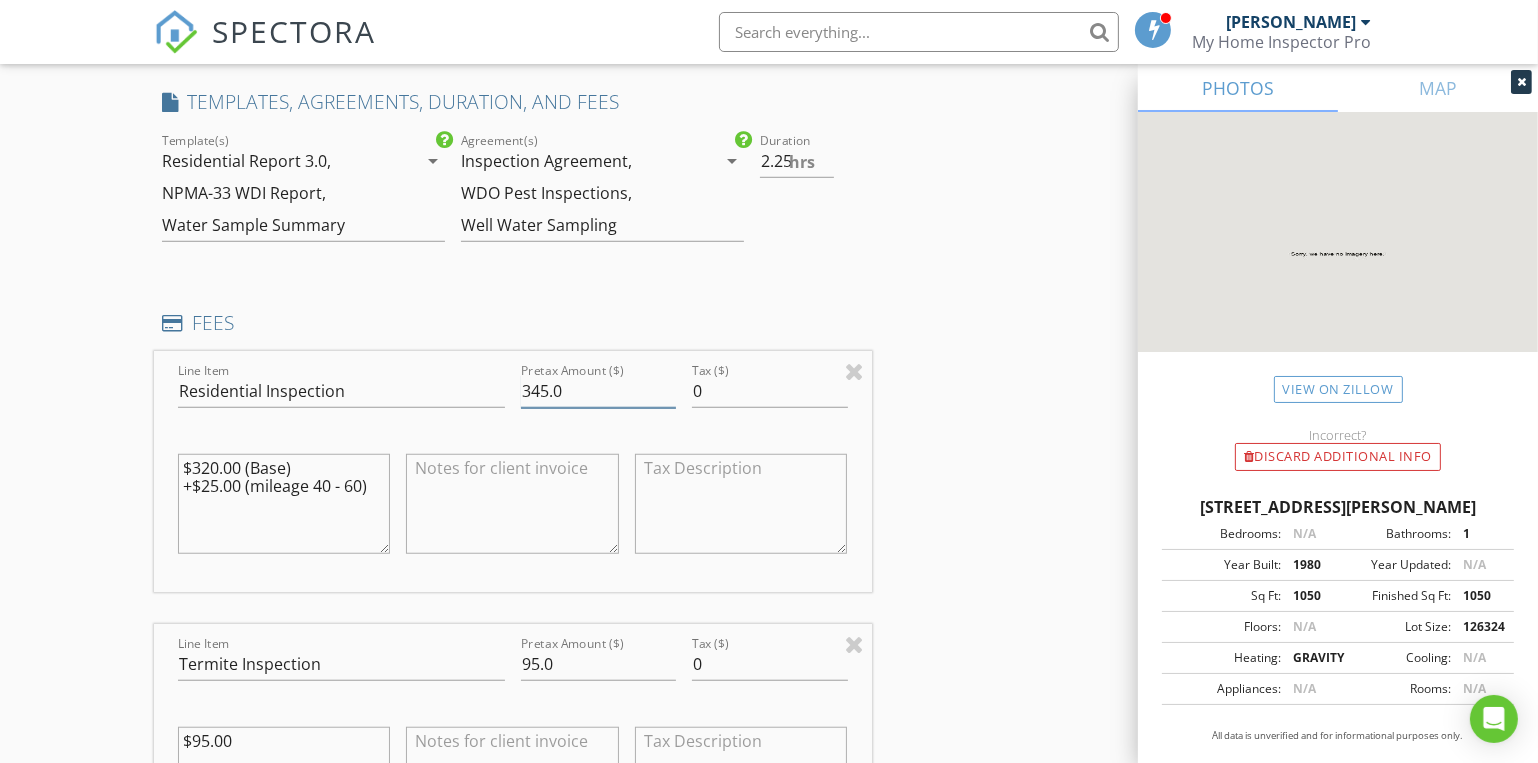 click on "345.0" at bounding box center [598, 391] 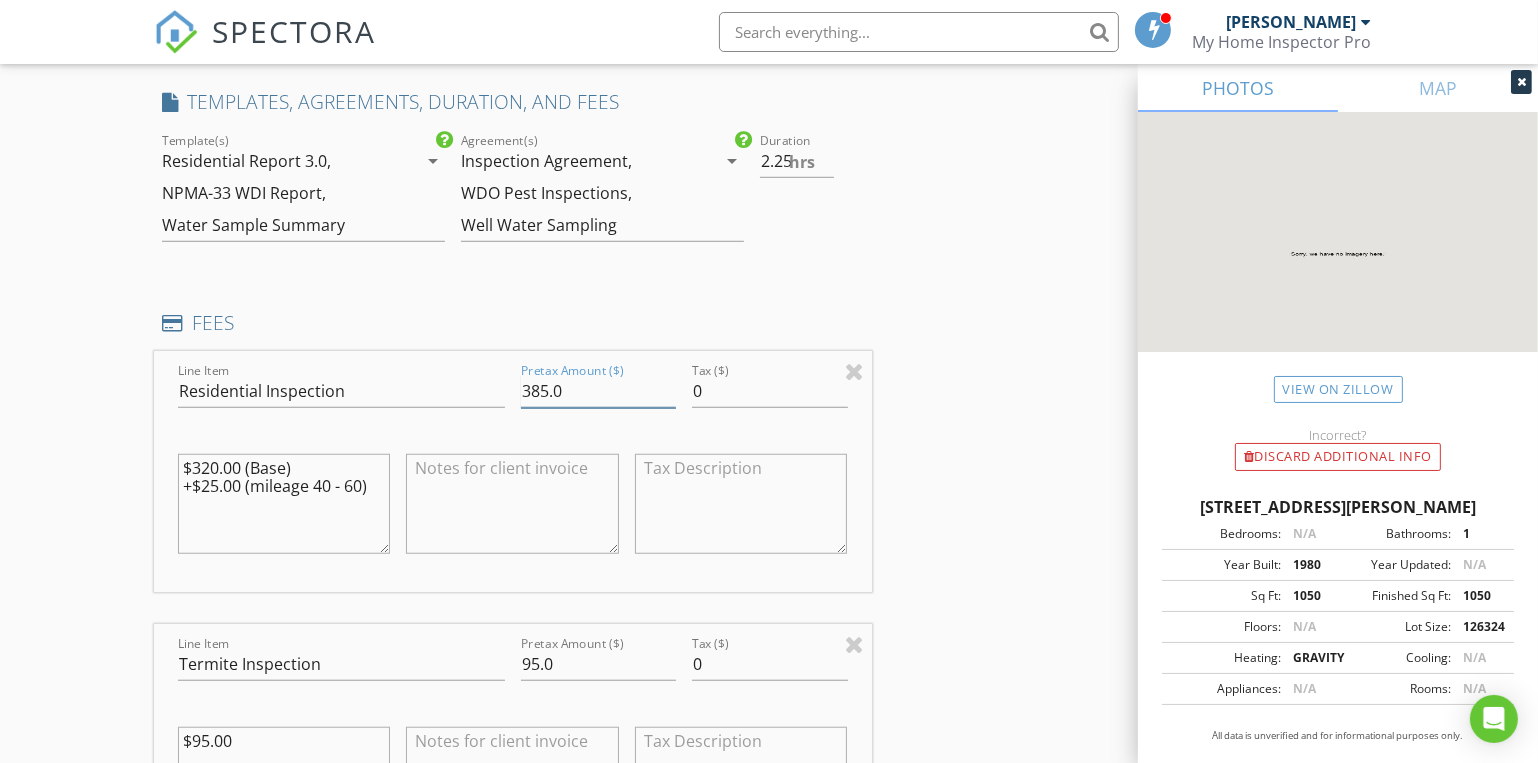 type on "385.0" 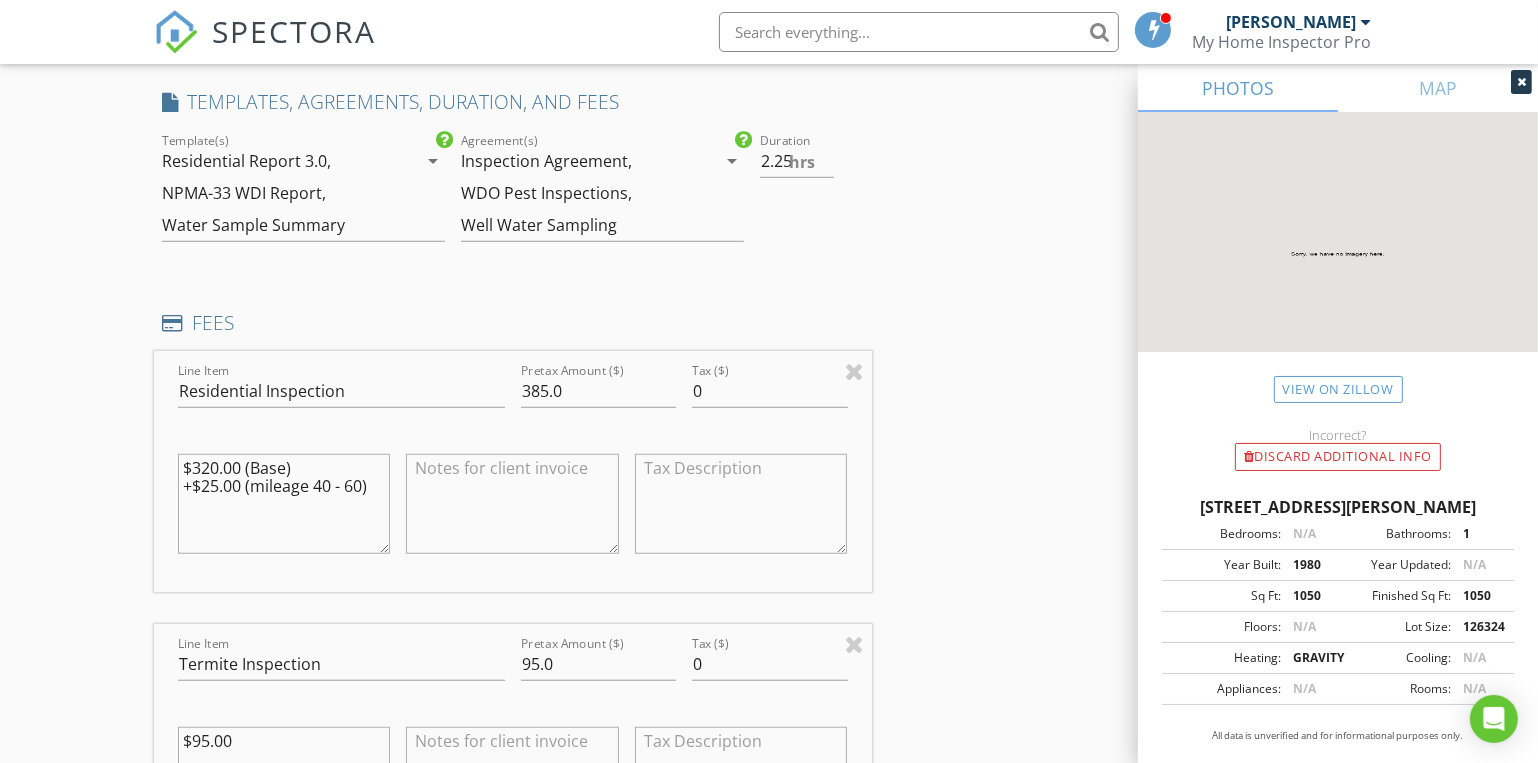 click on "INSPECTOR(S)
check_box   Dave Gress   PRIMARY   check_box   Josh Gress     Dave Gress,  Josh Gress arrow_drop_down   check_box_outline_blank Dave Gress specifically requested check_box_outline_blank Josh Gress specifically requested
Date/Time
07/21/2025 9:30 AM
Location
Address Search       Address 251 Durington Rd   Unit   City Buffalo   State MO   Zip 65622   County Dallas     Square Feet 1050   Year Built 1980   Foundation Crawlspace arrow_drop_down     Dave Gress     40.7 miles     (an hour)         Josh Gress     40.7 miles     (an hour)
client
check_box Enable Client CC email for this inspection   Client Search     check_box_outline_blank Client is a Company/Organization     First Name Jacob   Last Name Mathews   Email JMKM113014@gmail.com   CC Email   Phone 417-315-1148           Notes   Private Notes          check_box   Residential Inspection" at bounding box center [769, 797] 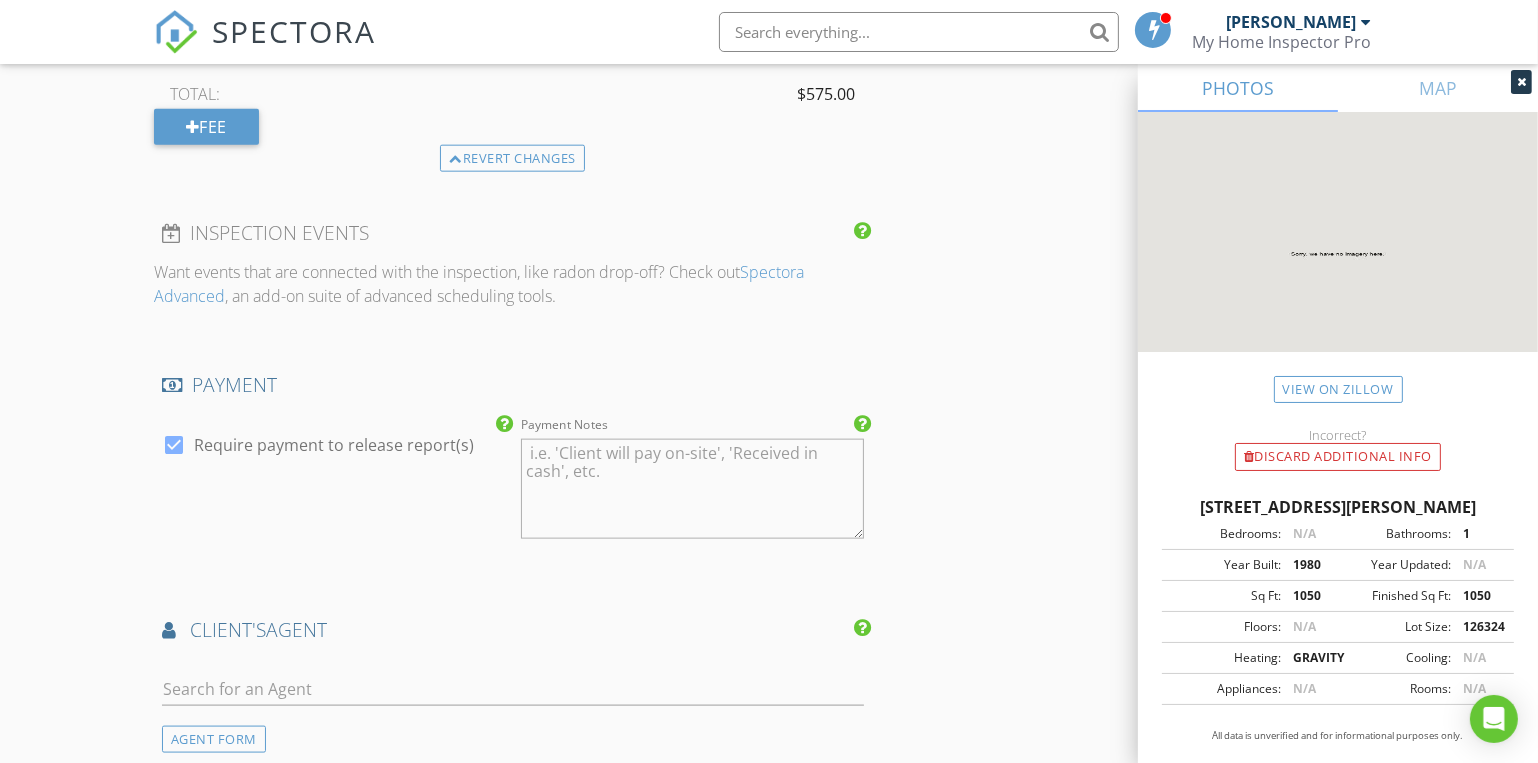 scroll, scrollTop: 2999, scrollLeft: 0, axis: vertical 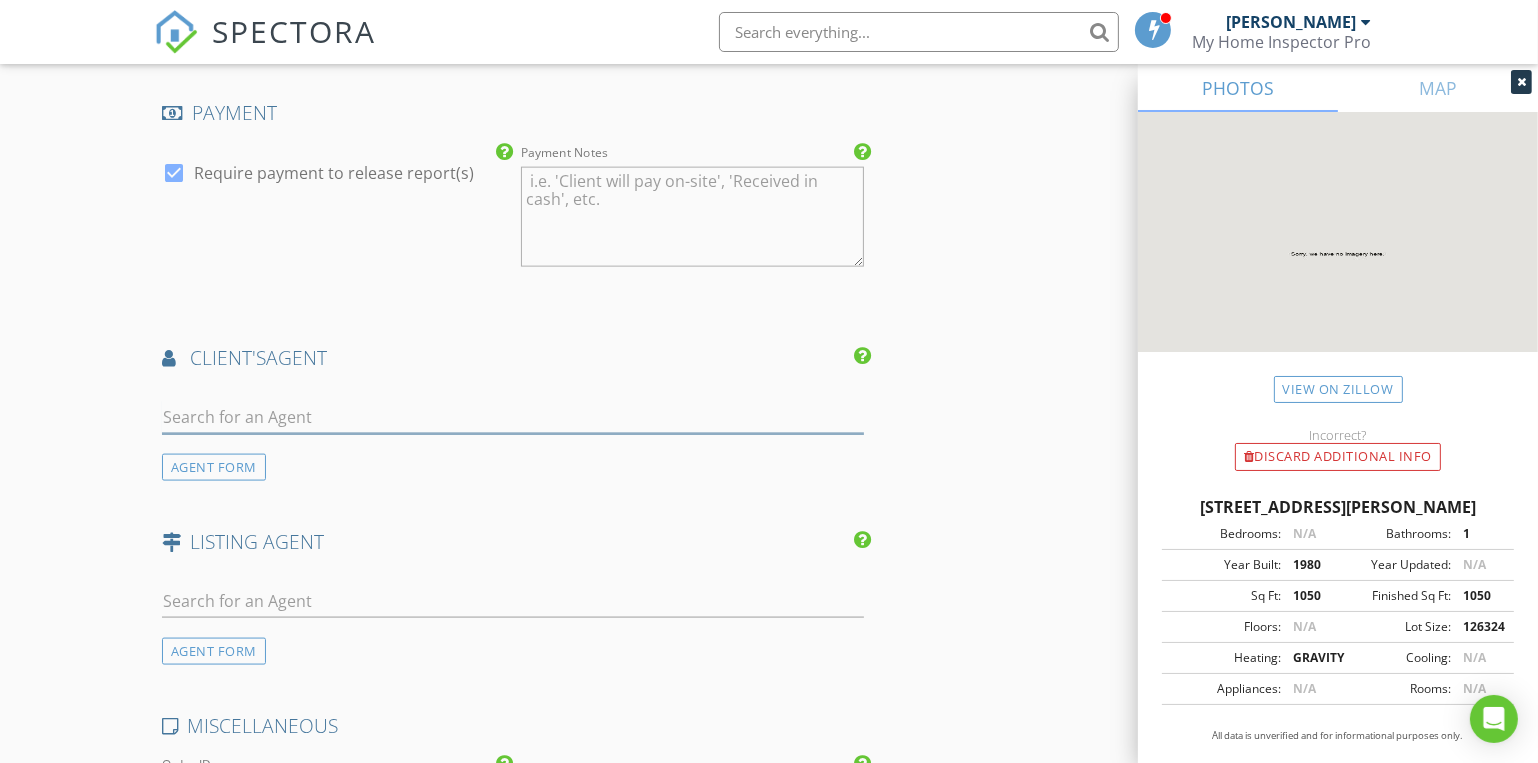 drag, startPoint x: 196, startPoint y: 409, endPoint x: 208, endPoint y: 412, distance: 12.369317 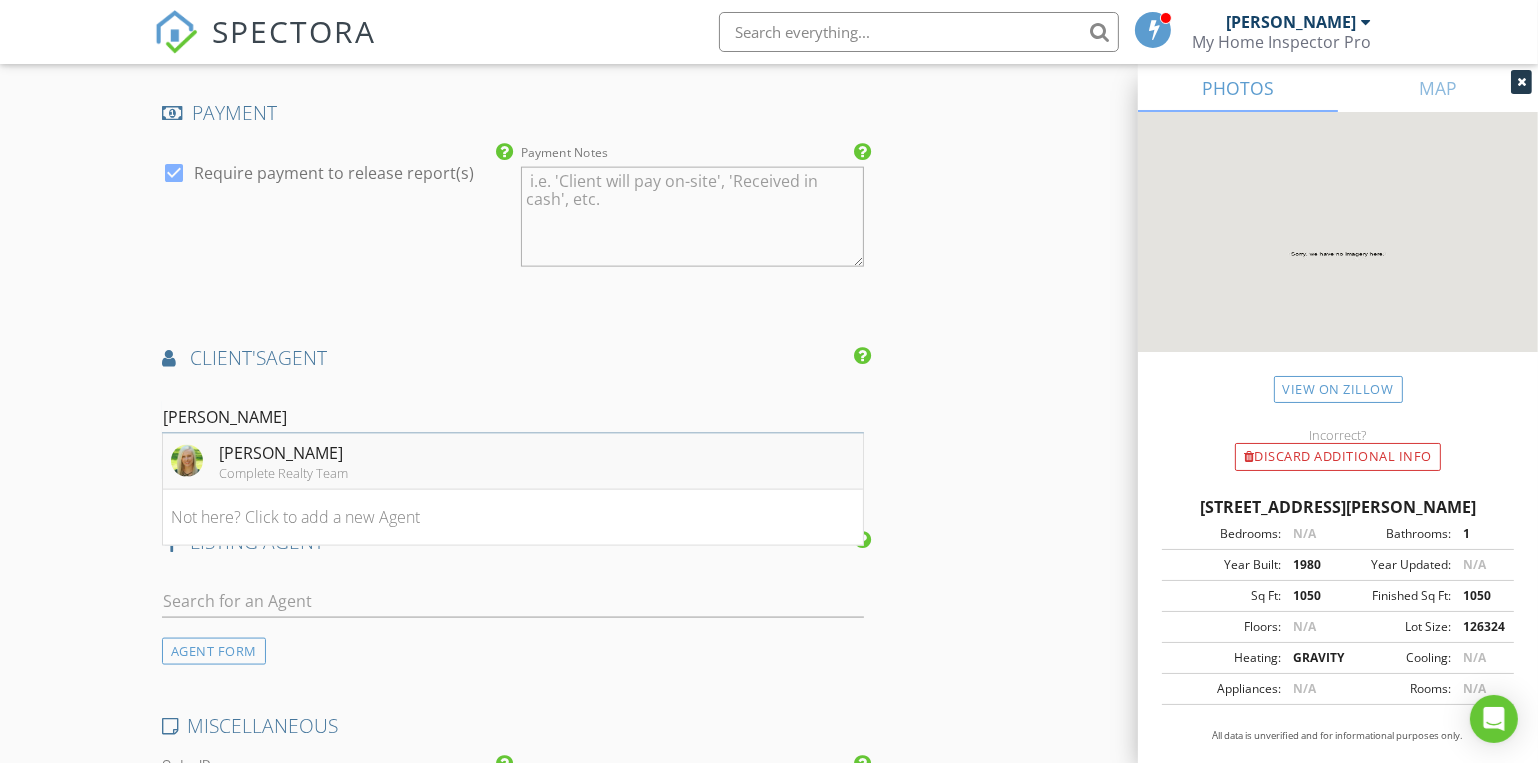 type on "Kelsey" 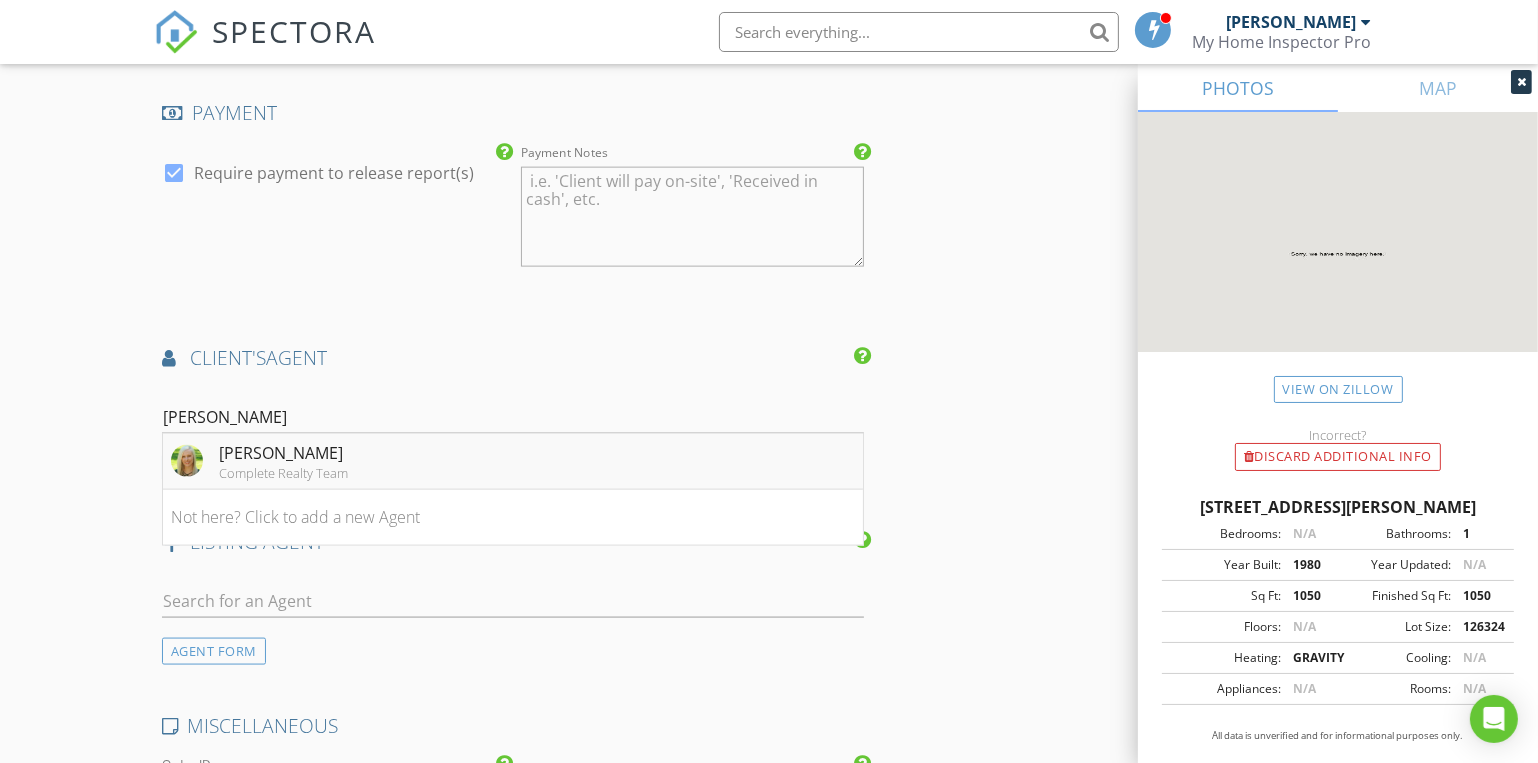 click on "Kelsey Smoot" at bounding box center [283, 453] 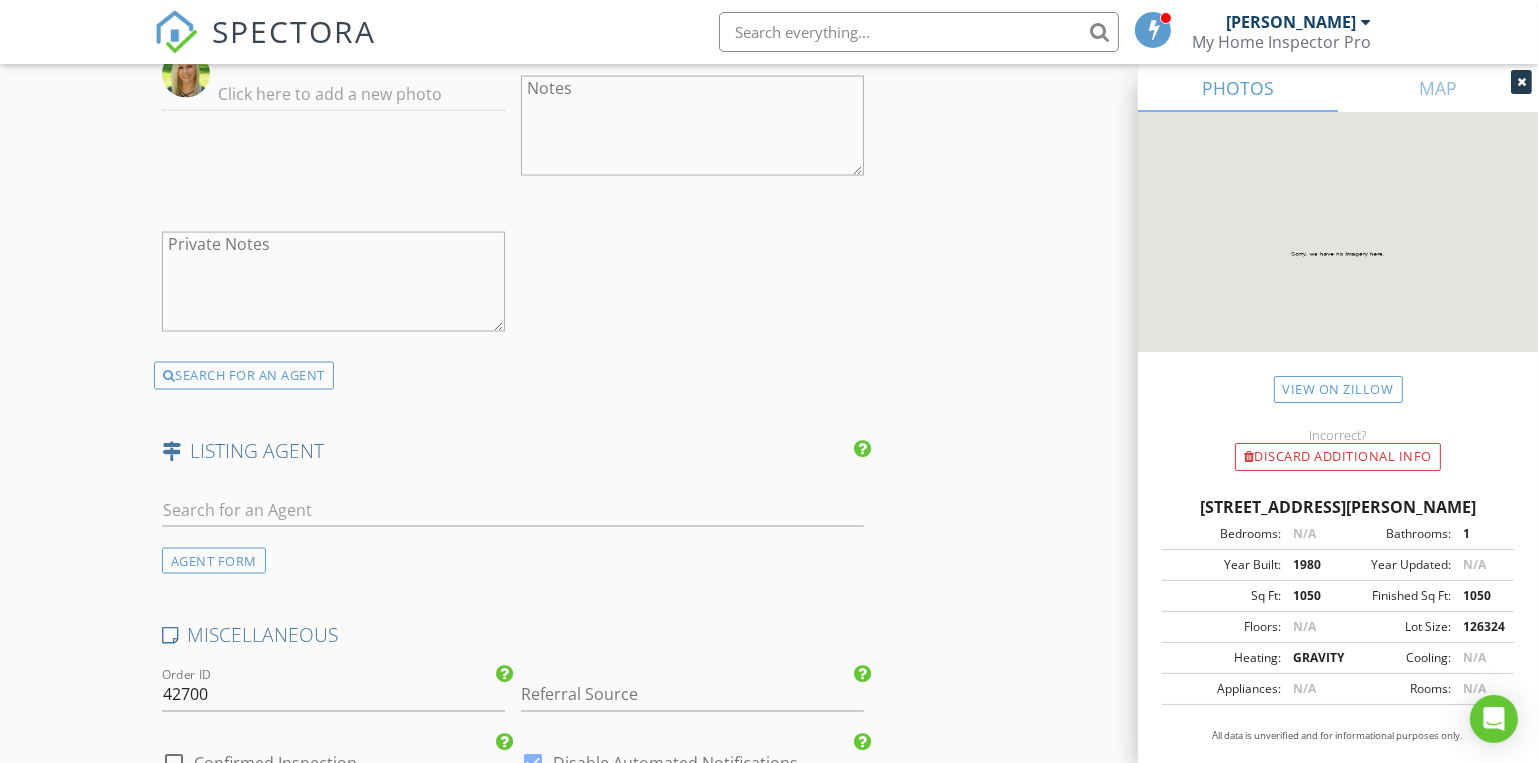 scroll, scrollTop: 3818, scrollLeft: 0, axis: vertical 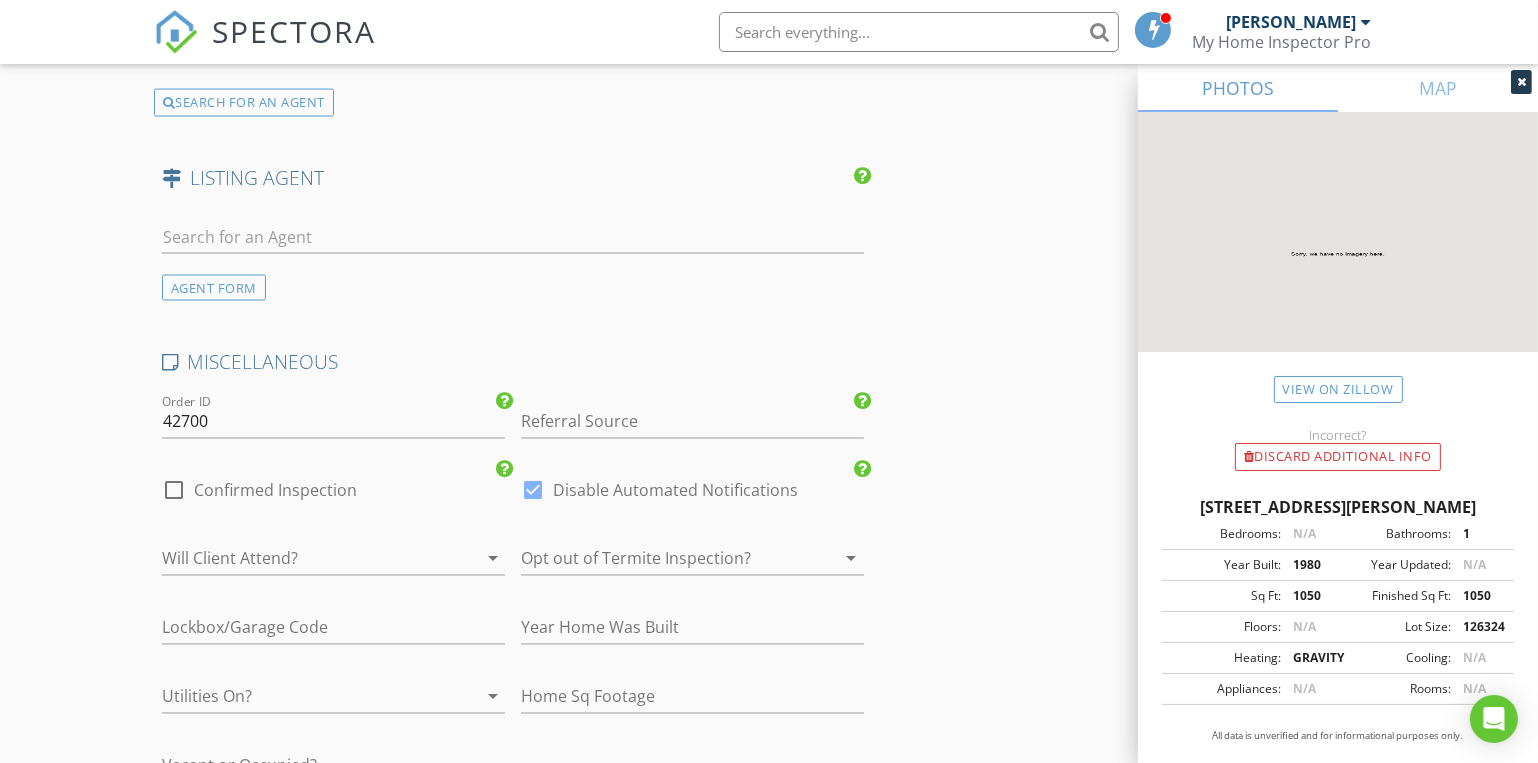 click at bounding box center (305, 559) 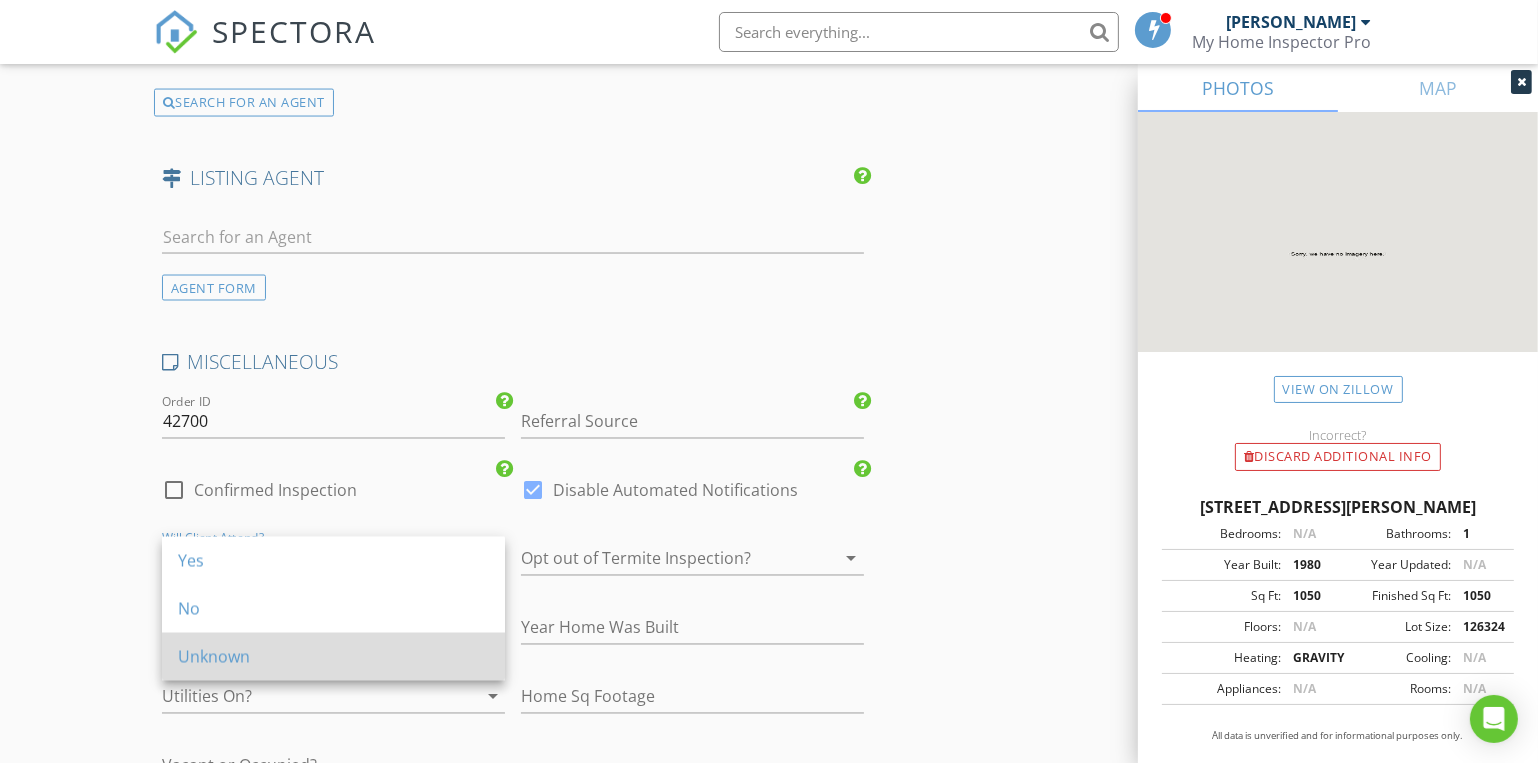 click on "Unknown" at bounding box center [333, 657] 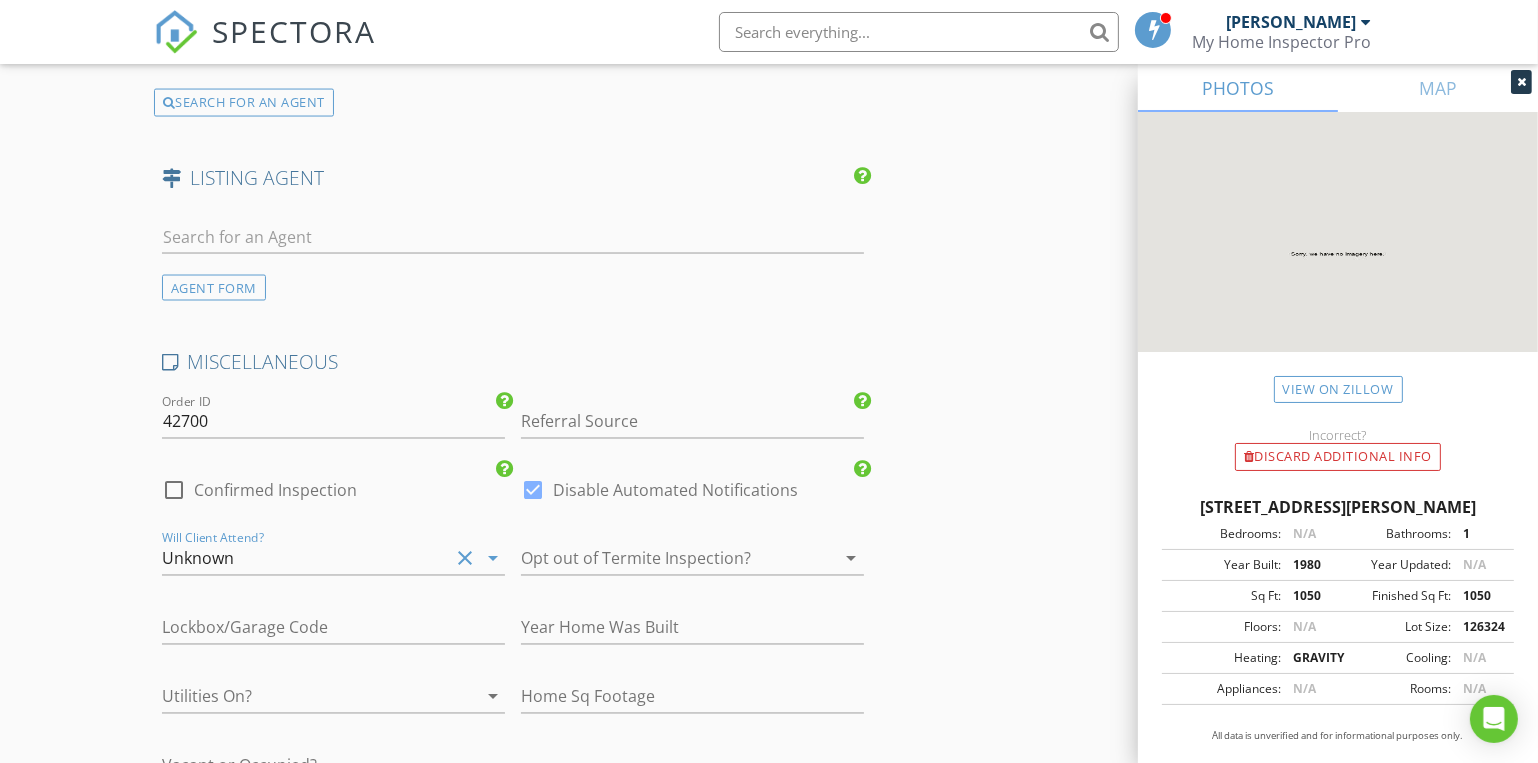 click at bounding box center [664, 559] 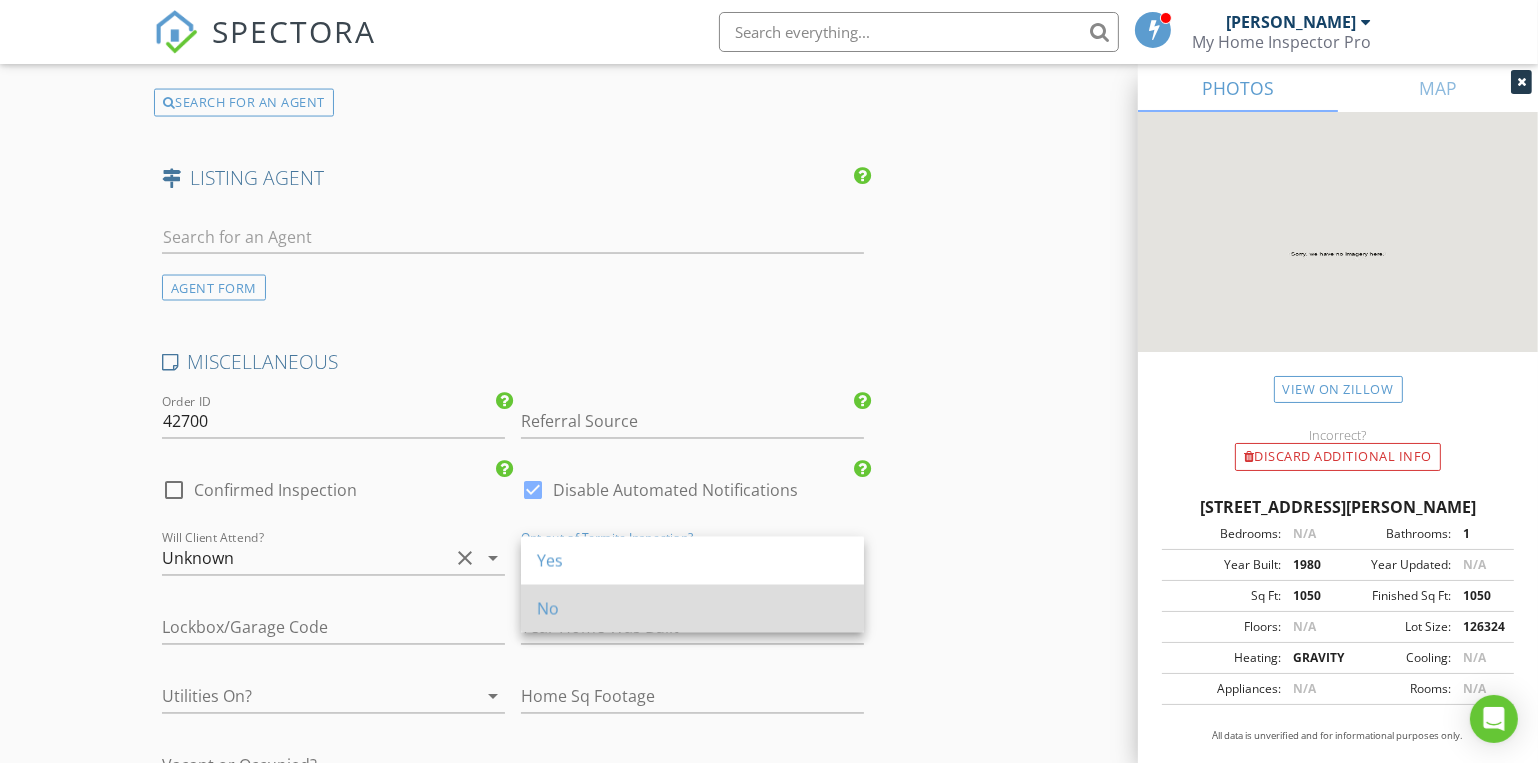 click on "No" at bounding box center [692, 609] 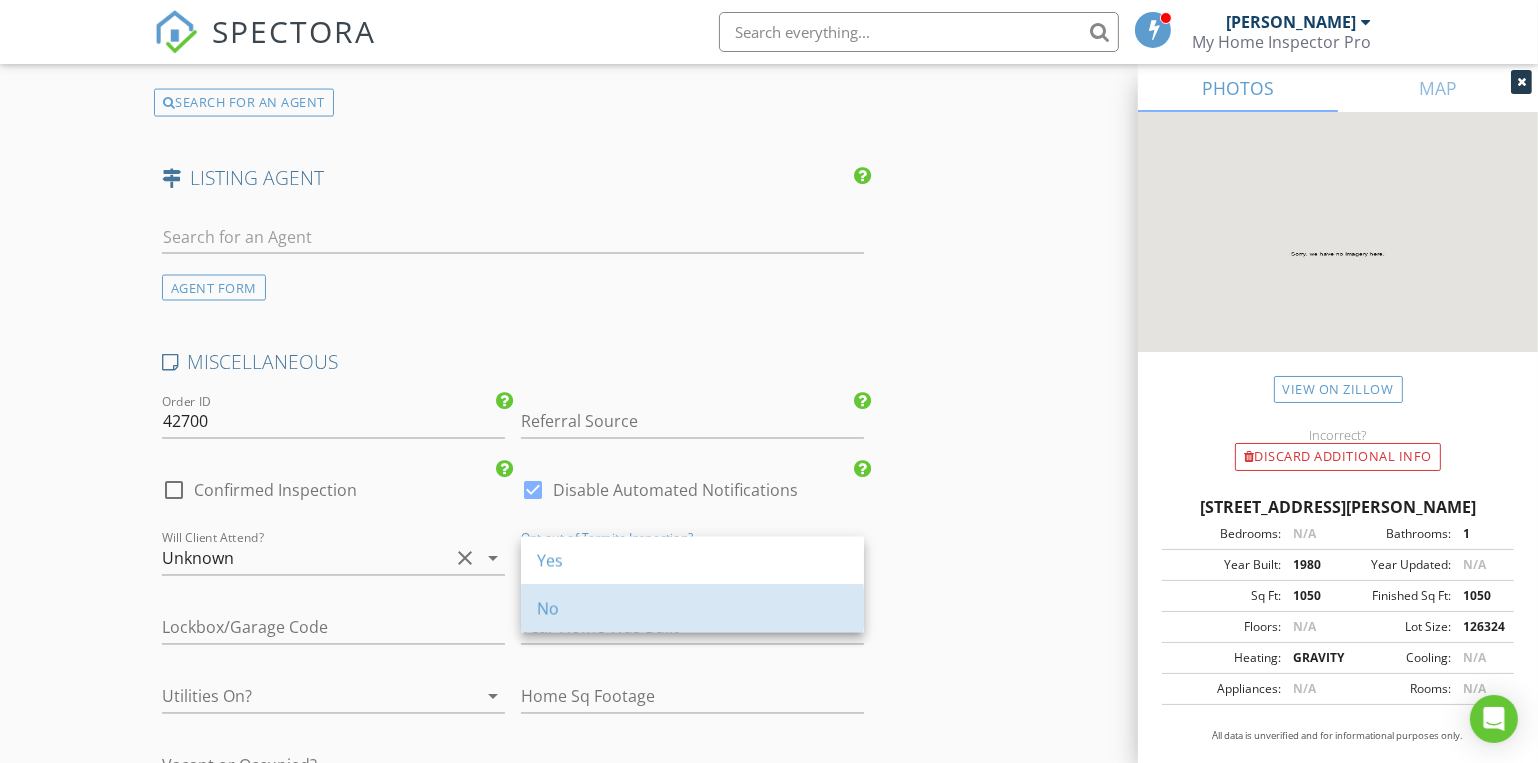 type on "2.25" 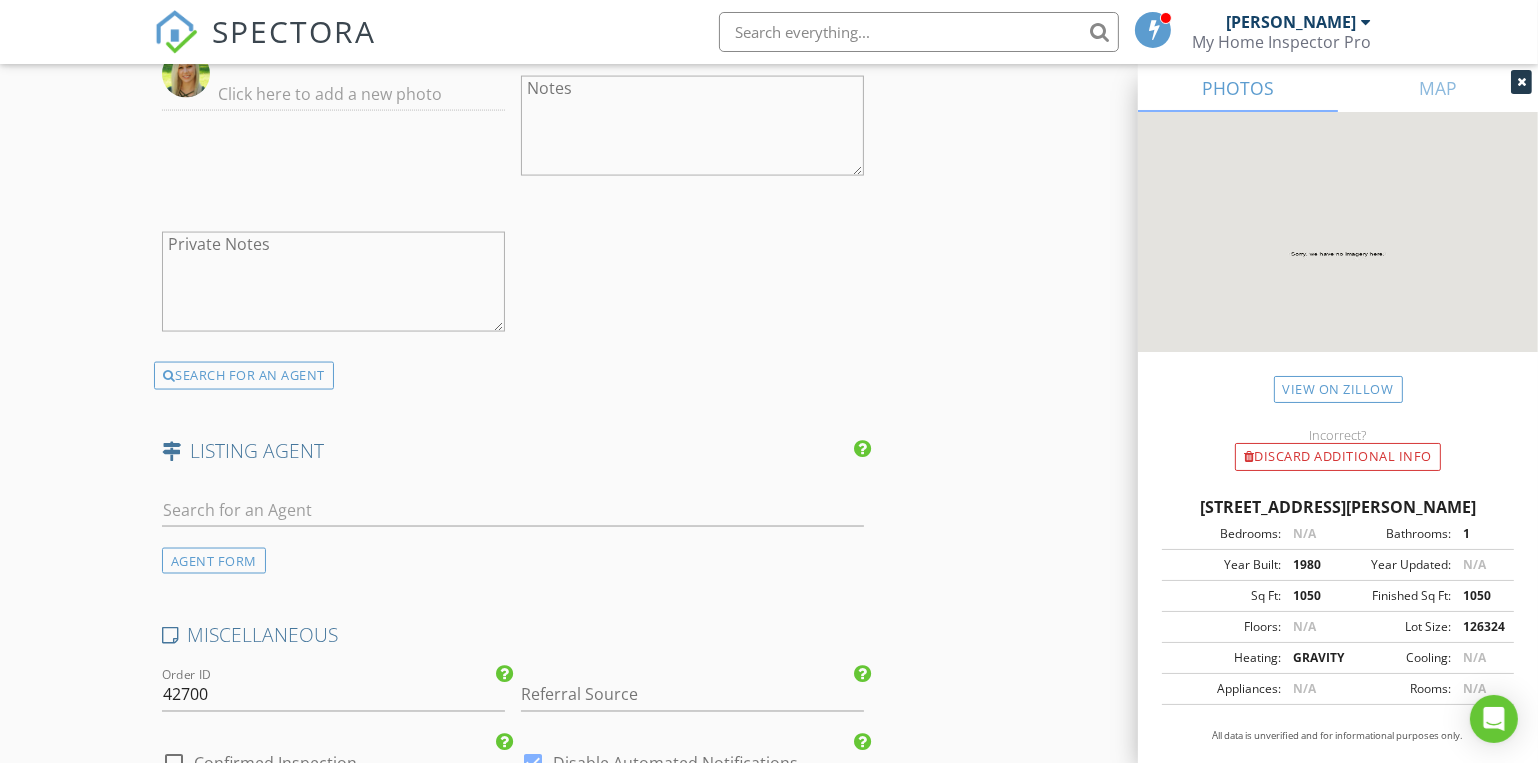 scroll, scrollTop: 3818, scrollLeft: 0, axis: vertical 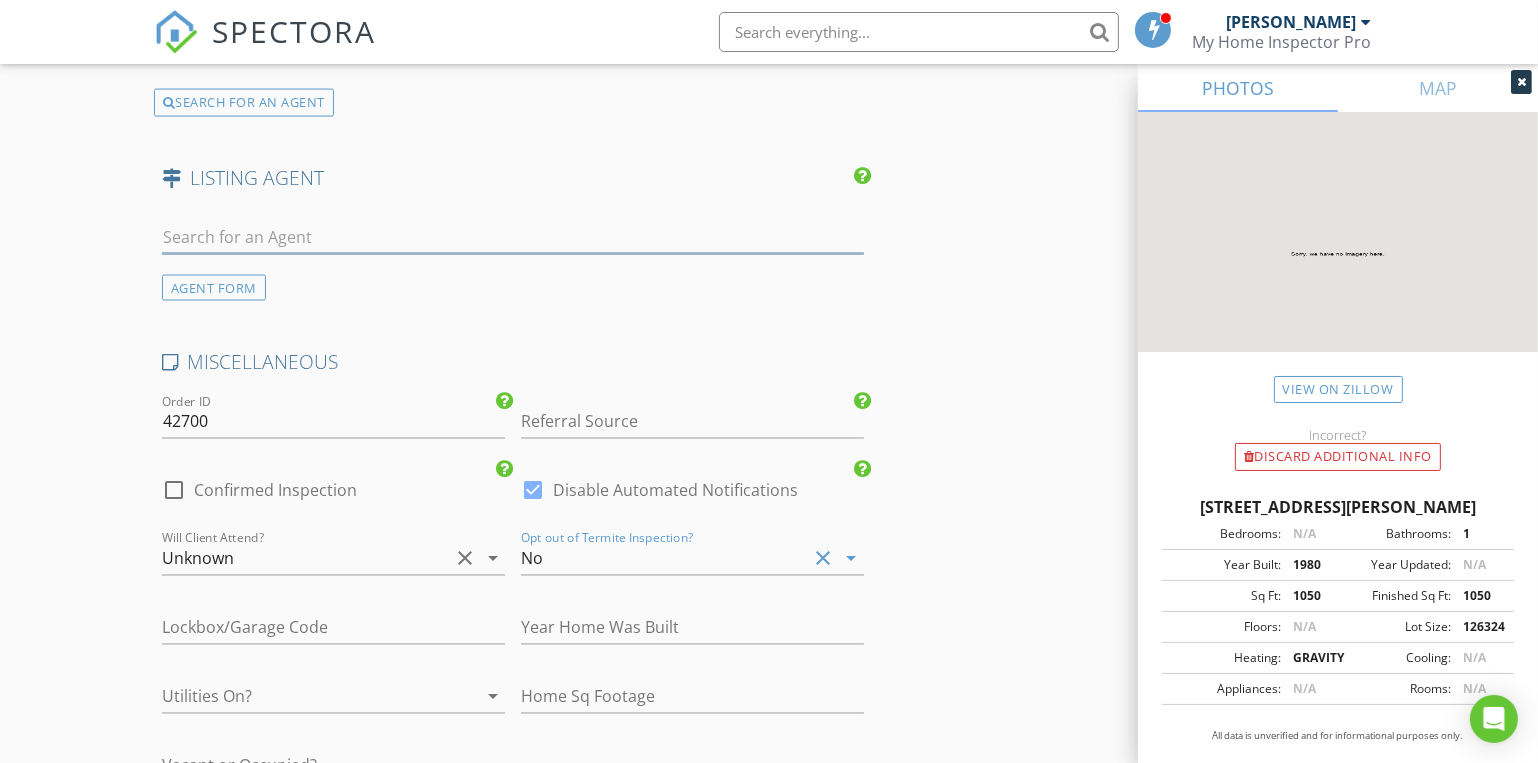 click at bounding box center [513, 237] 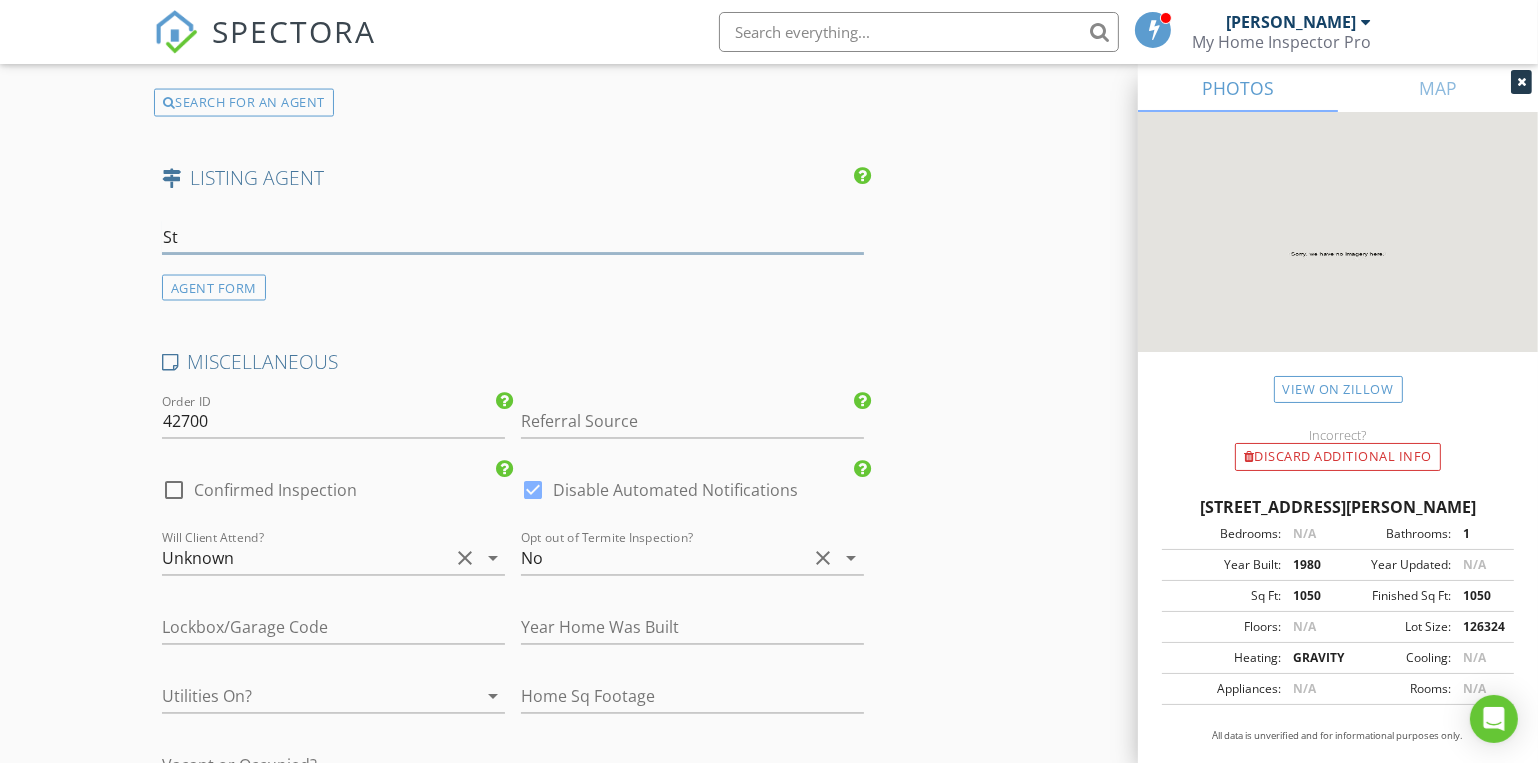 type on "S" 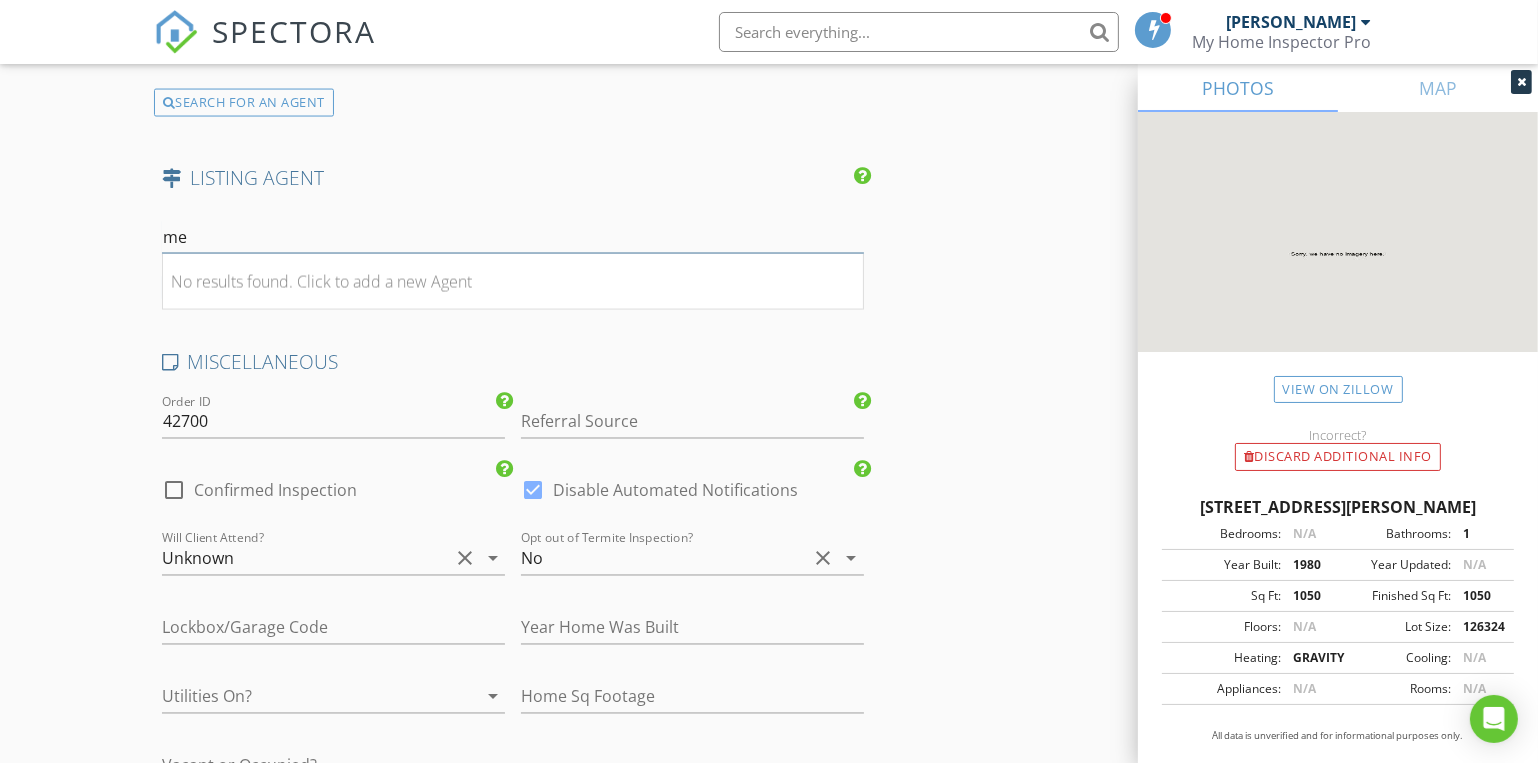 type on "m" 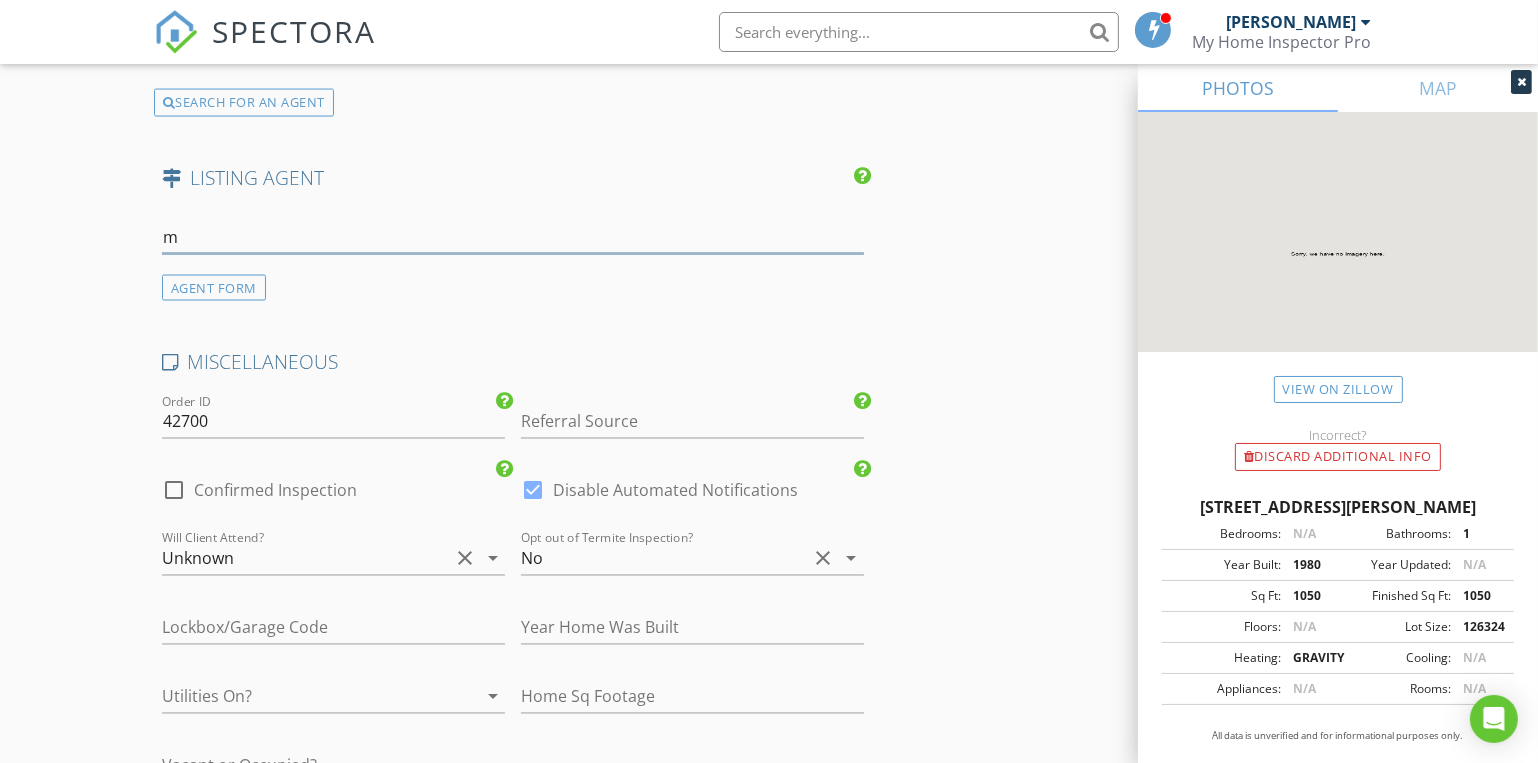 type 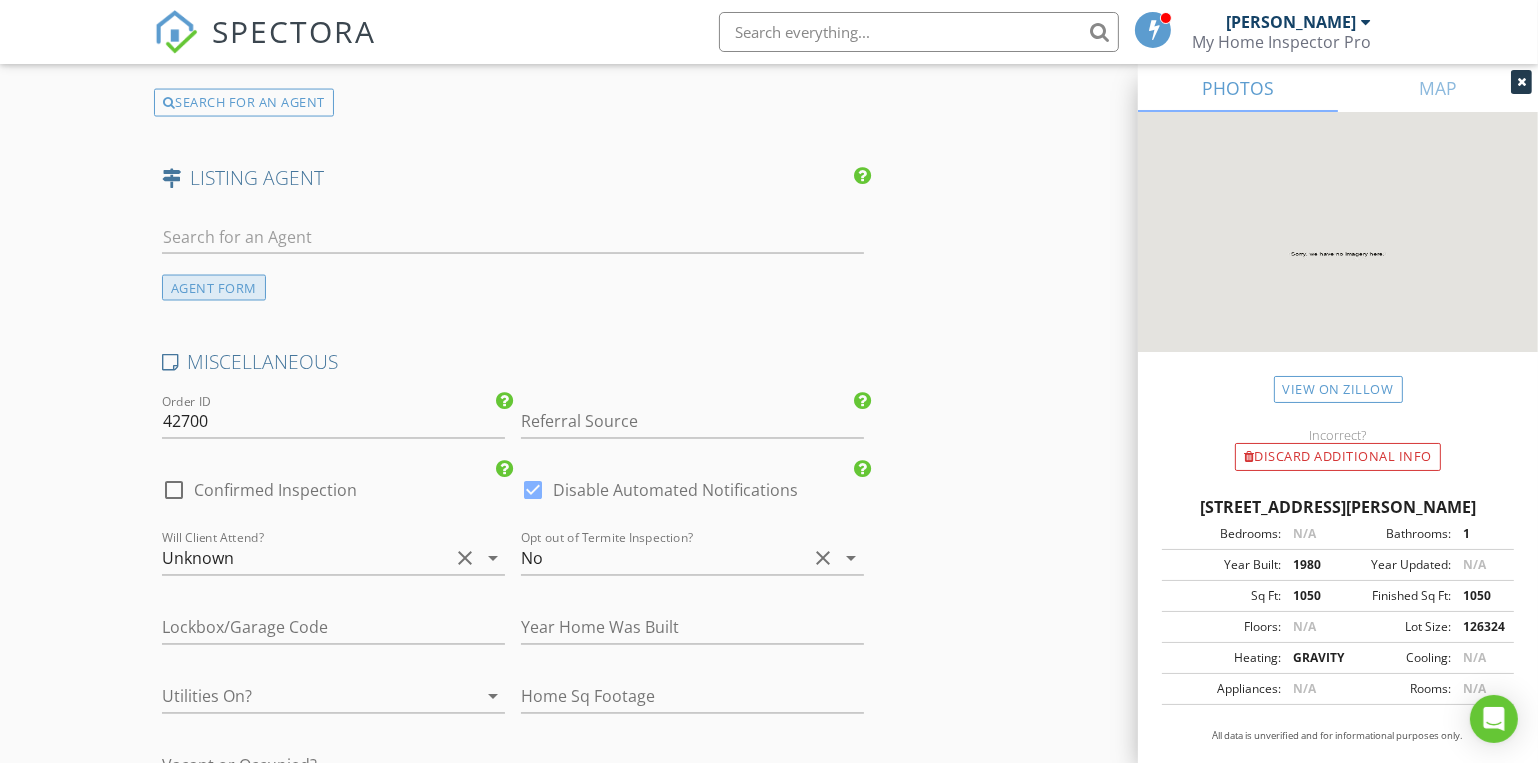 click on "AGENT FORM" at bounding box center [214, 288] 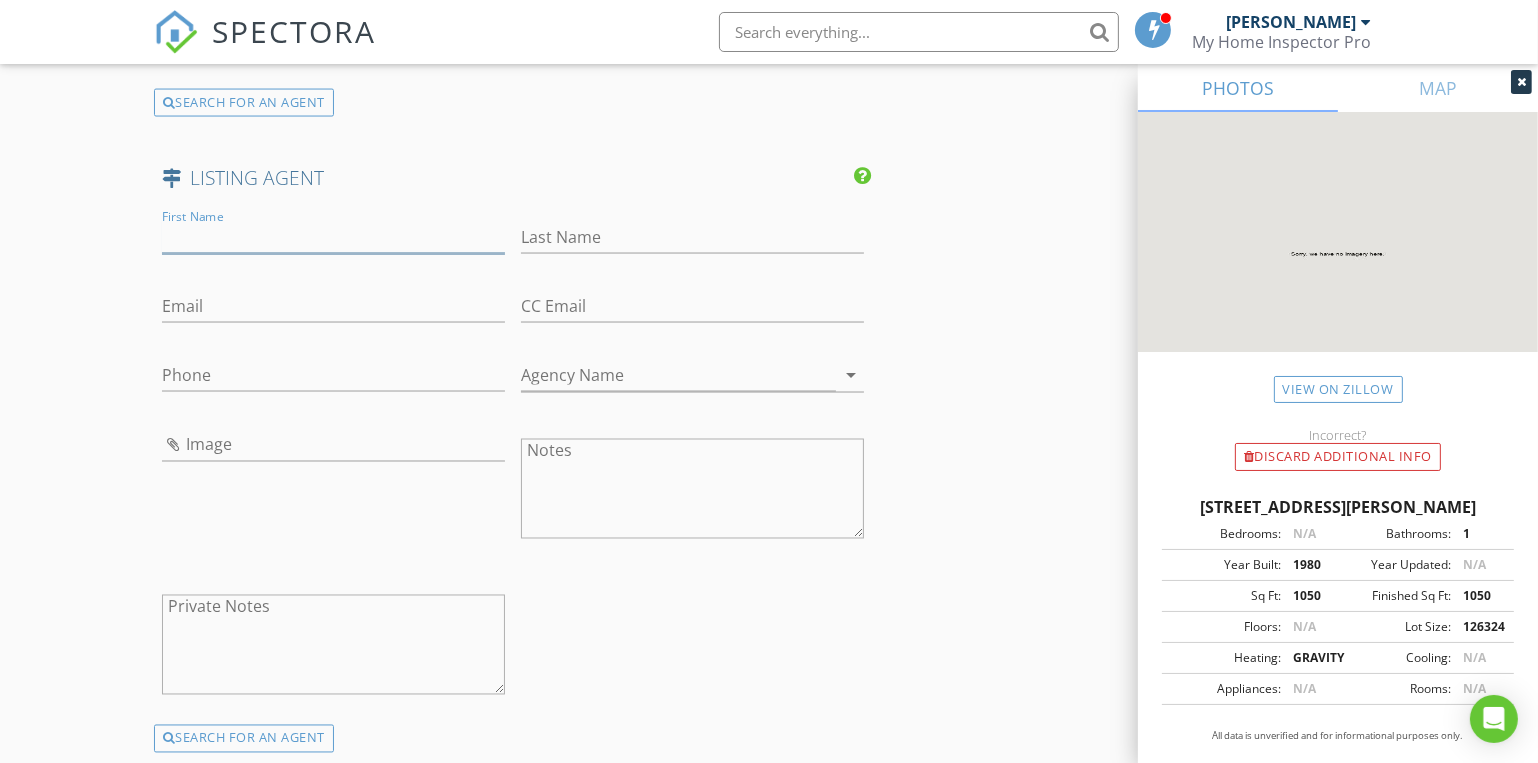 click on "First Name" at bounding box center [333, 237] 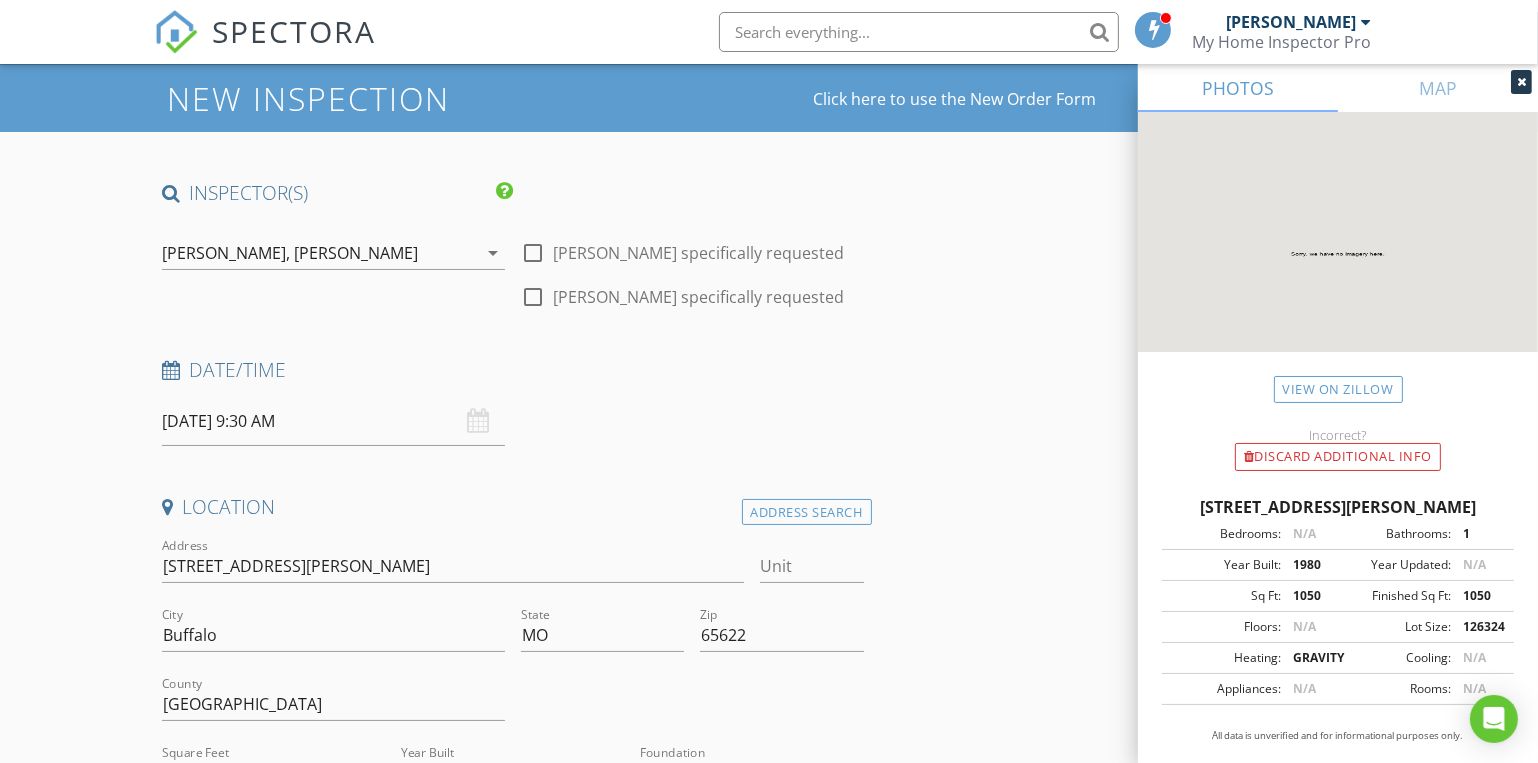 scroll, scrollTop: 0, scrollLeft: 0, axis: both 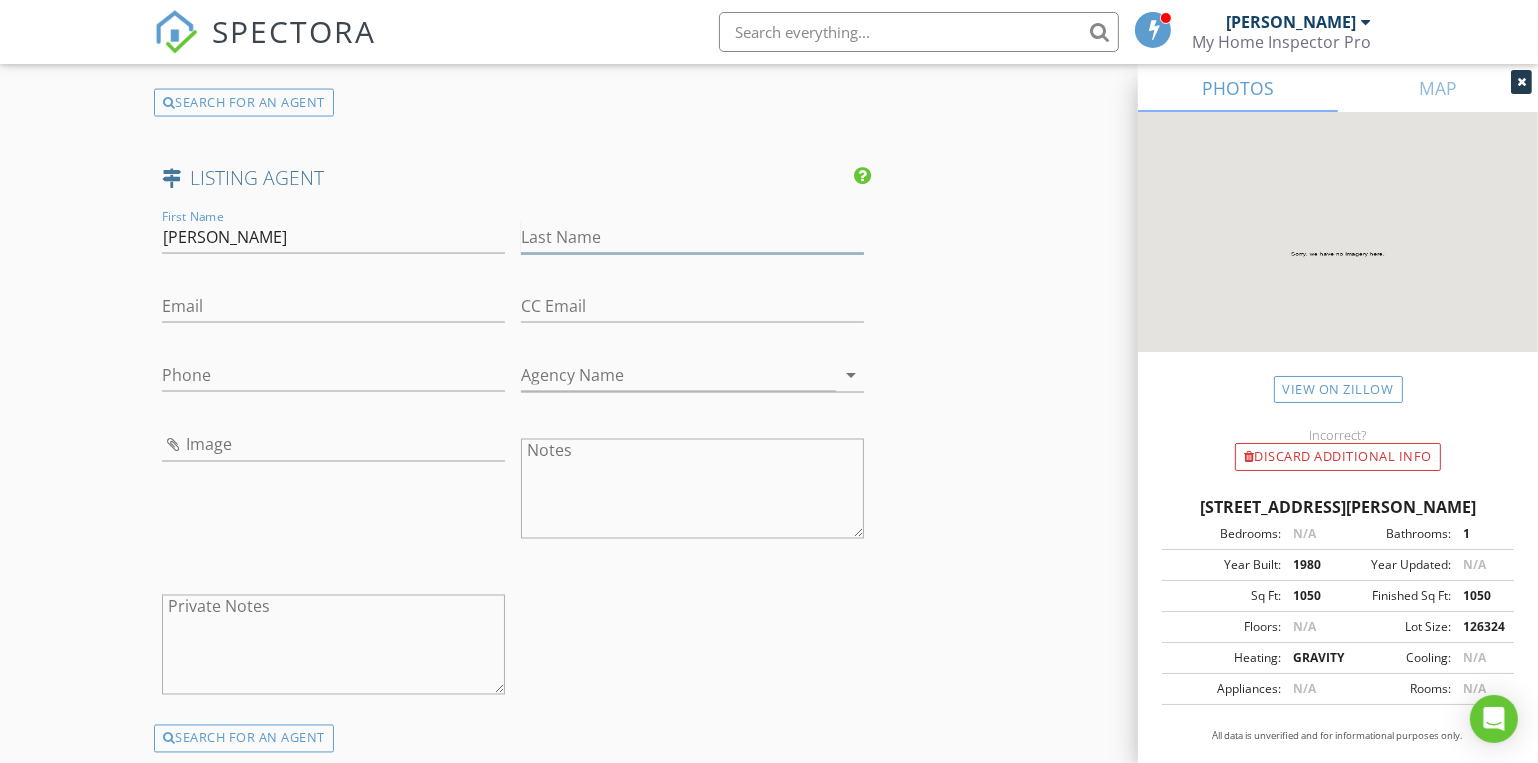 click on "Last Name" at bounding box center (692, 237) 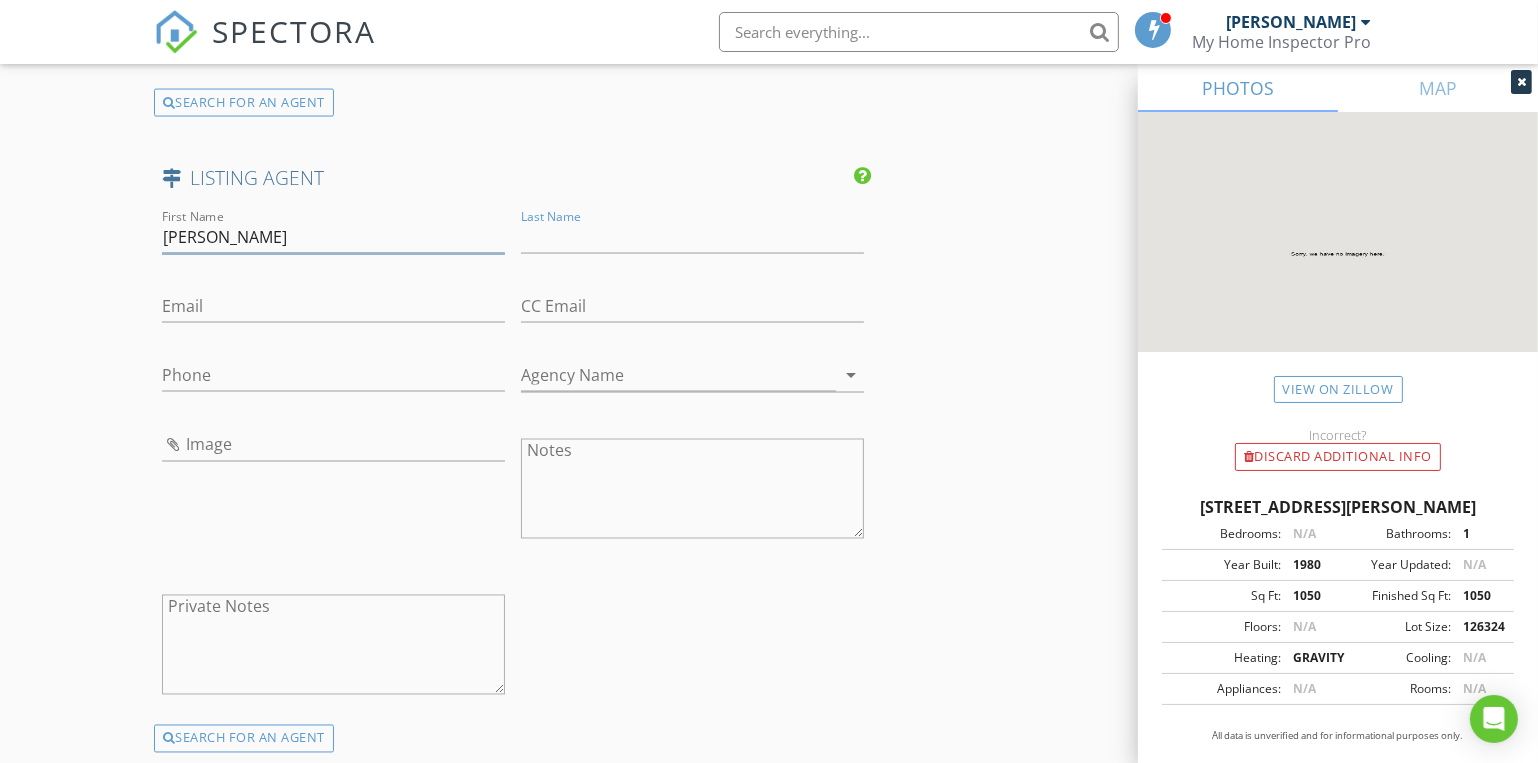 click on "Stacey" at bounding box center [333, 237] 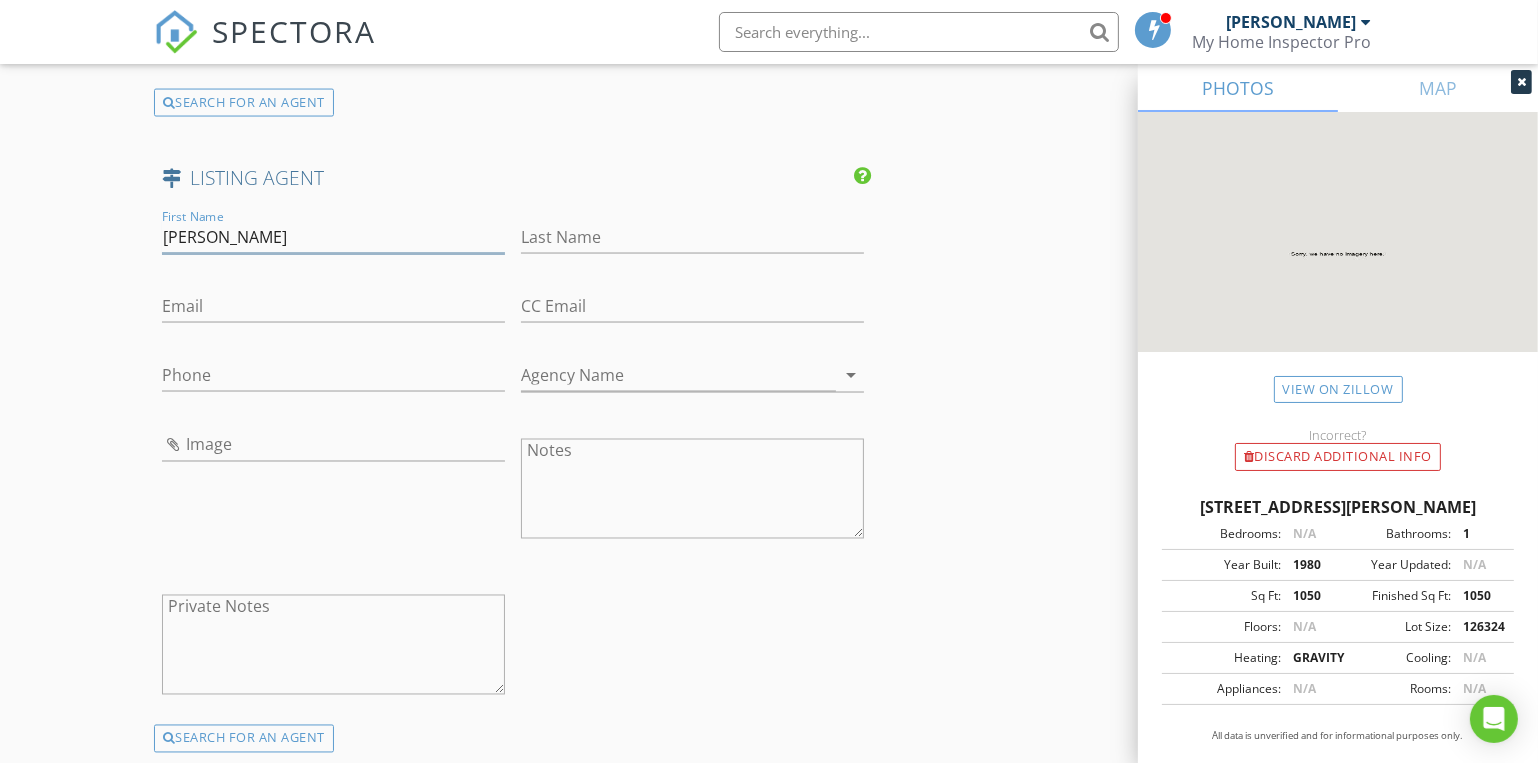 type on "Stacy" 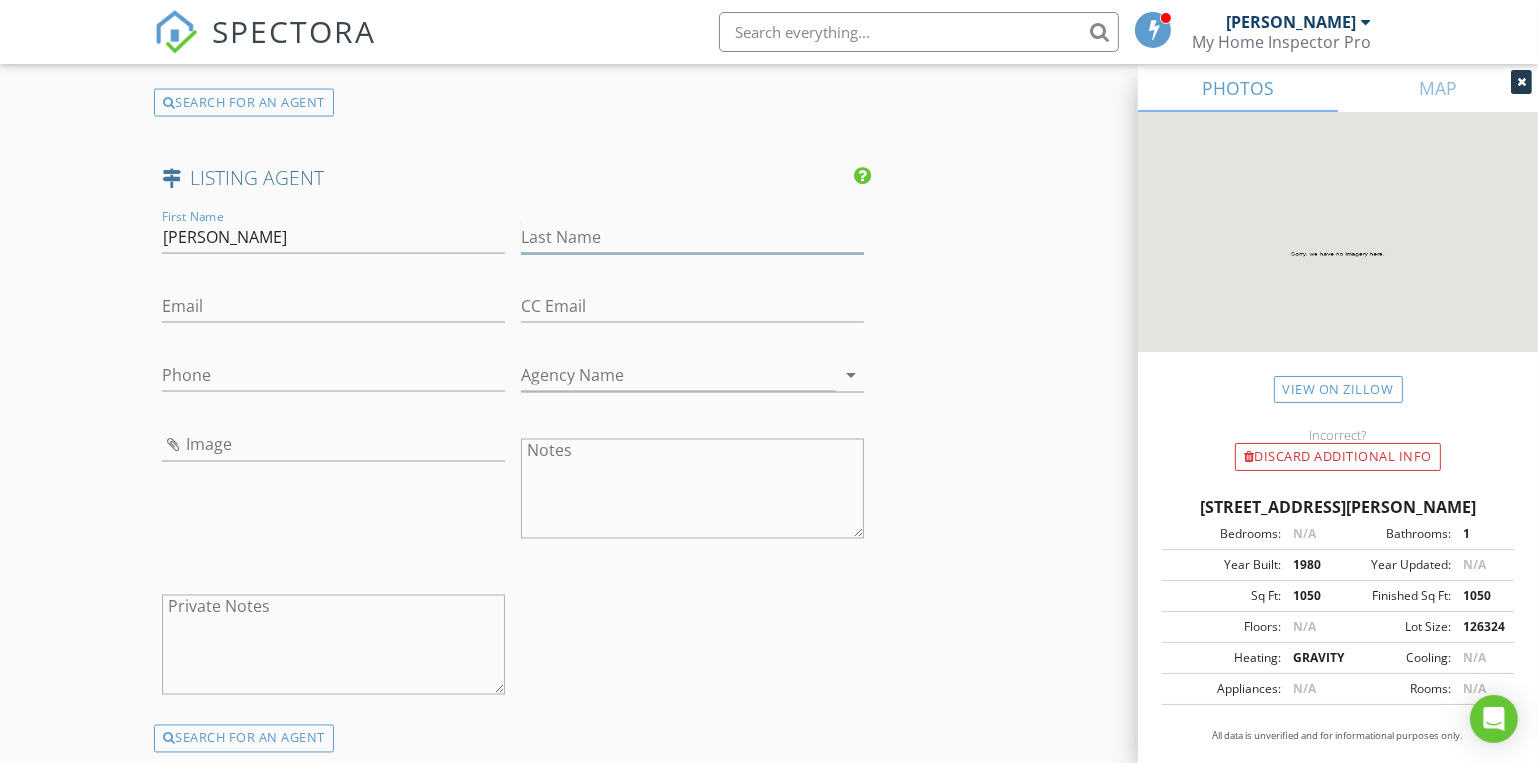click on "Last Name" at bounding box center [692, 237] 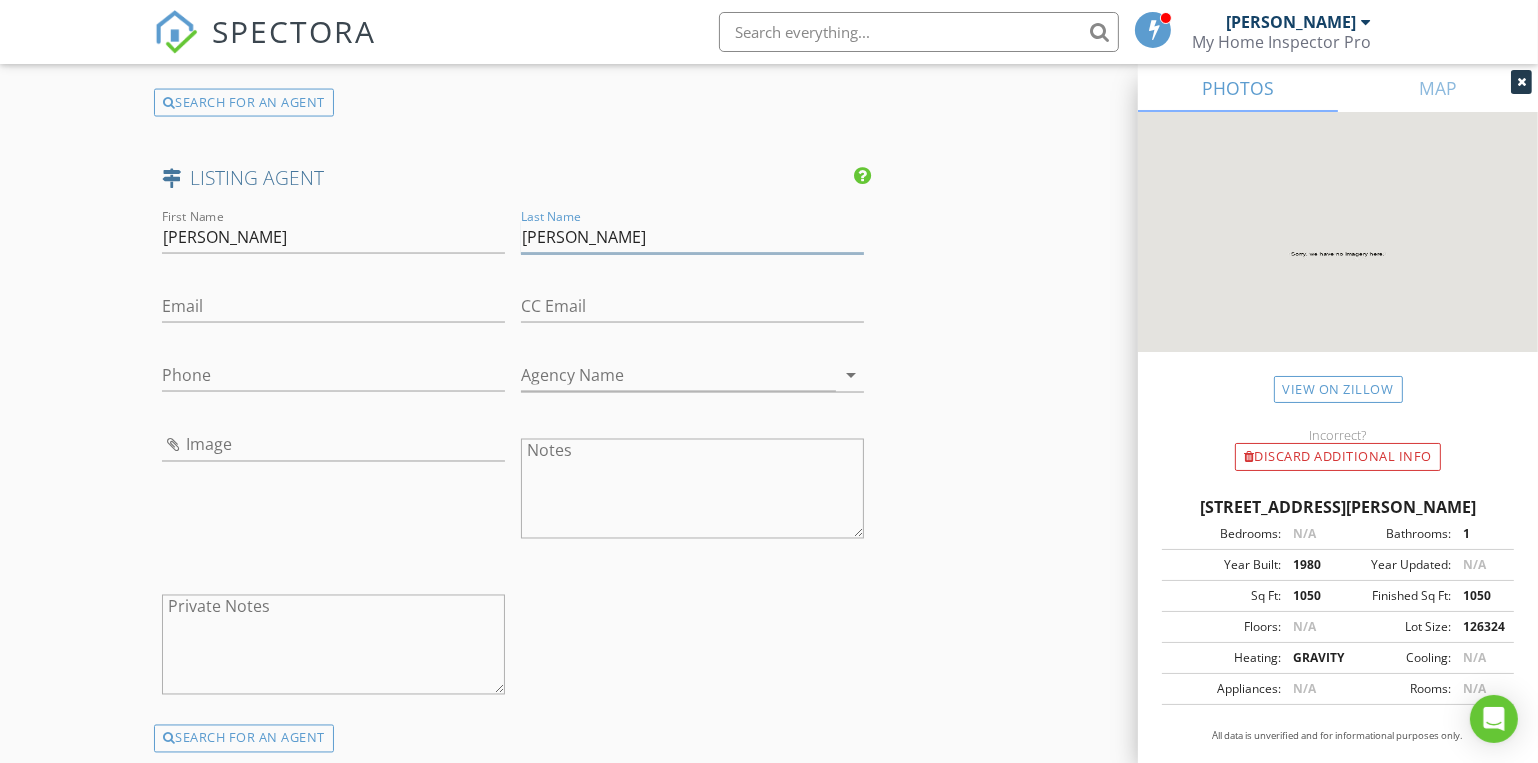 type on "Mecey" 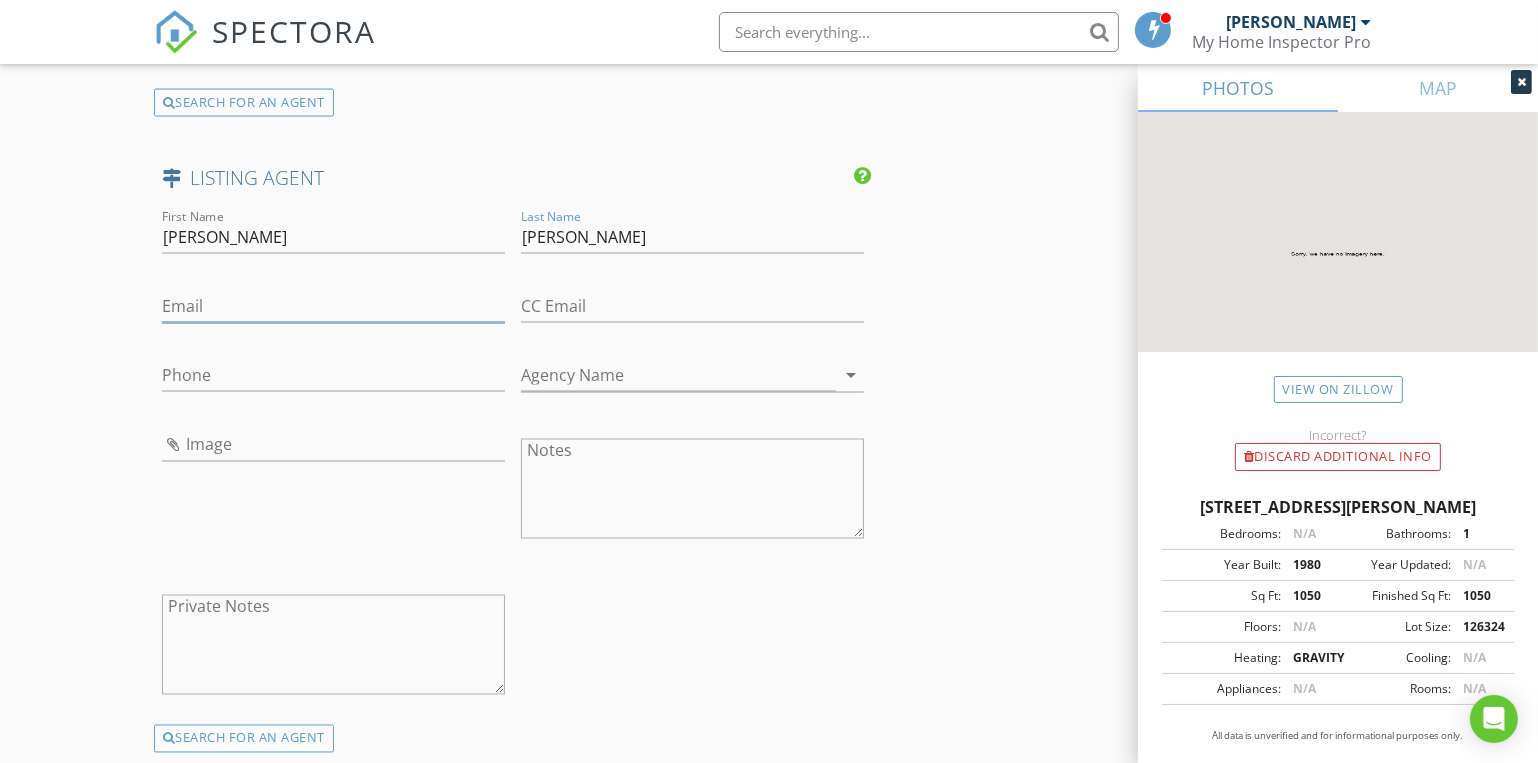 click on "Email" at bounding box center (333, 306) 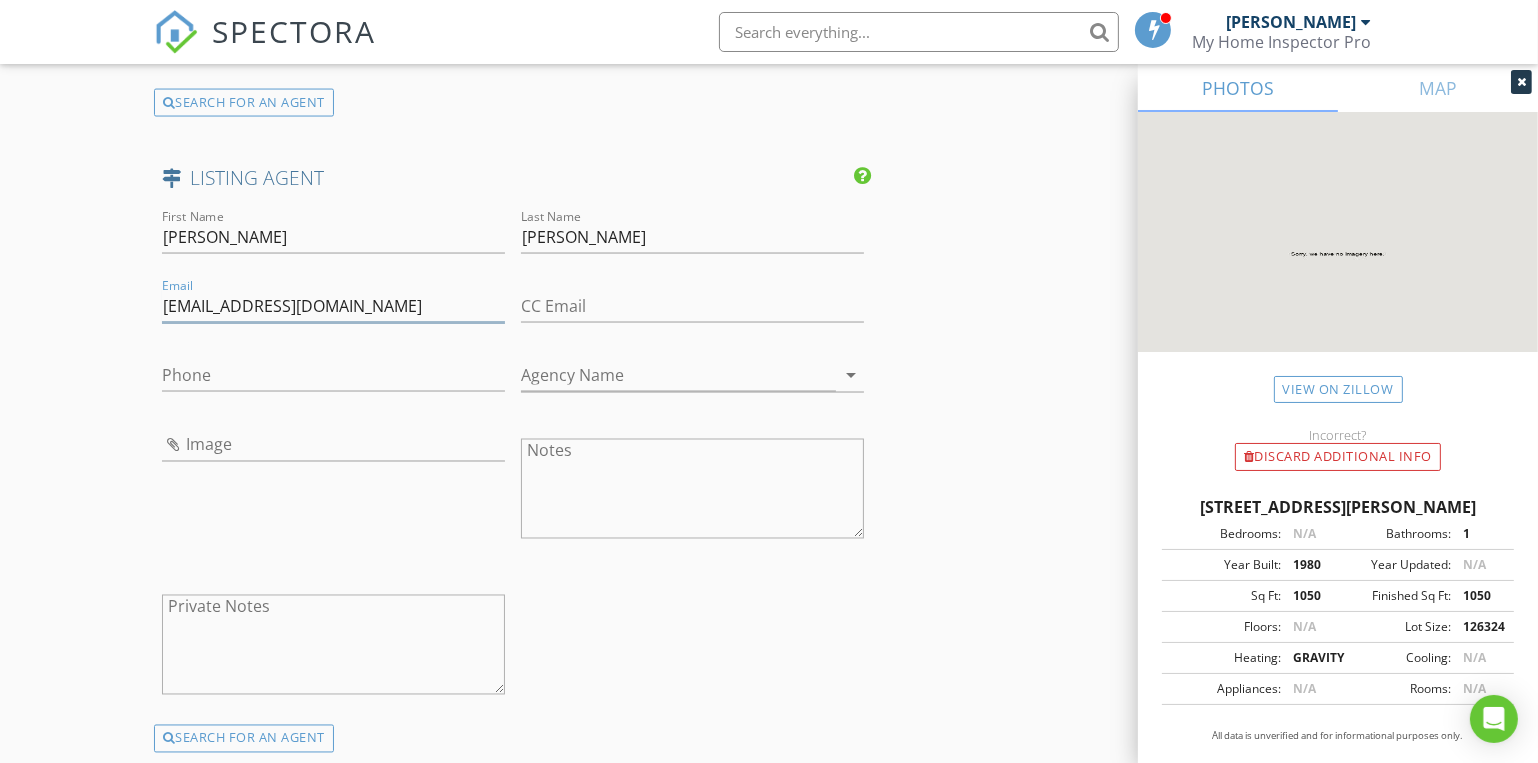 type on "Stacymecey@gmail.com" 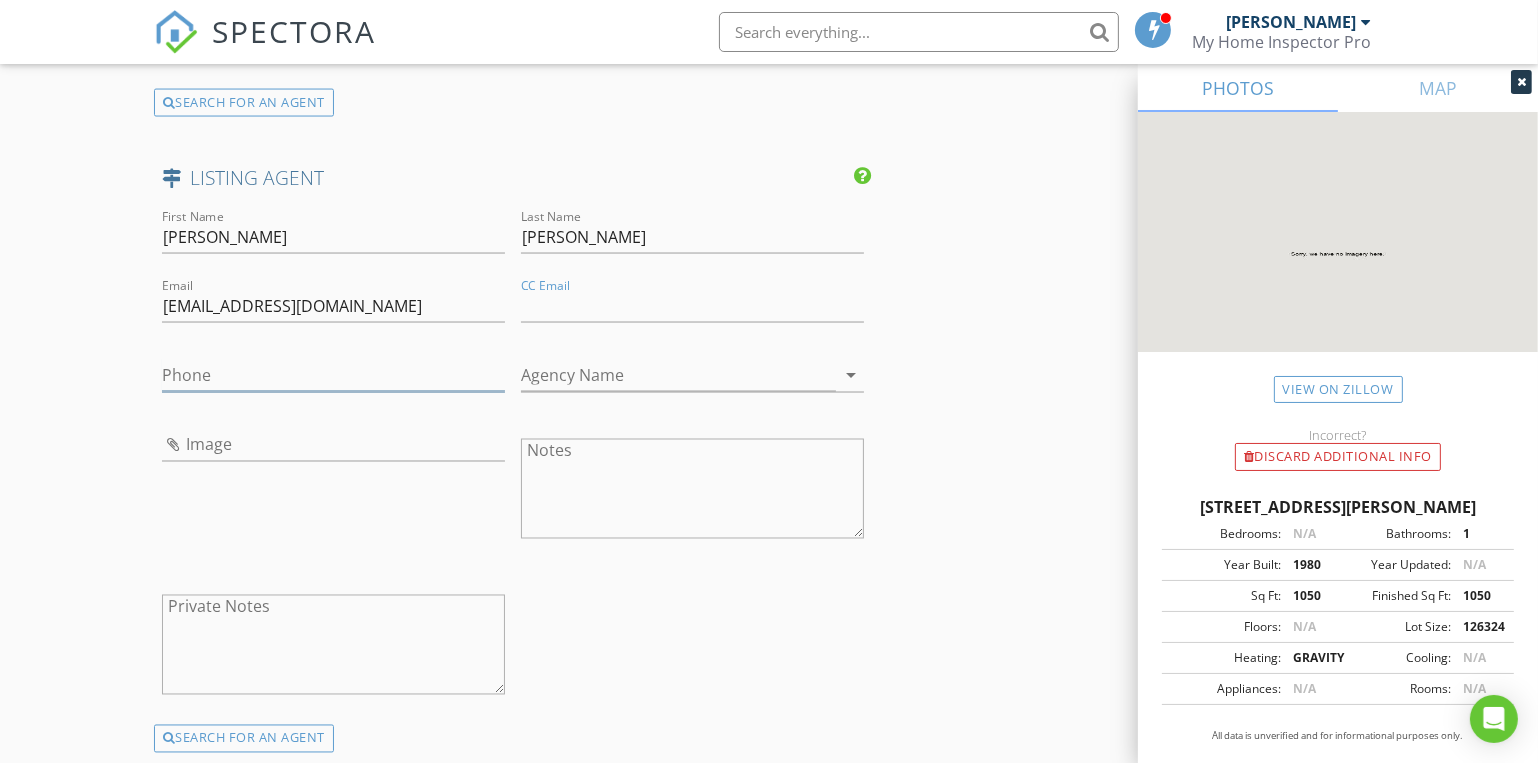 click on "Phone" at bounding box center (333, 375) 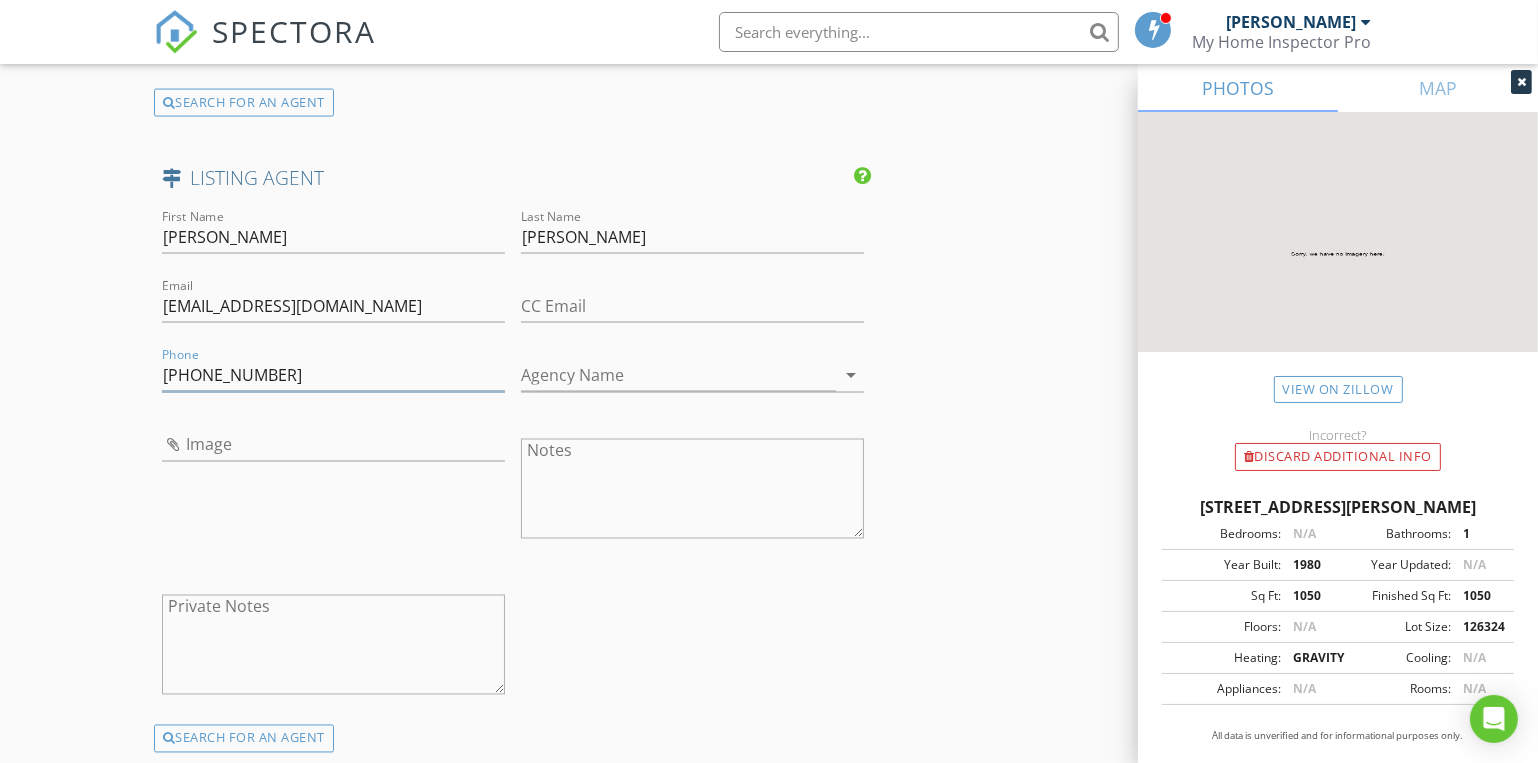 type on "573-631-5656" 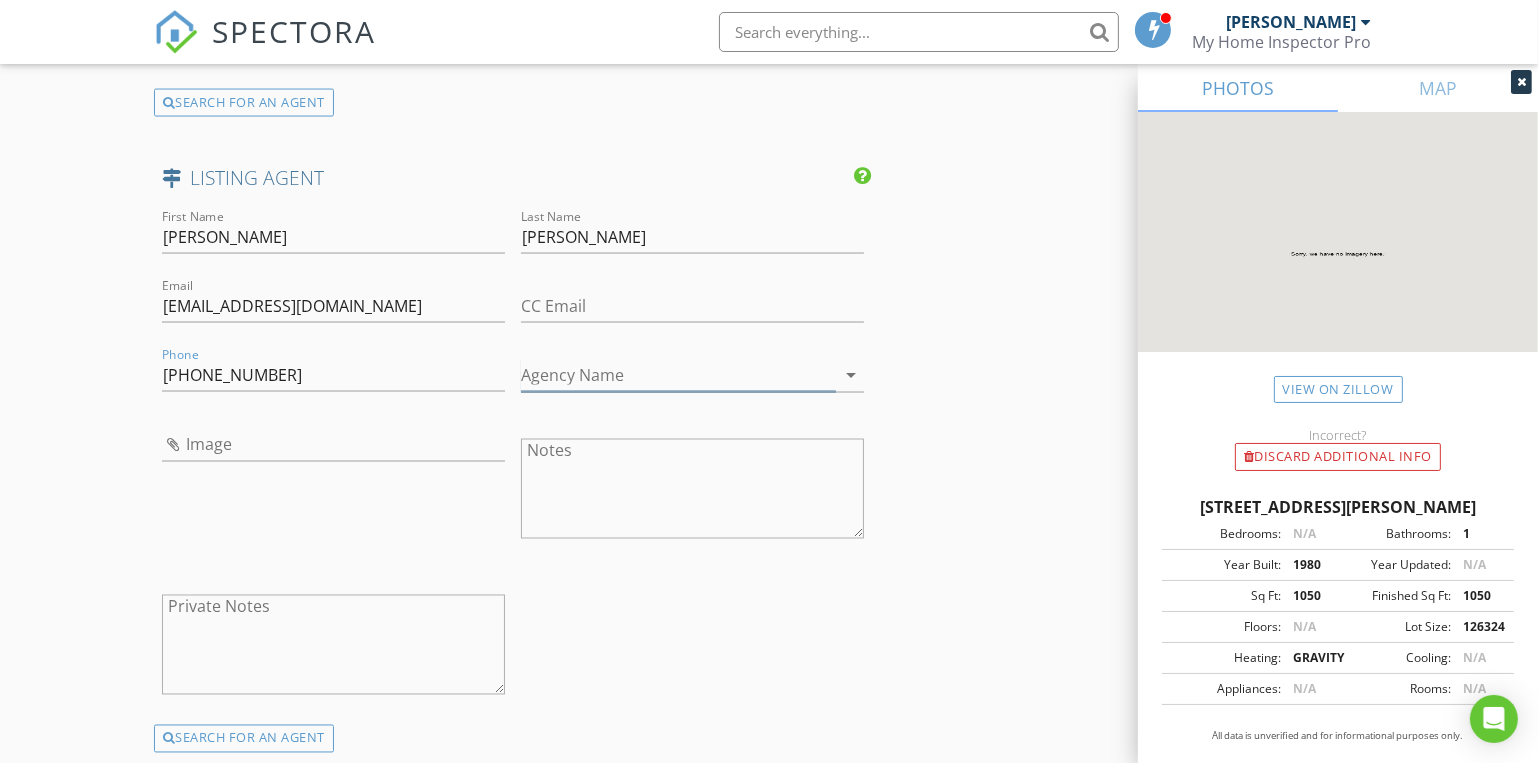 click on "Agency Name" at bounding box center (678, 375) 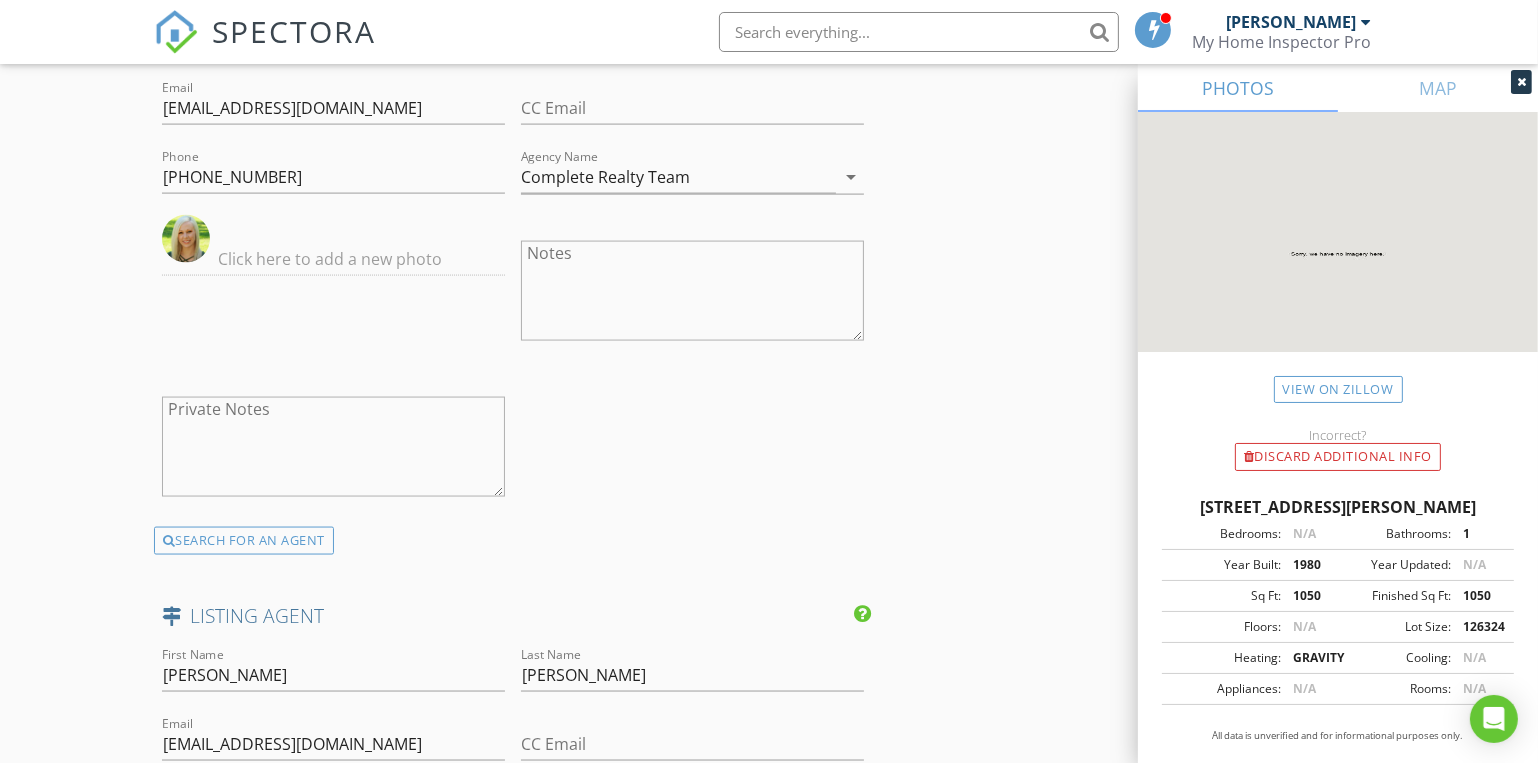 scroll, scrollTop: 3545, scrollLeft: 0, axis: vertical 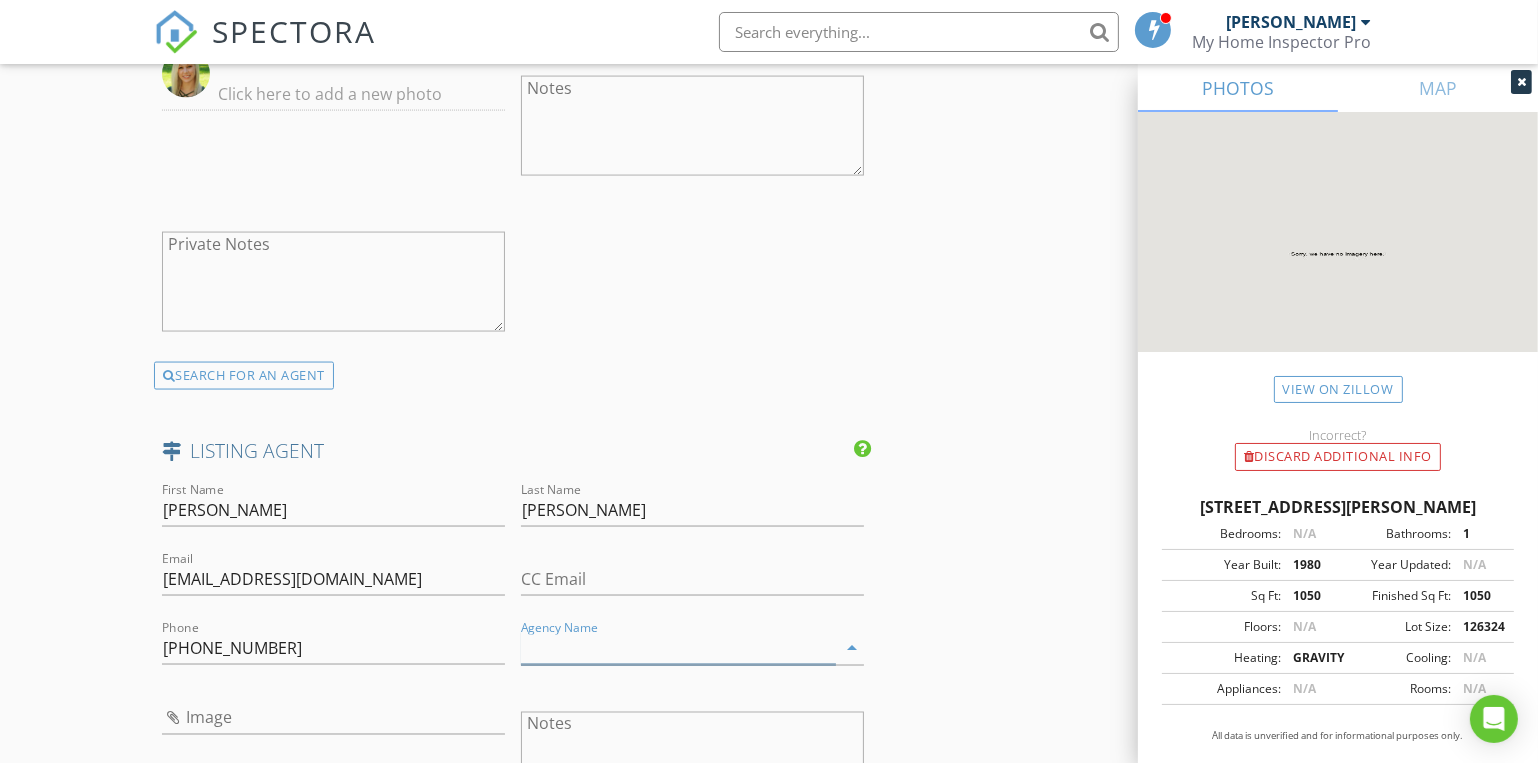 click on "Agency Name" at bounding box center (678, 648) 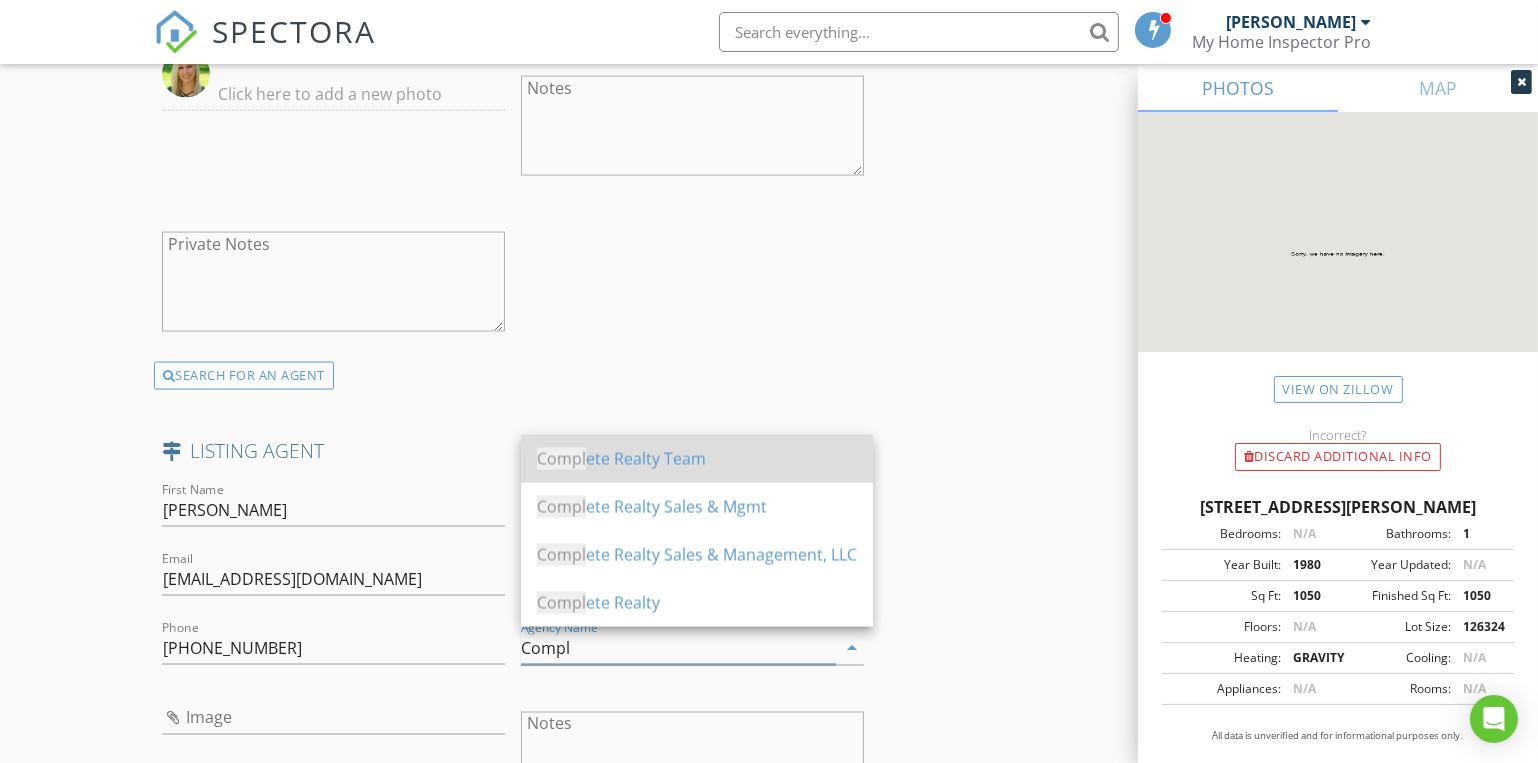 click on "Compl ete Realty Team" at bounding box center [697, 459] 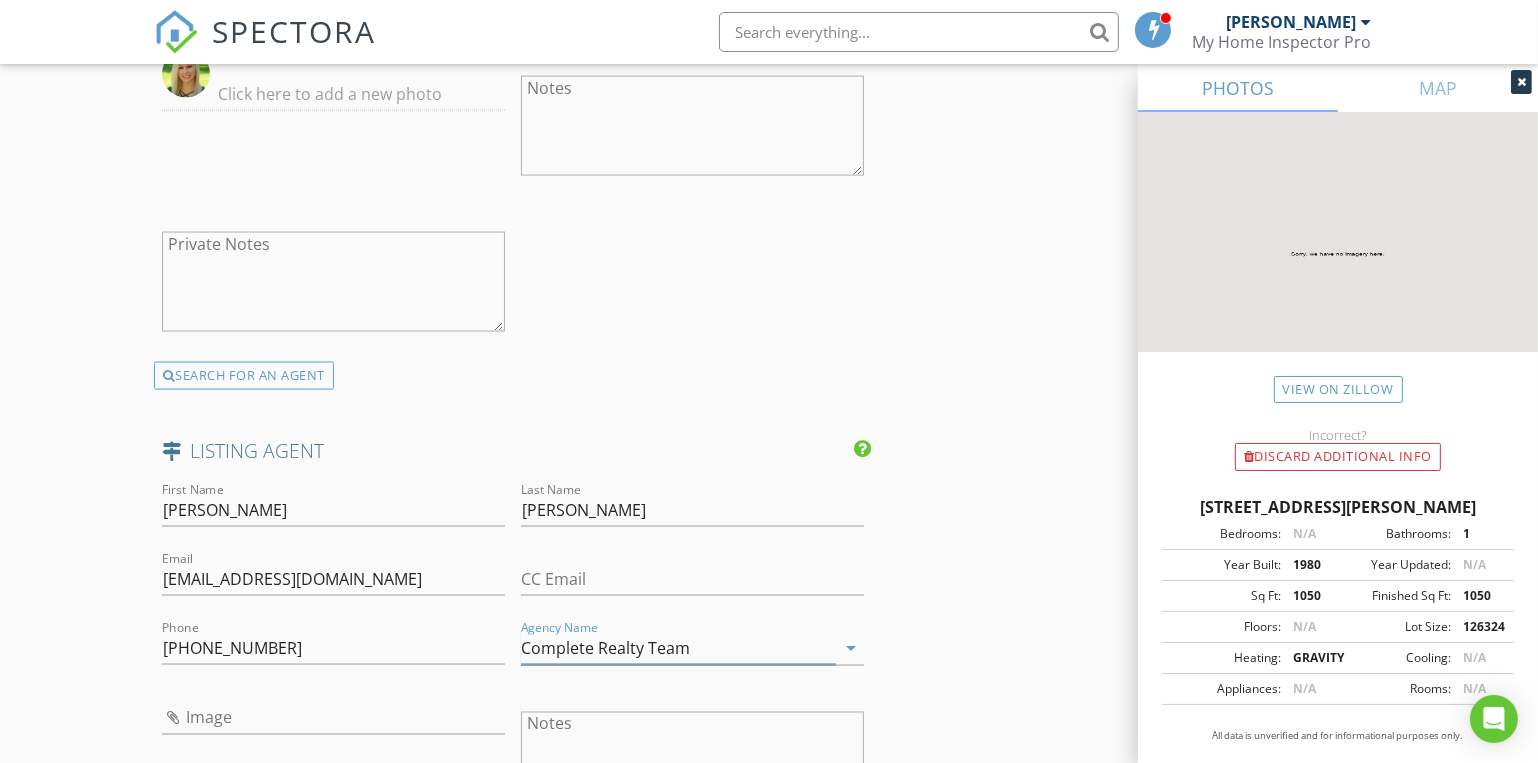 type on "Complete Realty Team" 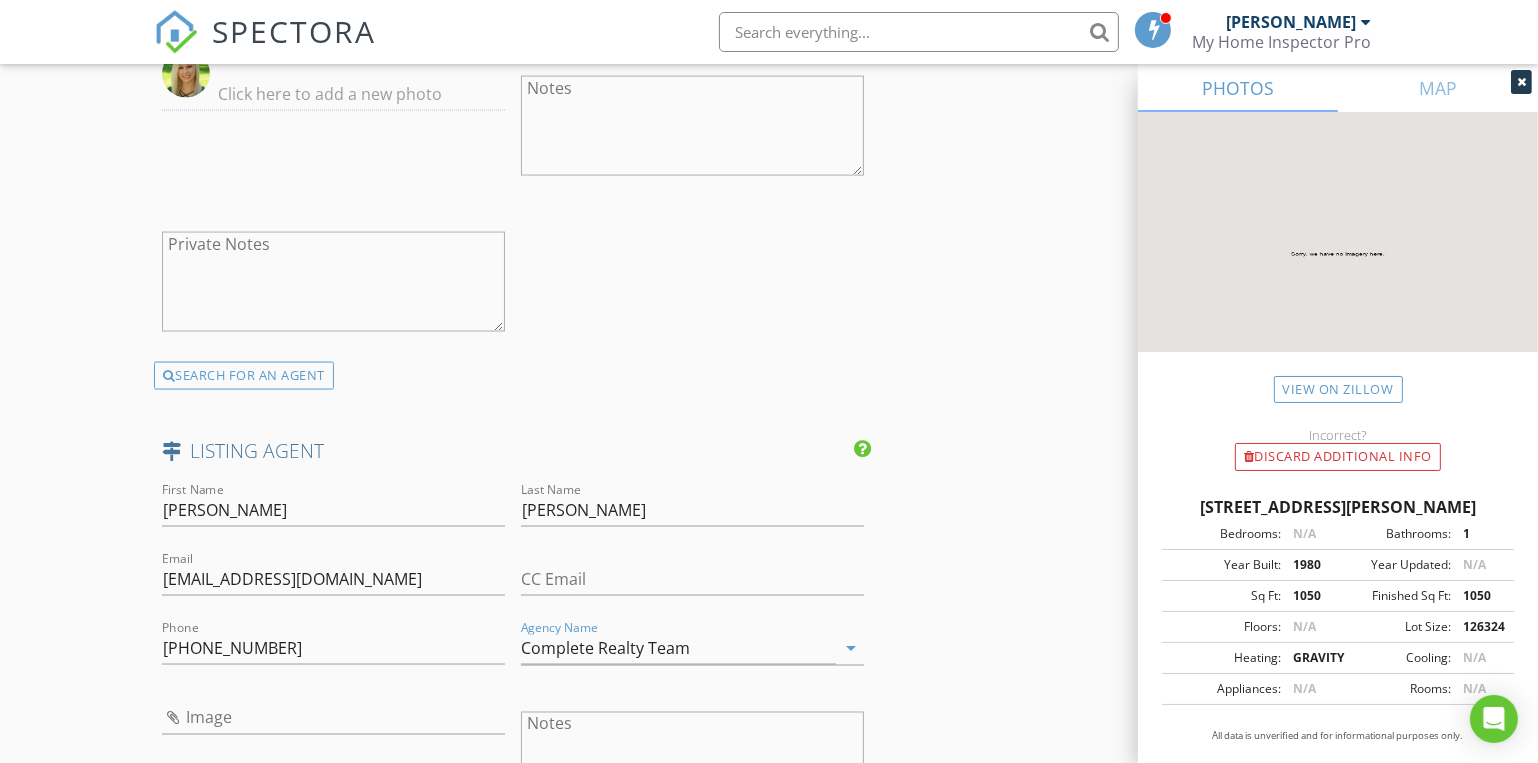 click on "INSPECTOR(S)
check_box   Dave Gress   PRIMARY   check_box   Josh Gress     Dave Gress,  Josh Gress arrow_drop_down   check_box_outline_blank Dave Gress specifically requested check_box_outline_blank Josh Gress specifically requested
Date/Time
07/21/2025 9:30 AM
Location
Address Search       Address 251 Durington Rd   Unit   City Buffalo   State MO   Zip 65622   County Dallas     Square Feet 1050   Year Built 1980   Foundation Crawlspace arrow_drop_down     Dave Gress     40.7 miles     (an hour)         Josh Gress     40.7 miles     (an hour)
client
check_box Enable Client CC email for this inspection   Client Search     check_box_outline_blank Client is a Company/Organization     First Name Jacob   Last Name Mathews   Email JMKM113014@gmail.com   CC Email   Phone 417-315-1148           Notes   Private Notes          check_box   Residential Inspection" at bounding box center (769, -659) 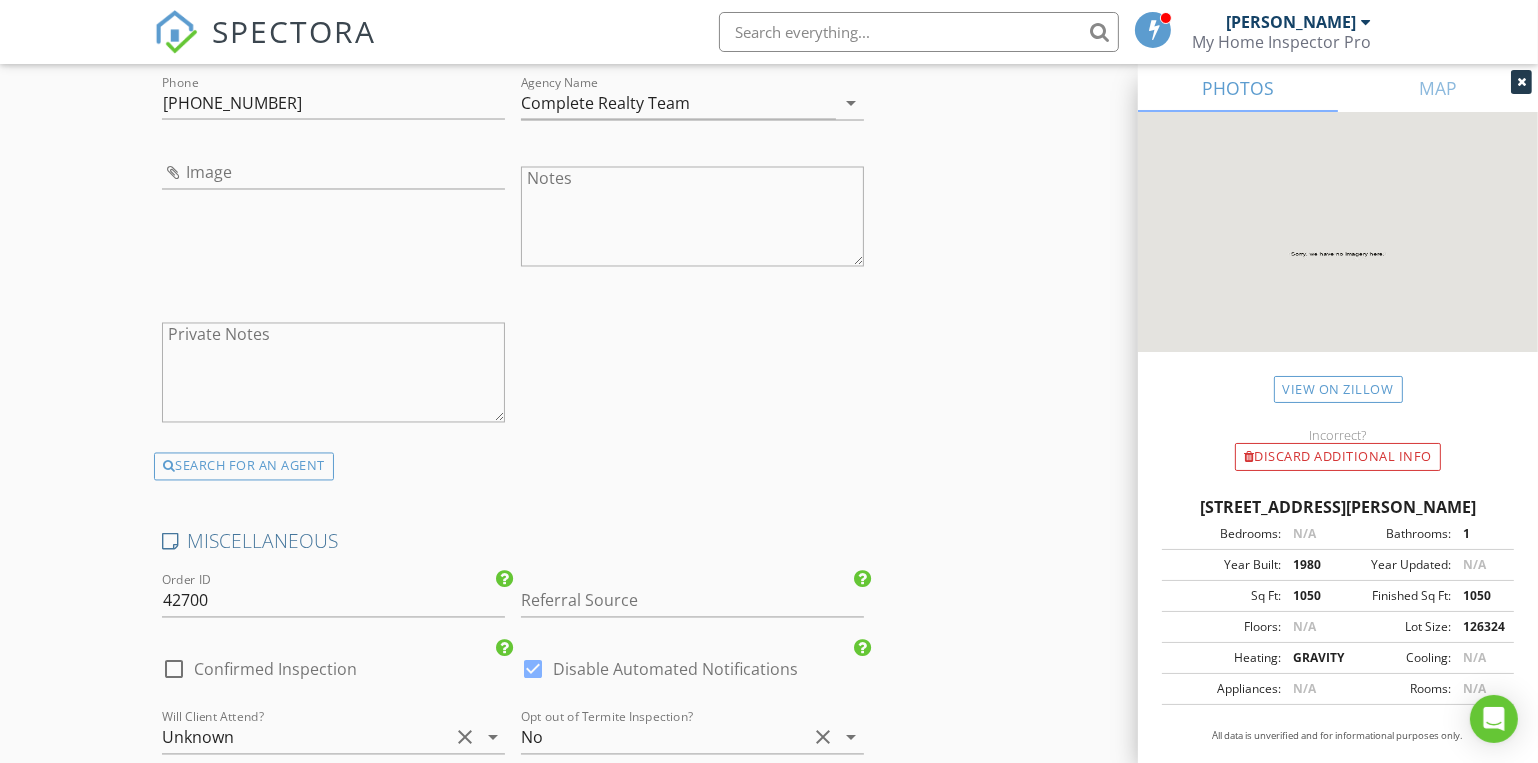 scroll, scrollTop: 4363, scrollLeft: 0, axis: vertical 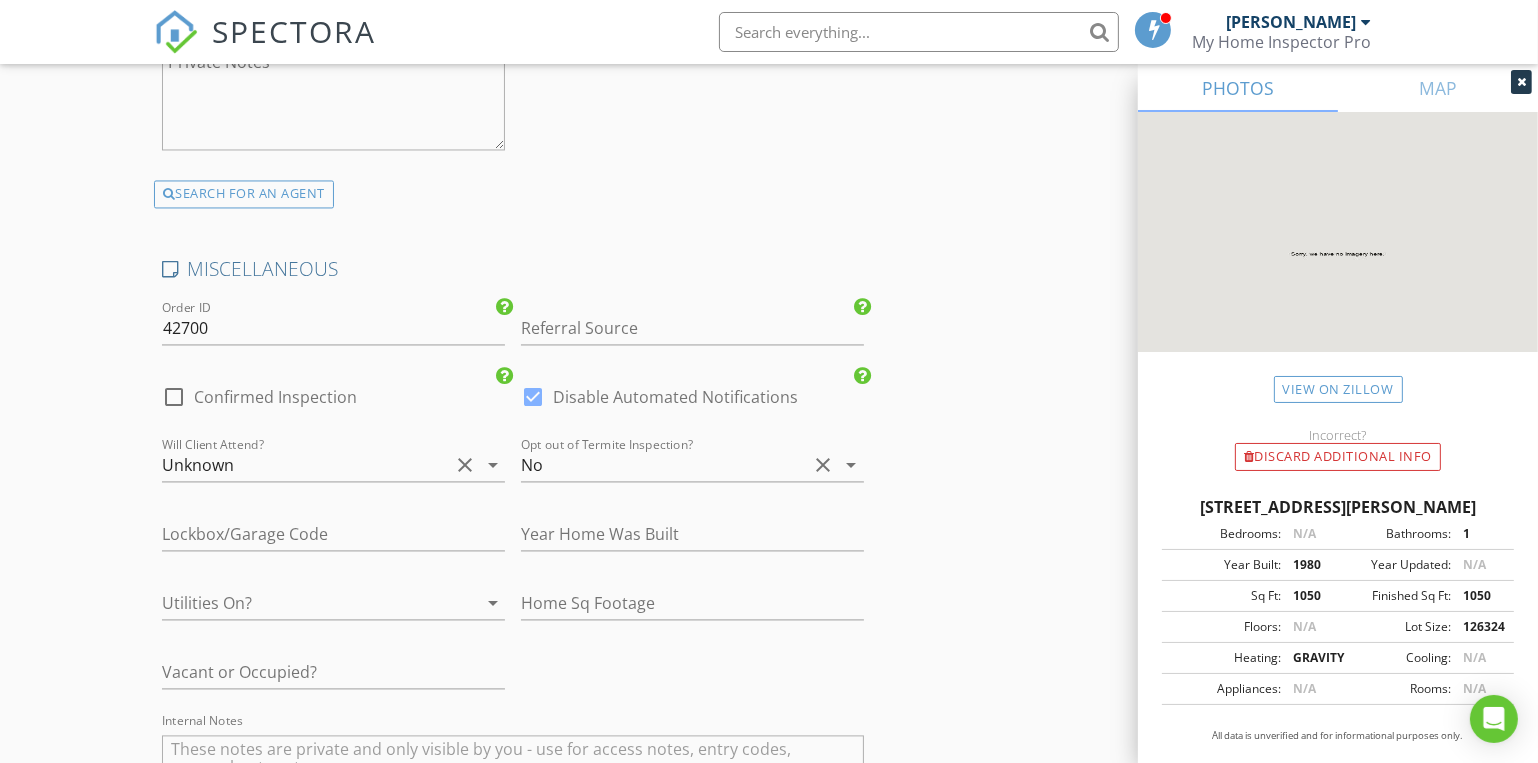 click at bounding box center (174, 397) 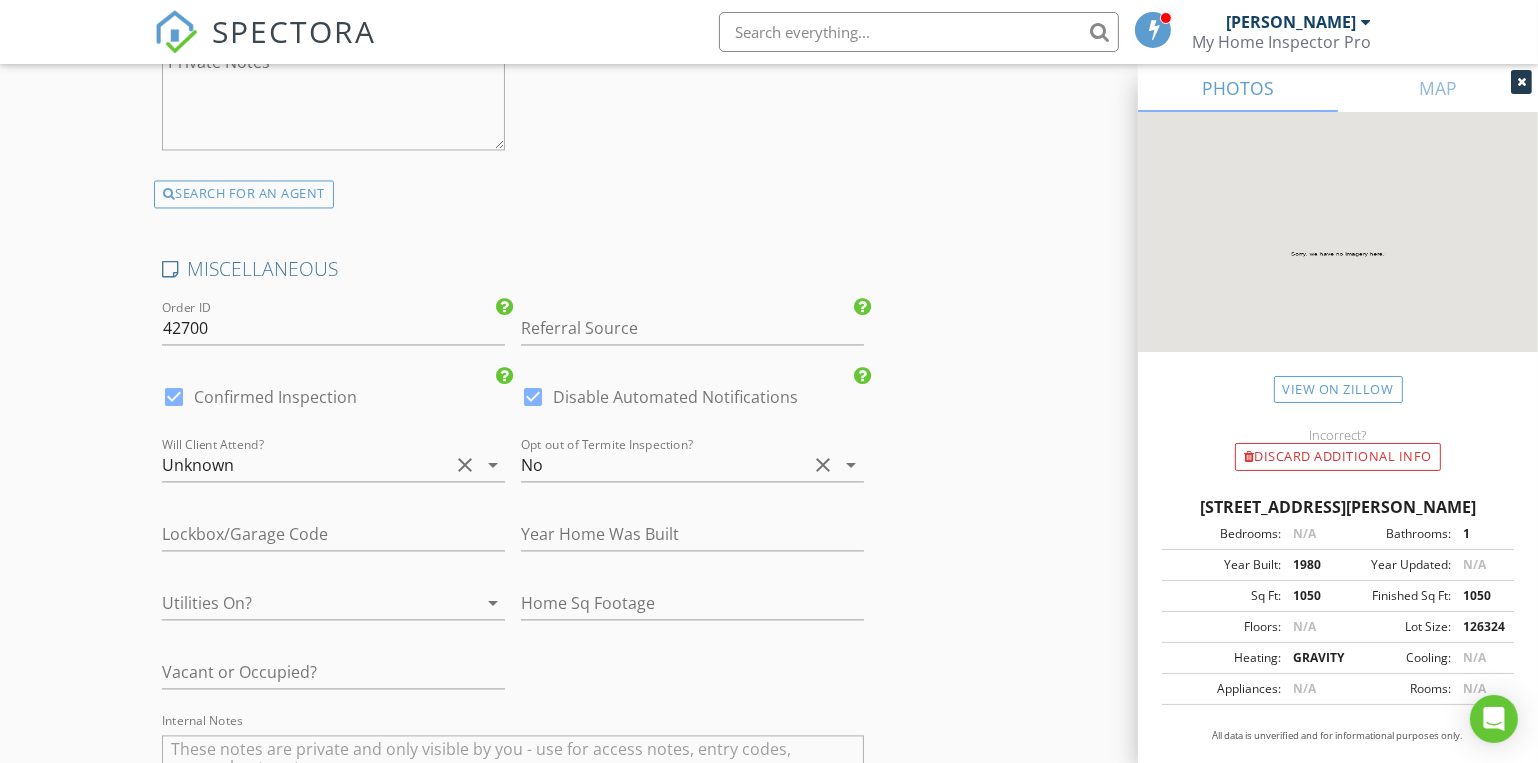 click at bounding box center [533, 397] 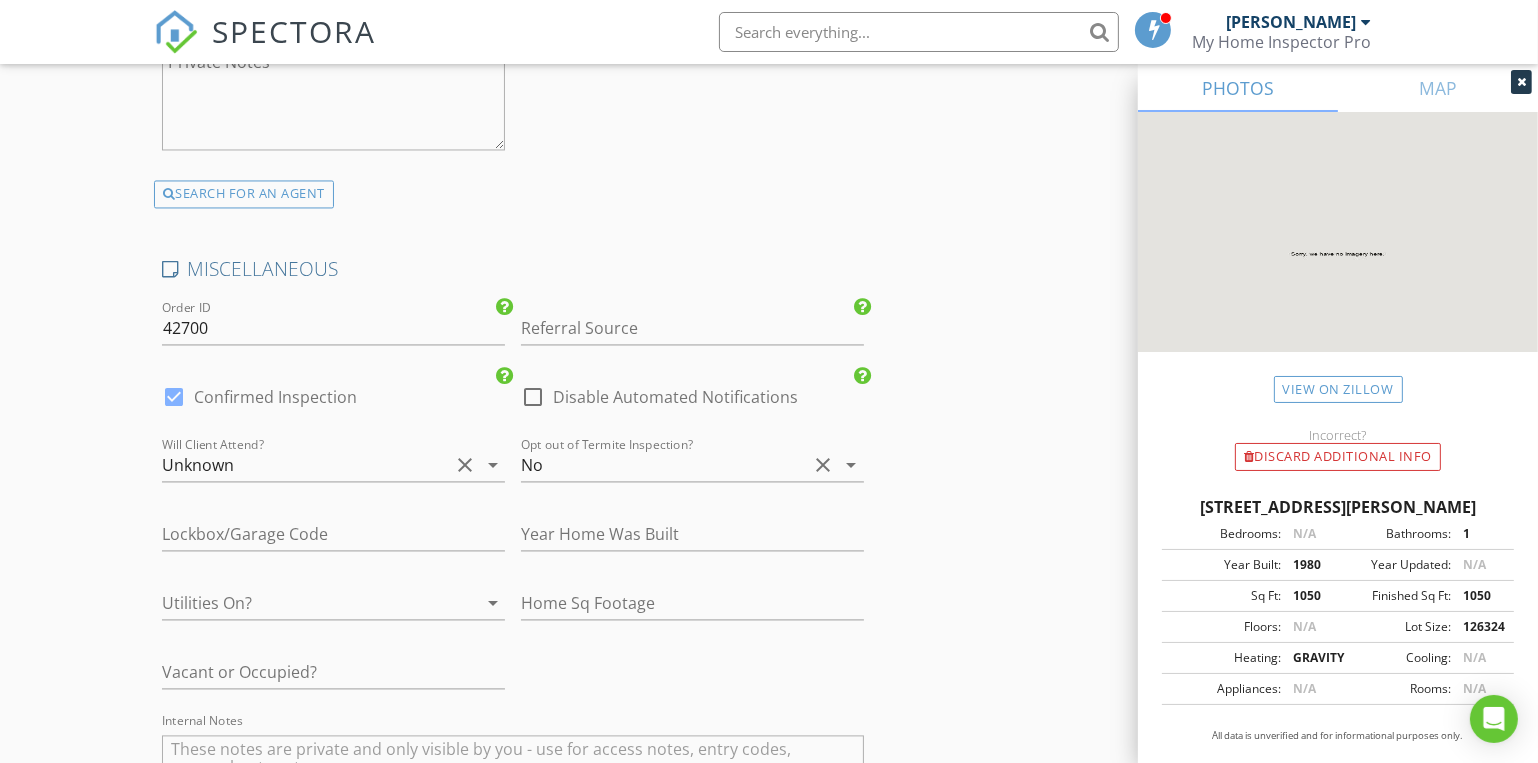 click at bounding box center [533, 397] 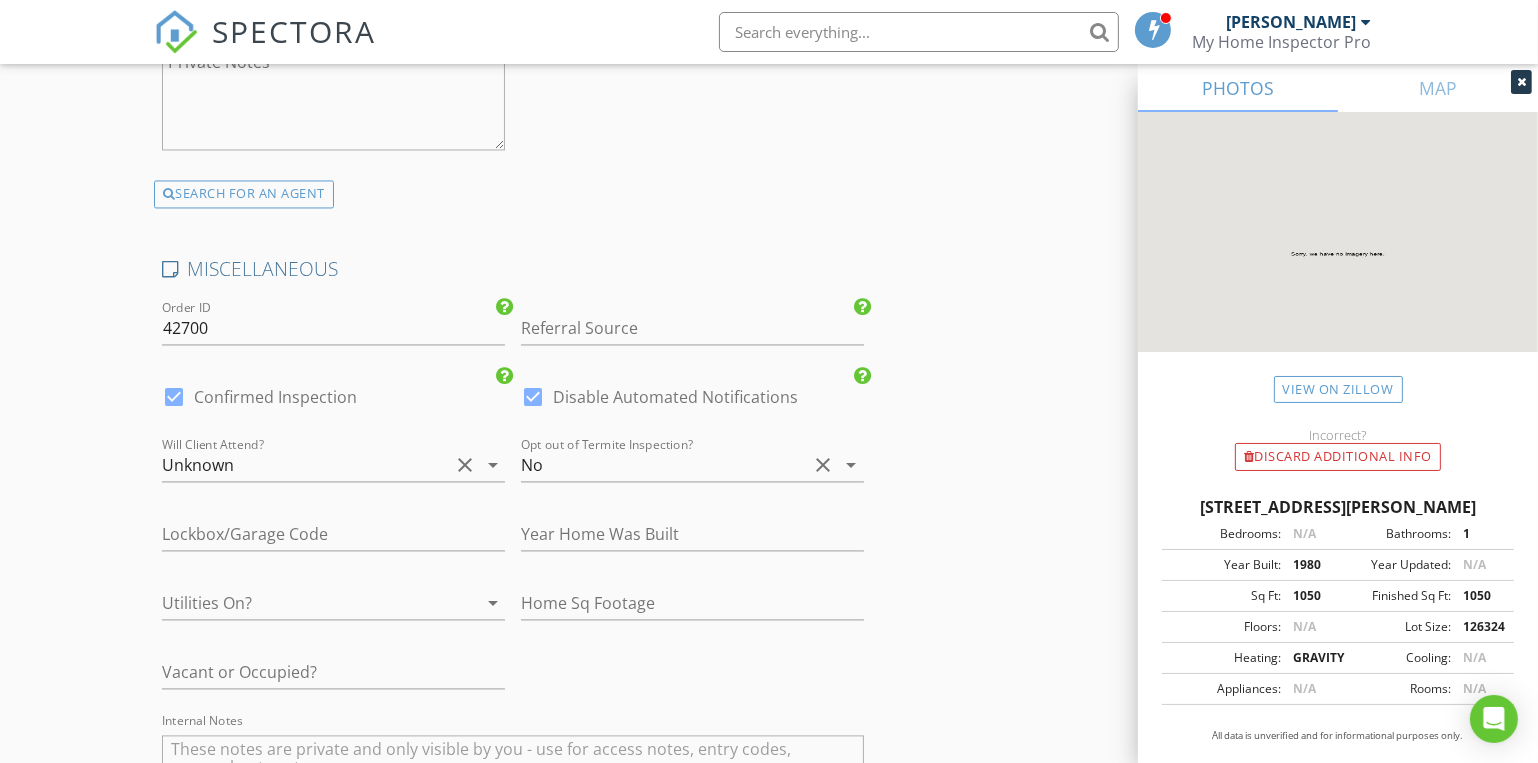 click at bounding box center [305, 603] 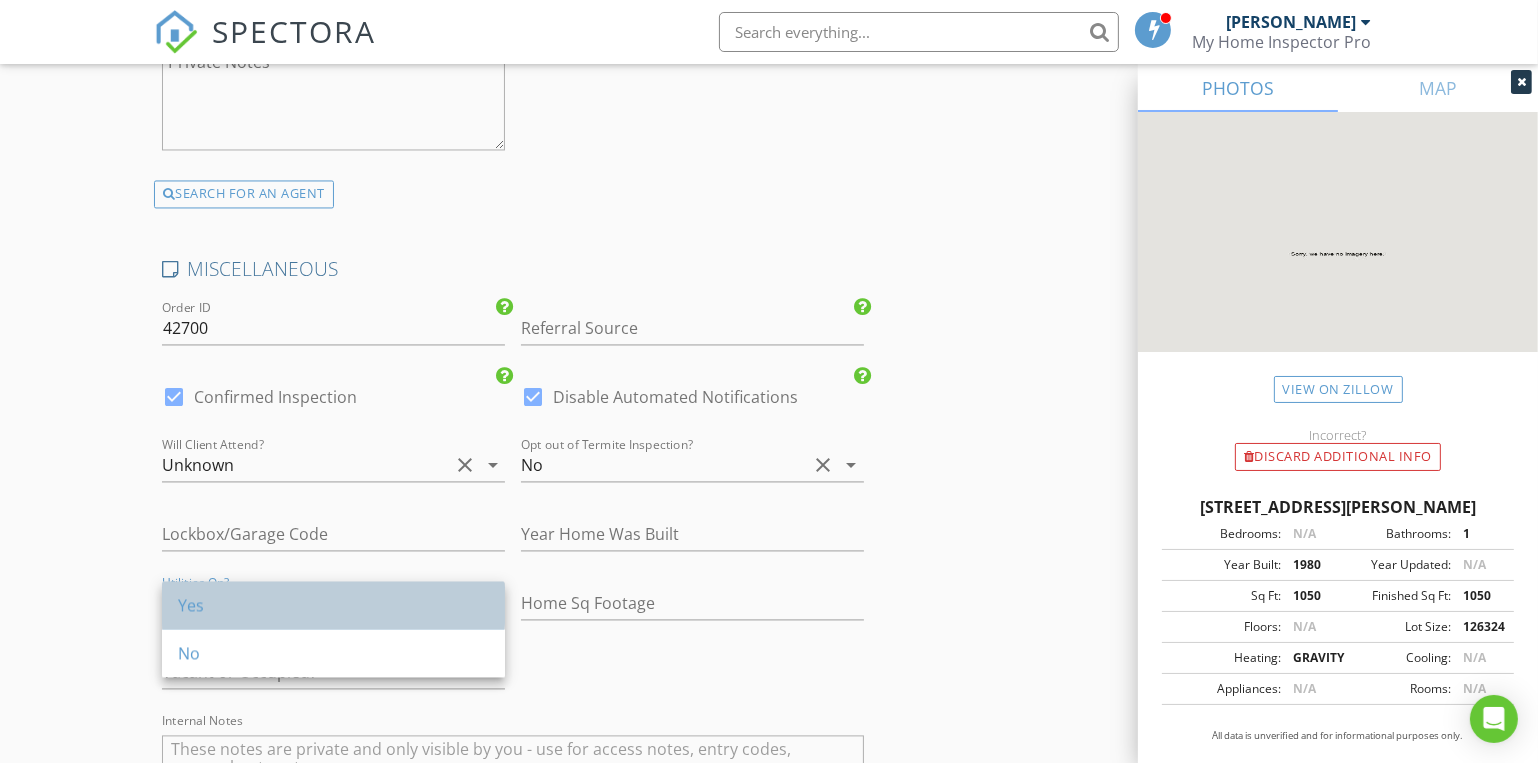 click on "Yes" at bounding box center (333, 605) 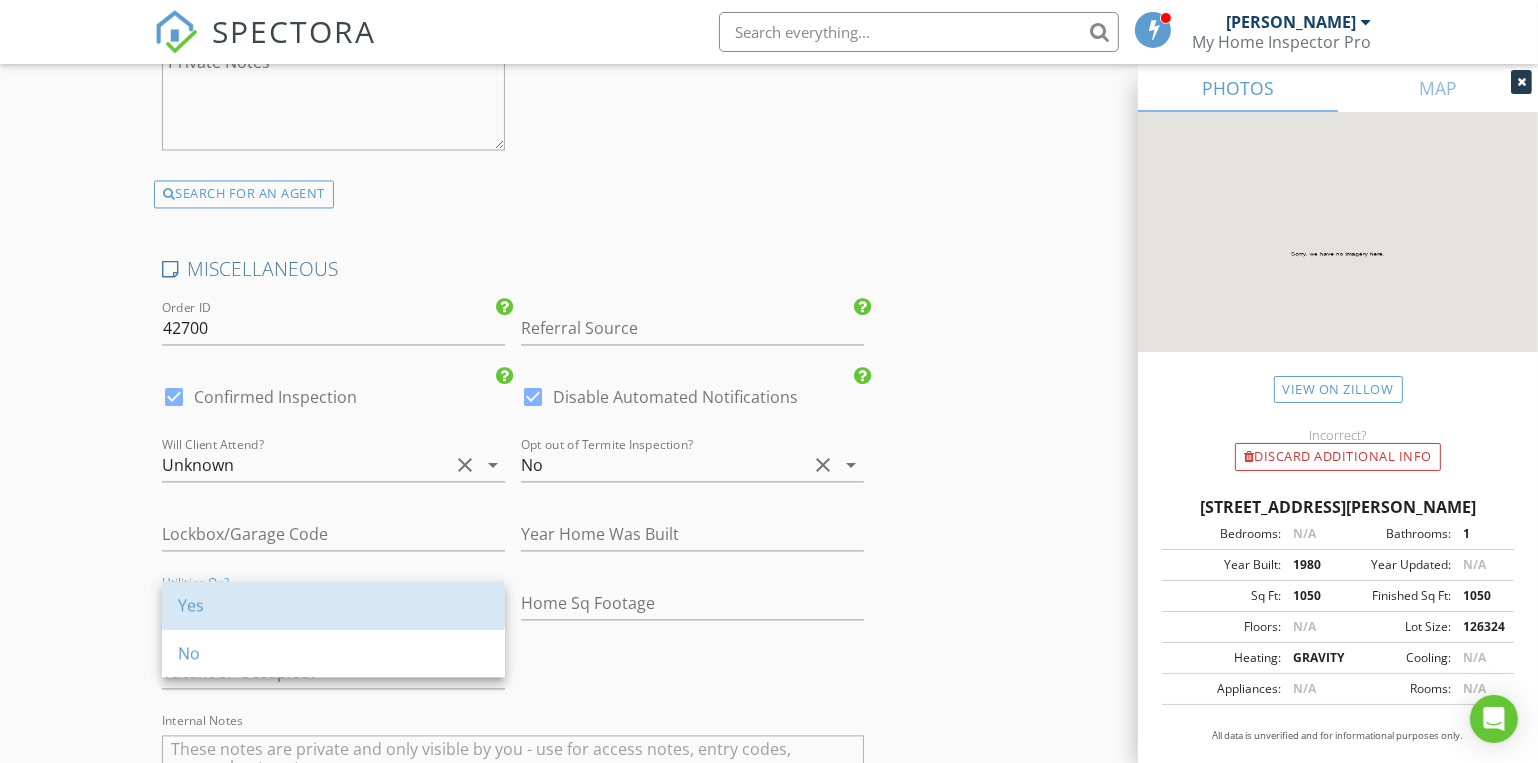 type on "2.25" 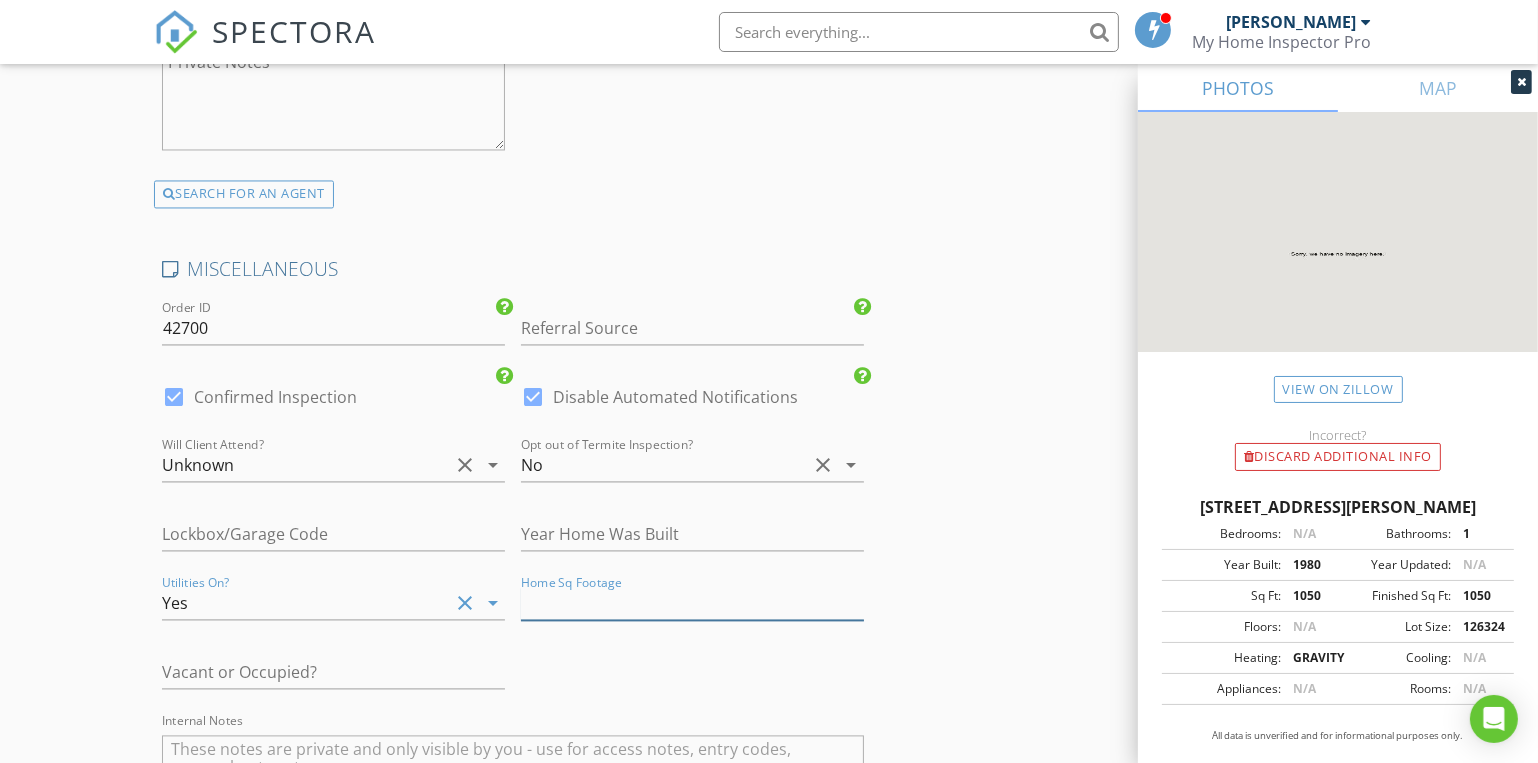 click at bounding box center (692, 603) 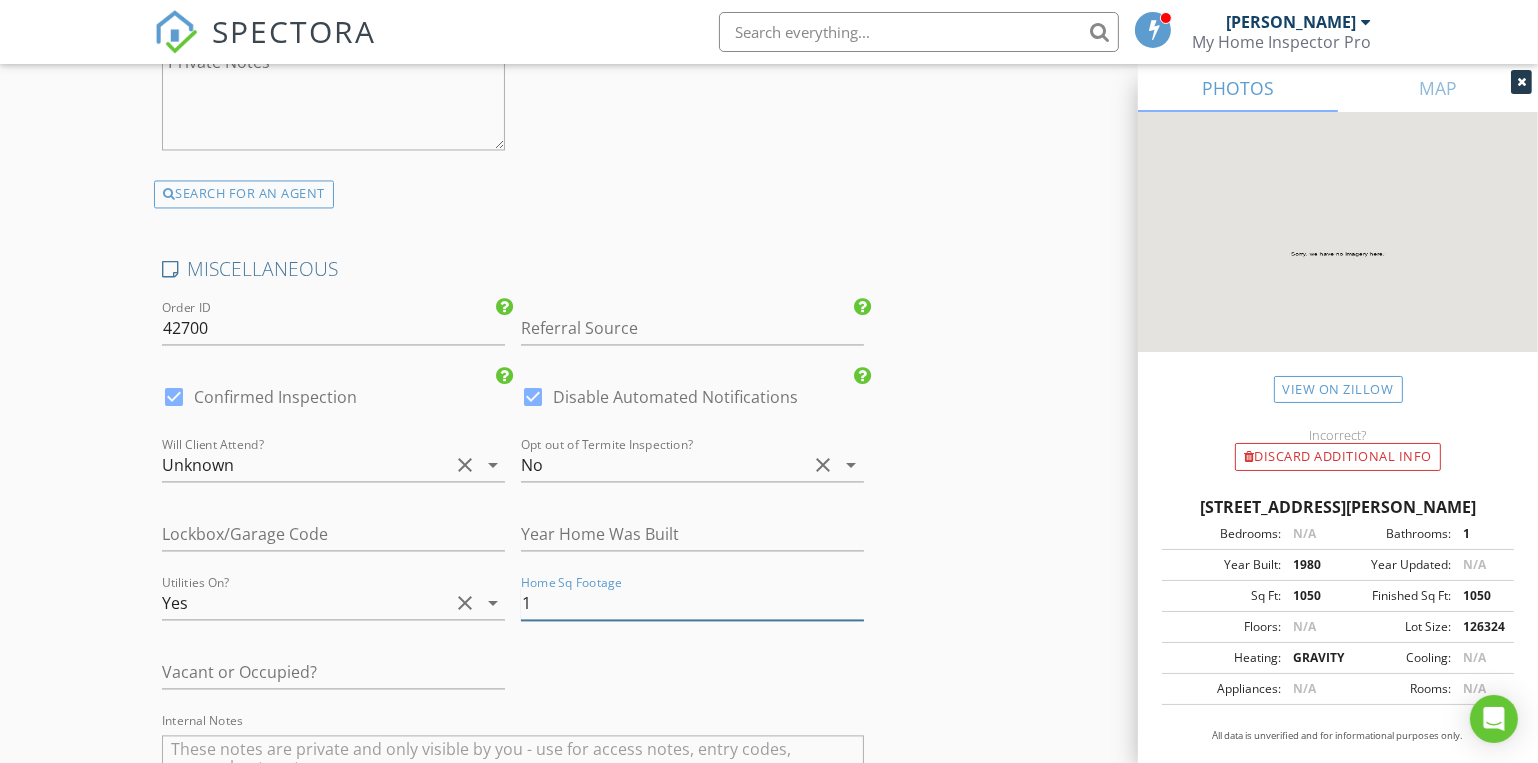 type on "10" 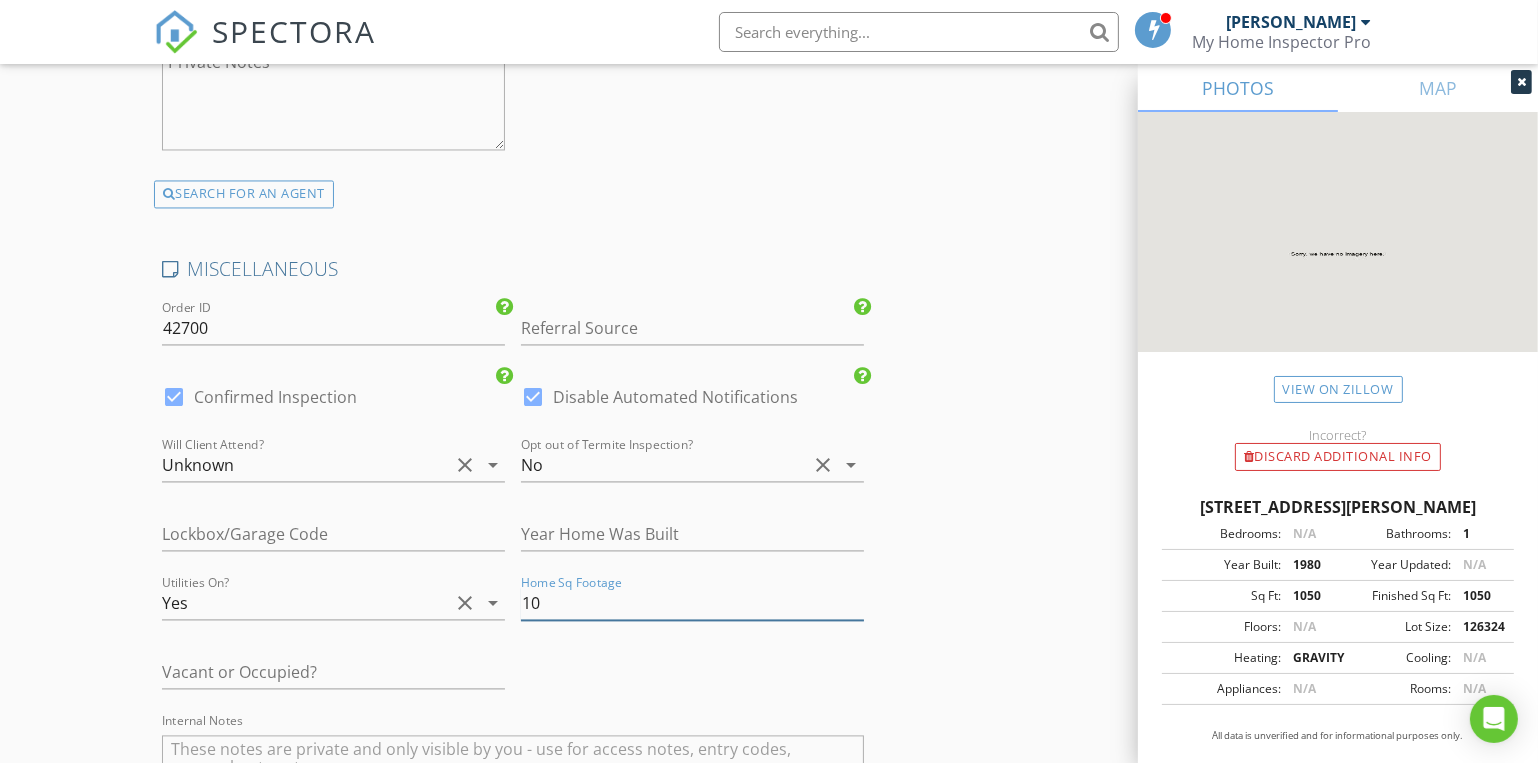 type on "2.25" 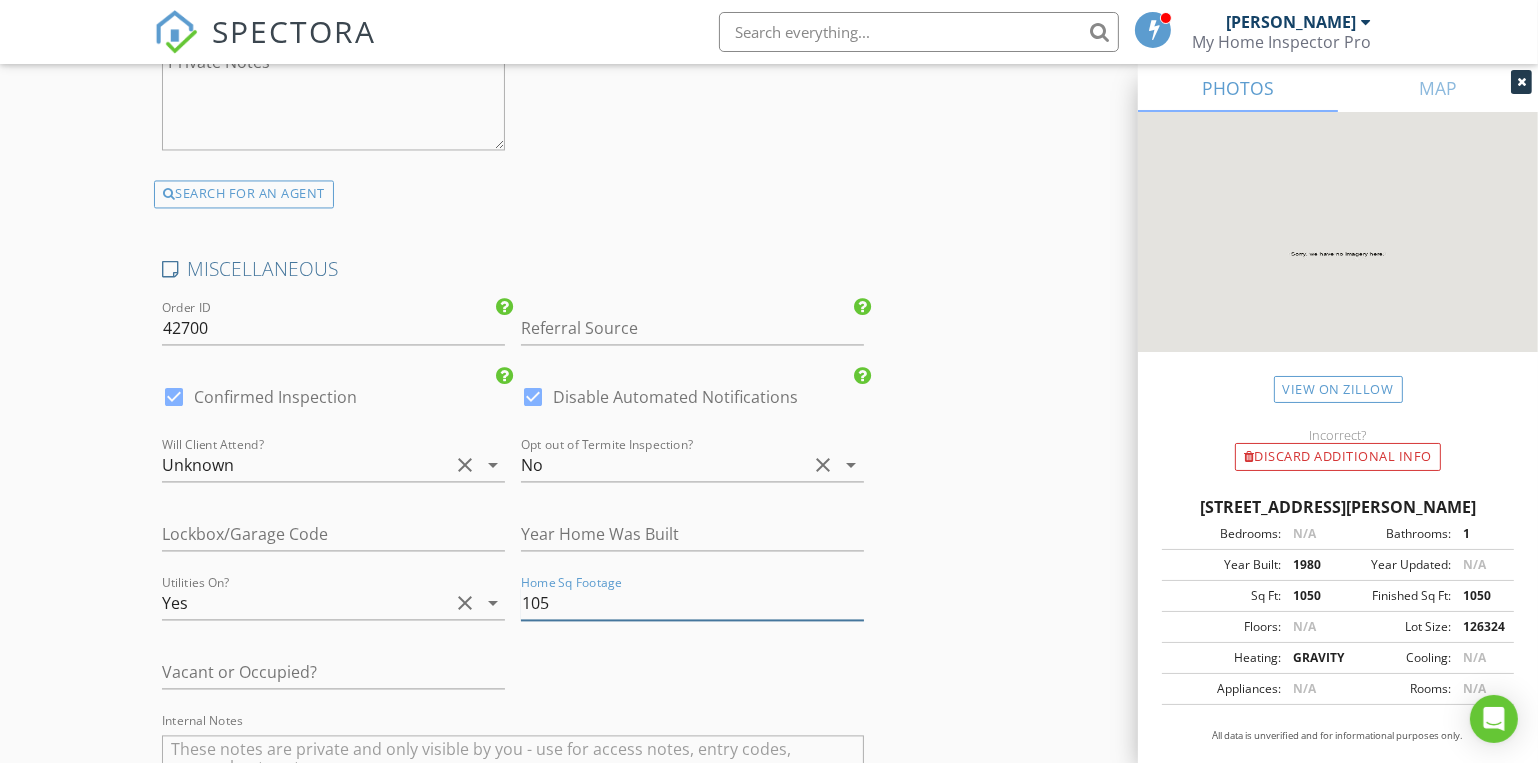 type on "1050" 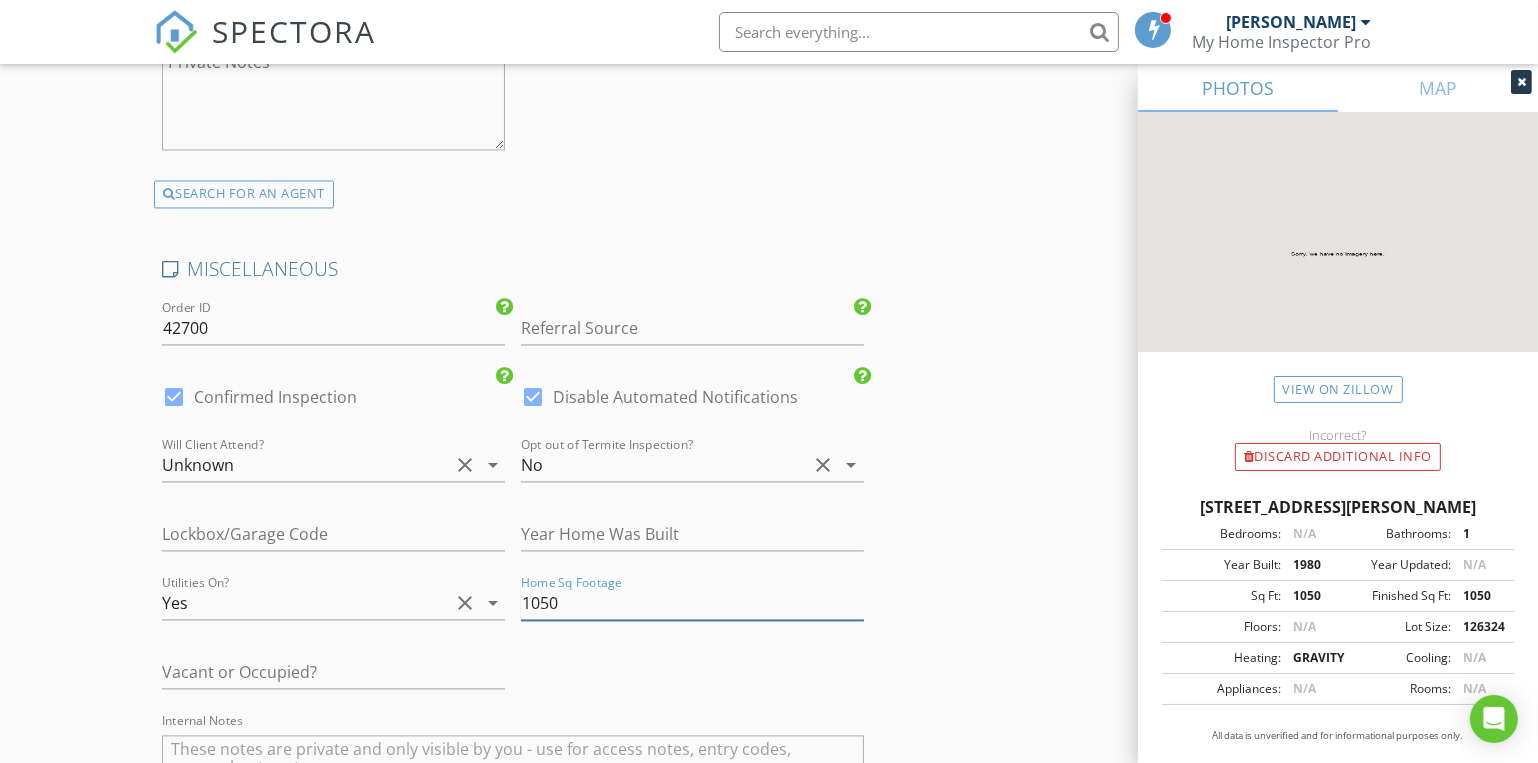 type on "2.25" 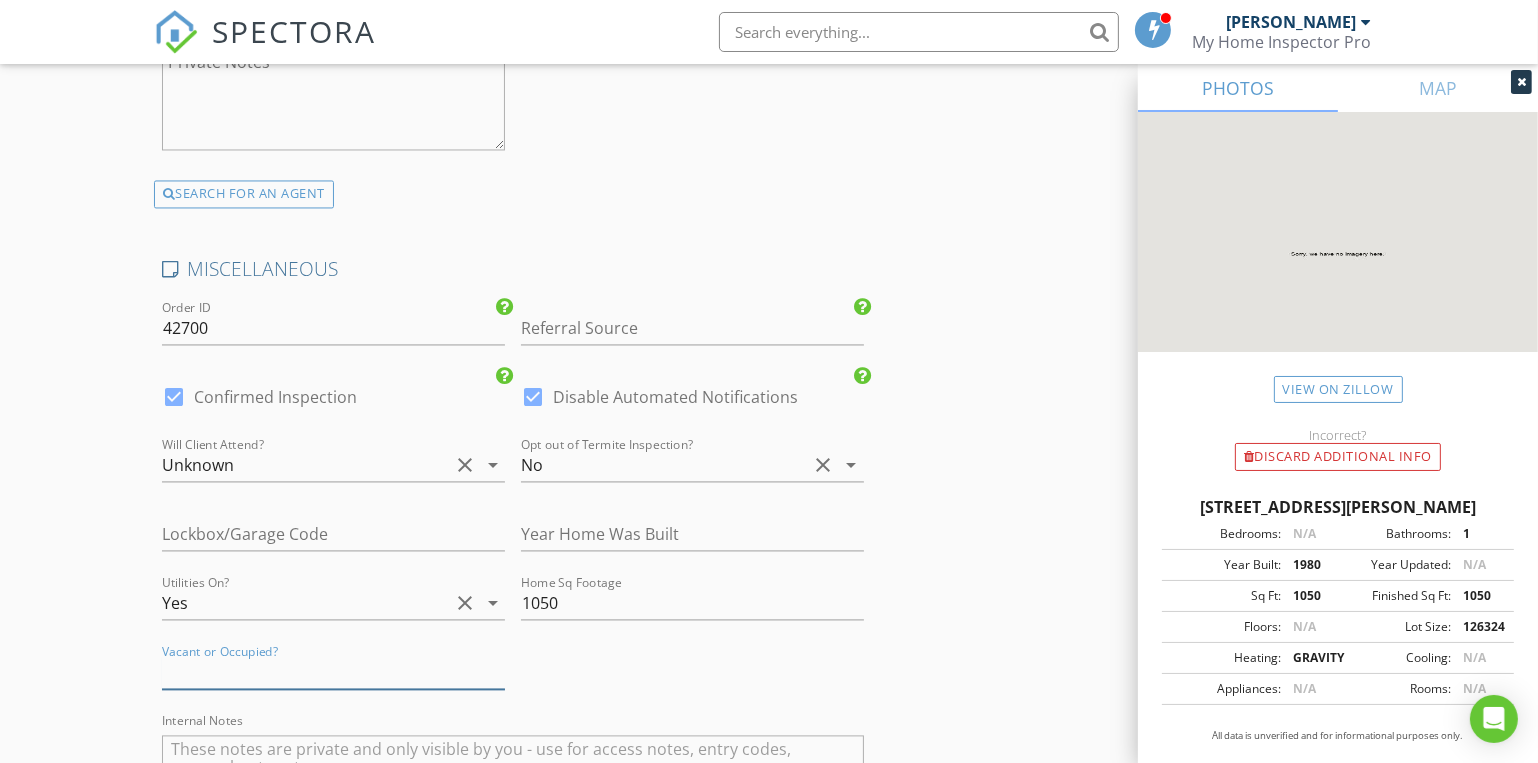 click at bounding box center [333, 672] 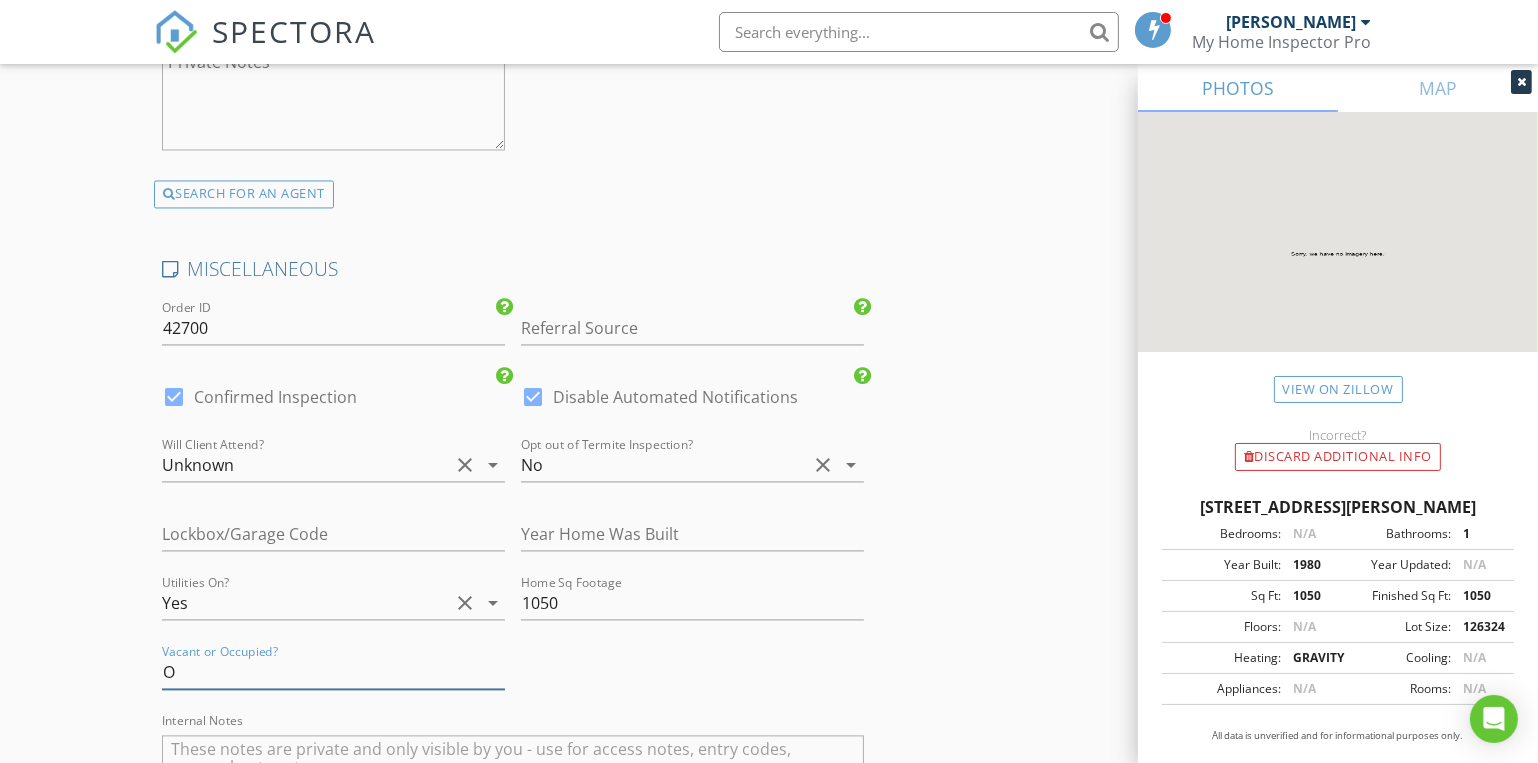 type on "2.25" 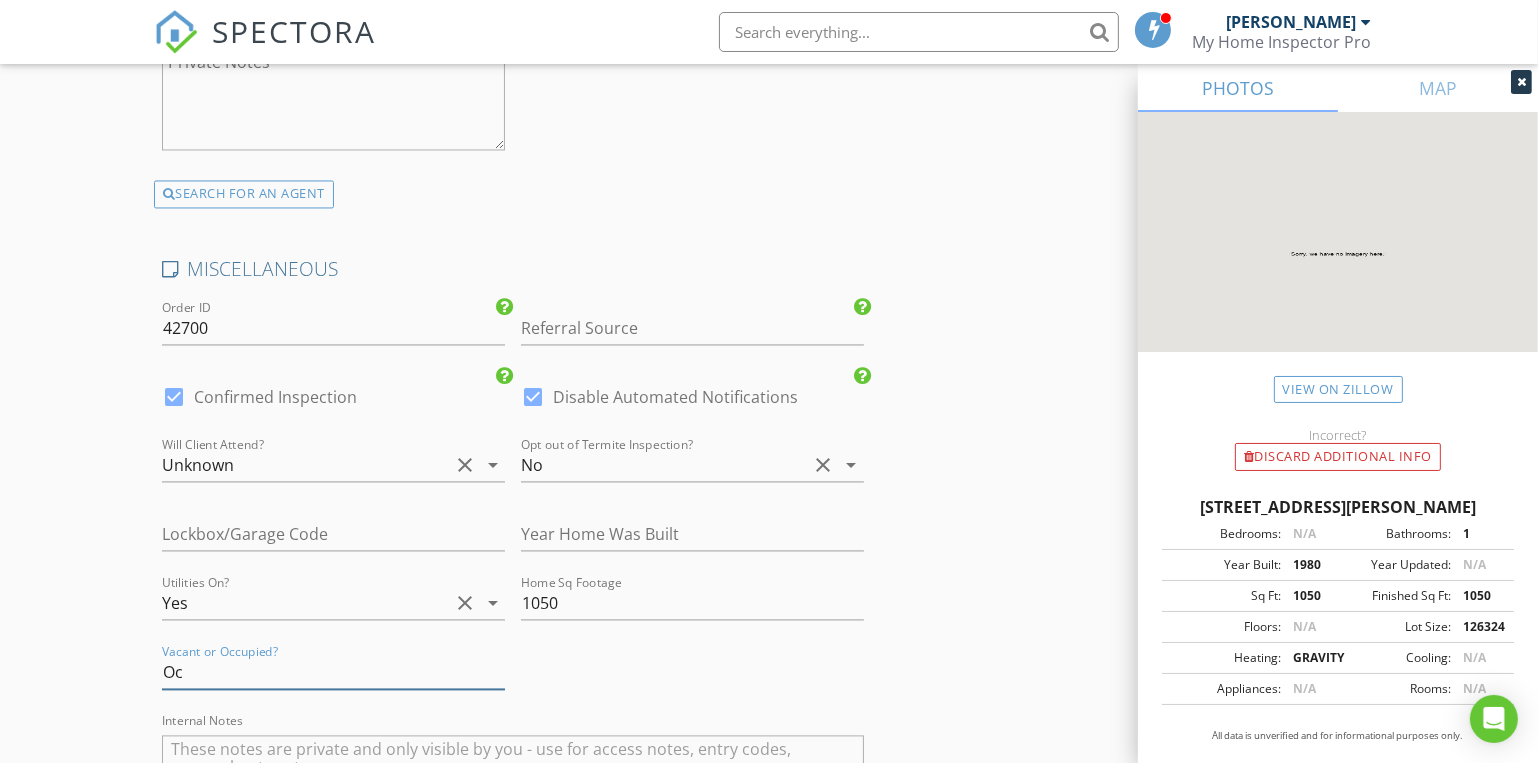 type on "Occ" 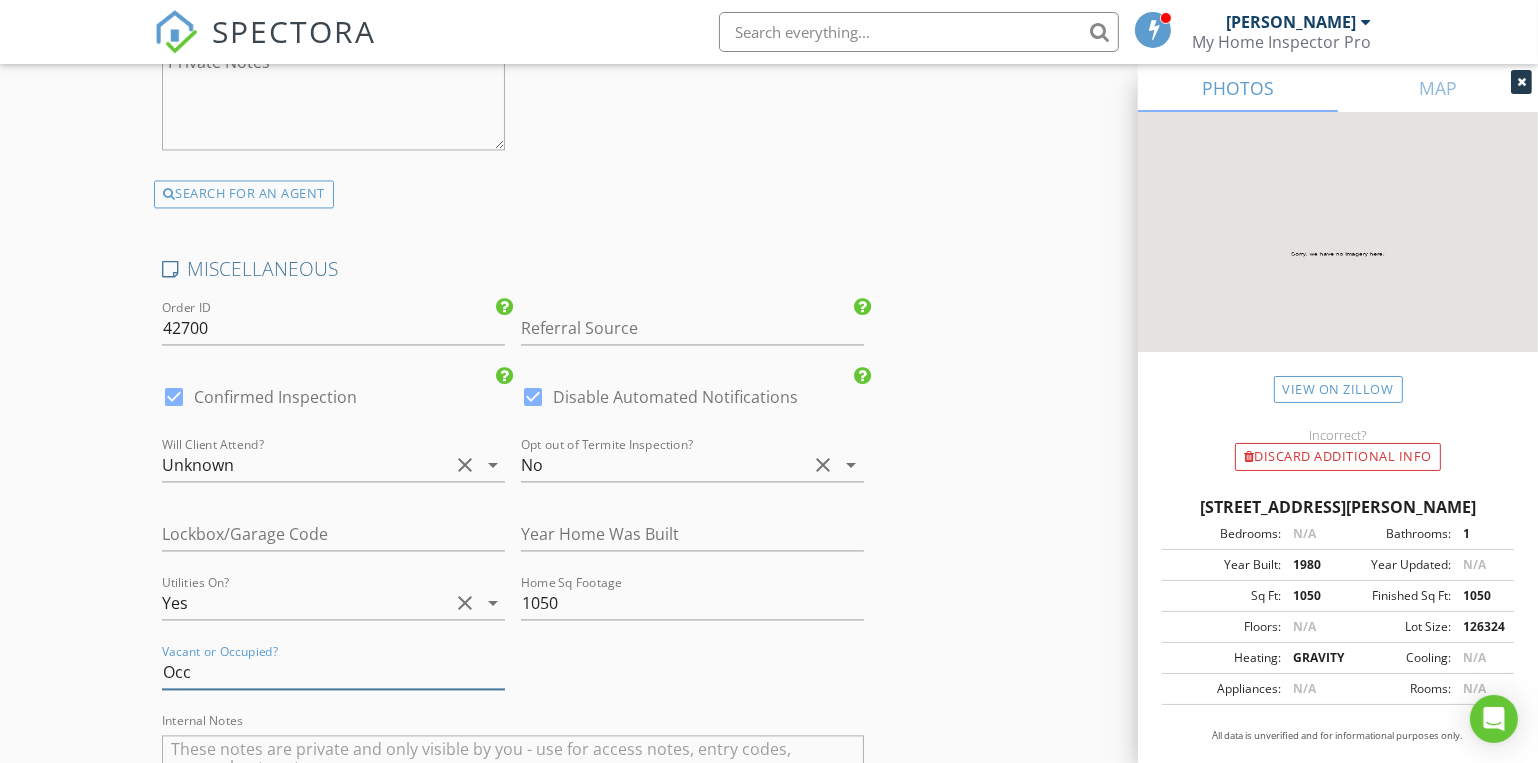 type on "2.25" 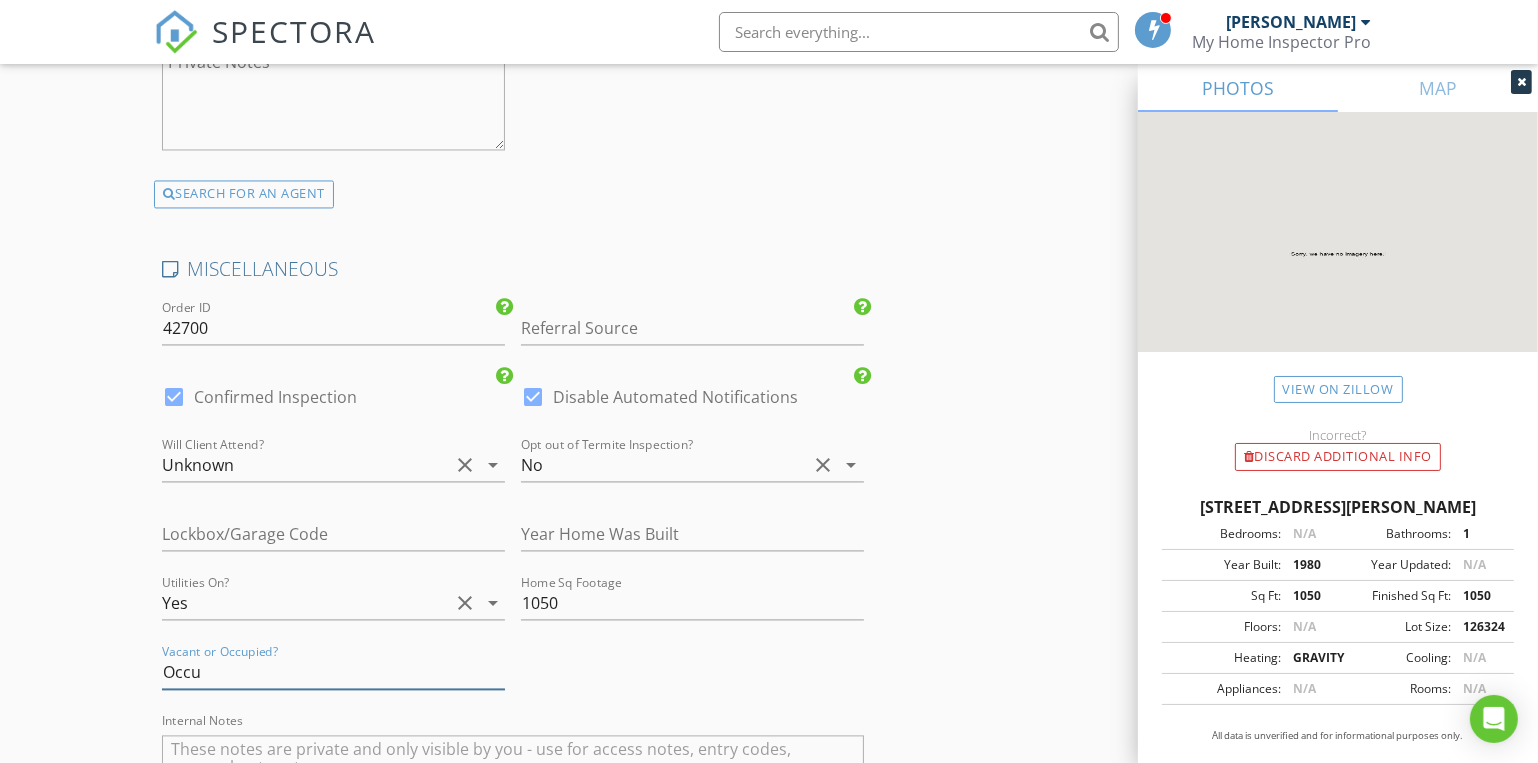 type on "Occui" 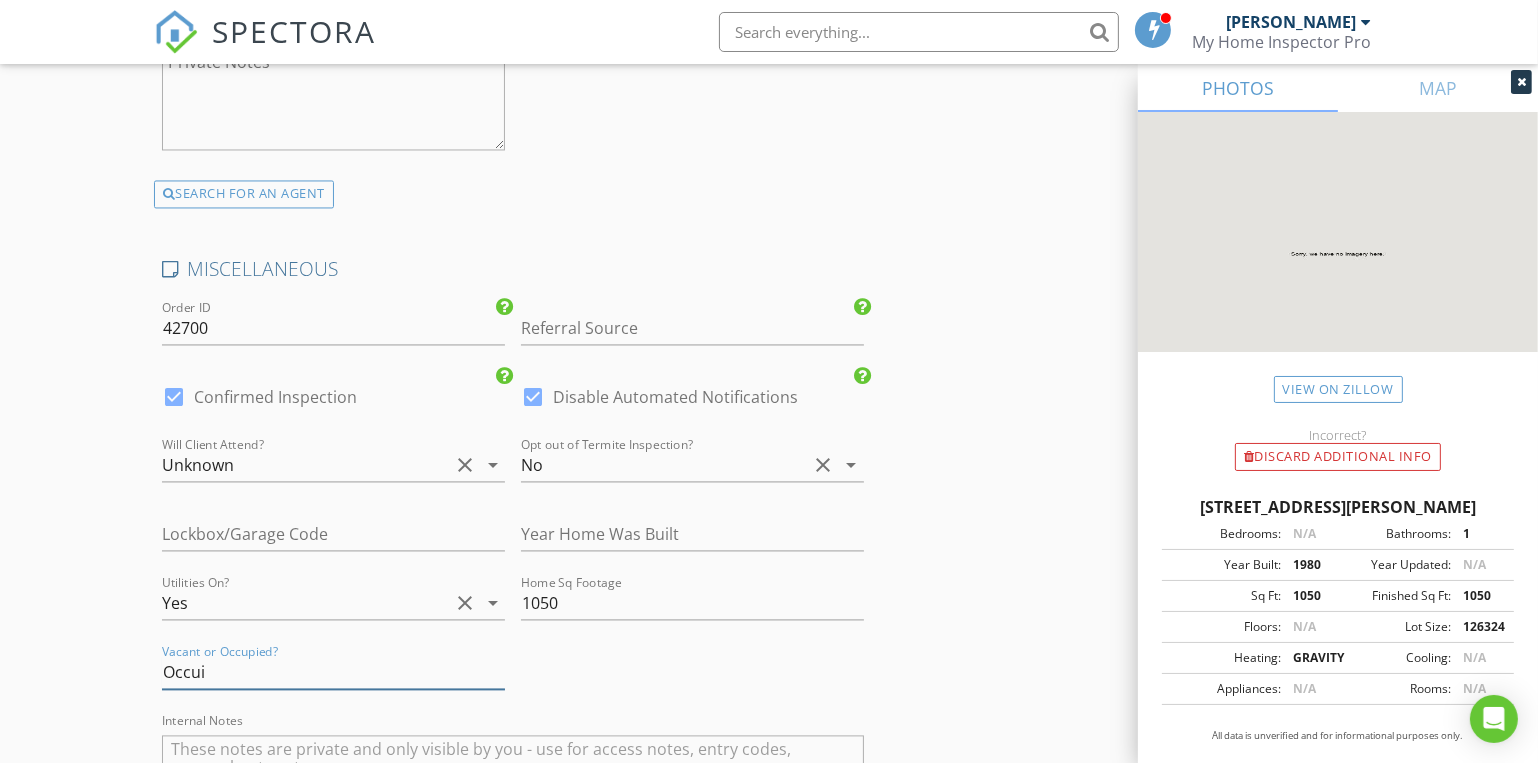 type on "2.25" 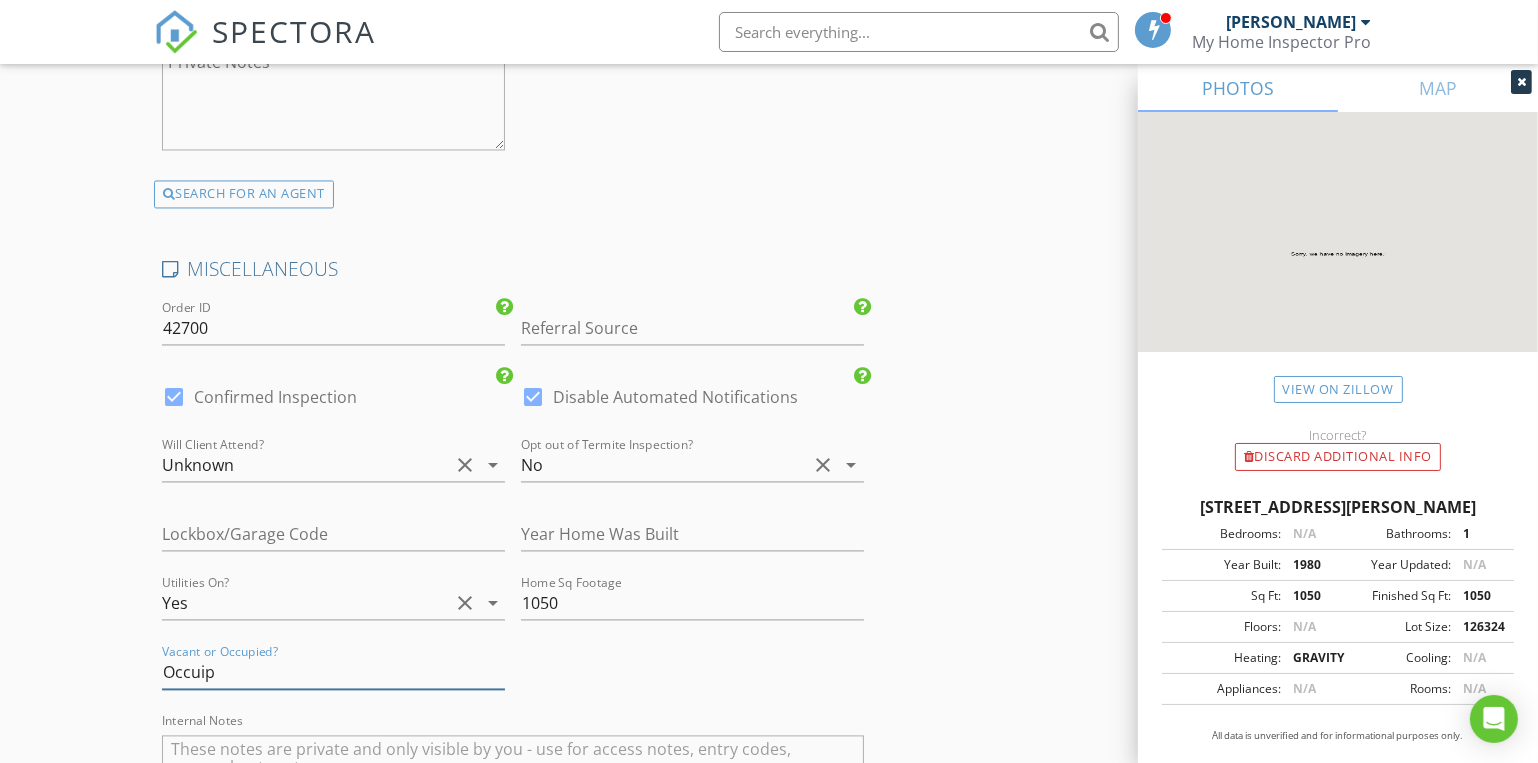 type on "2.25" 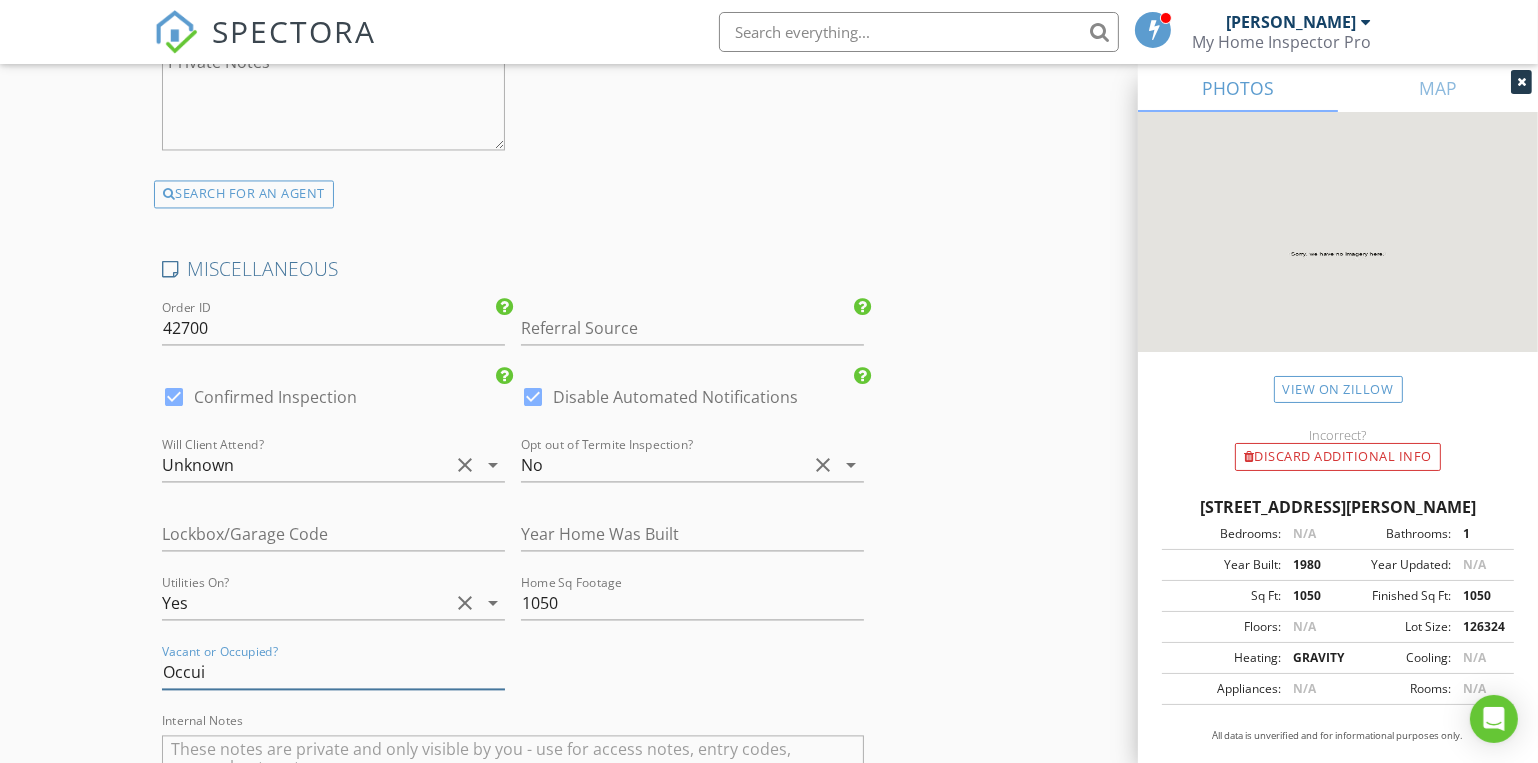 type on "Occu" 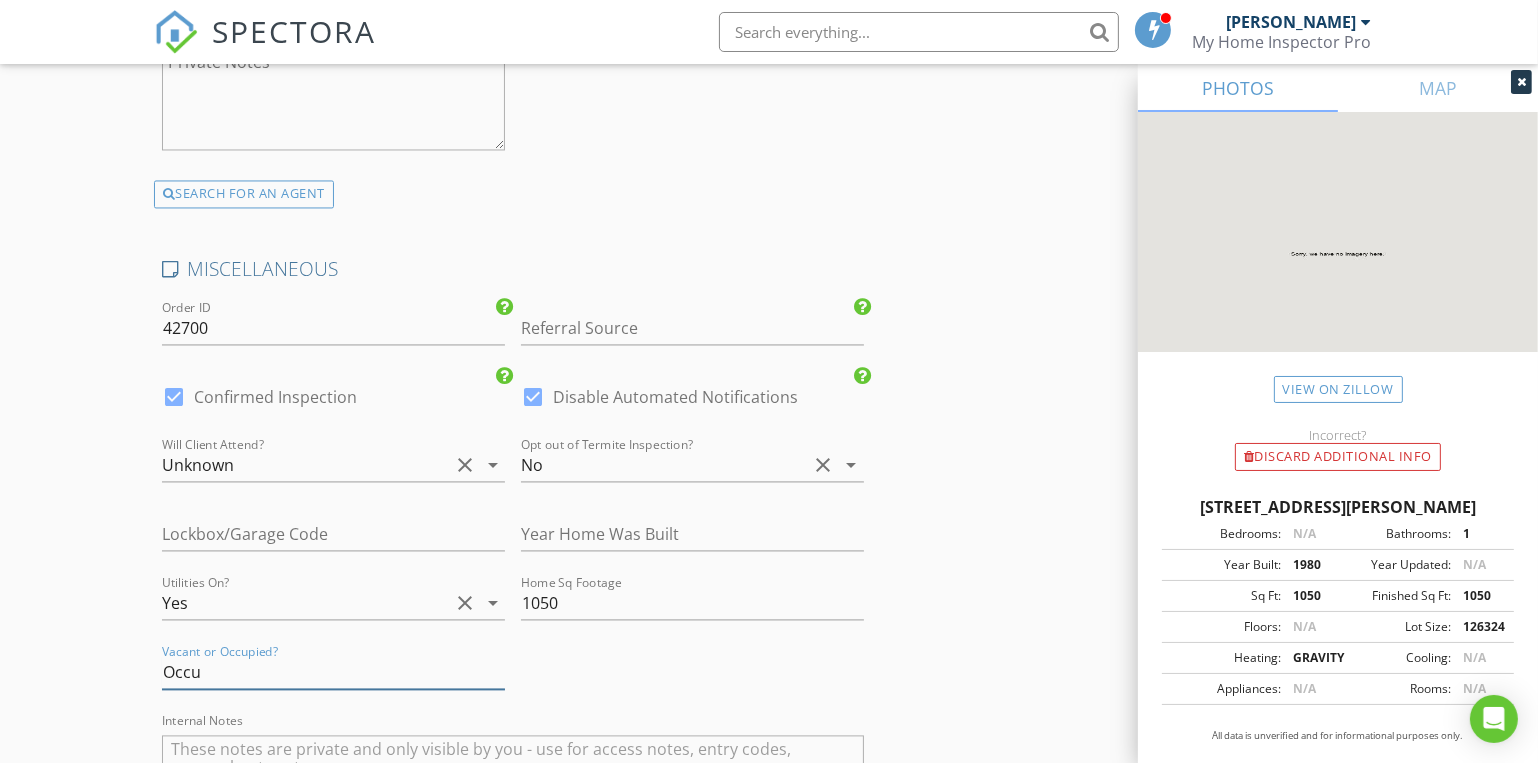 type on "2.25" 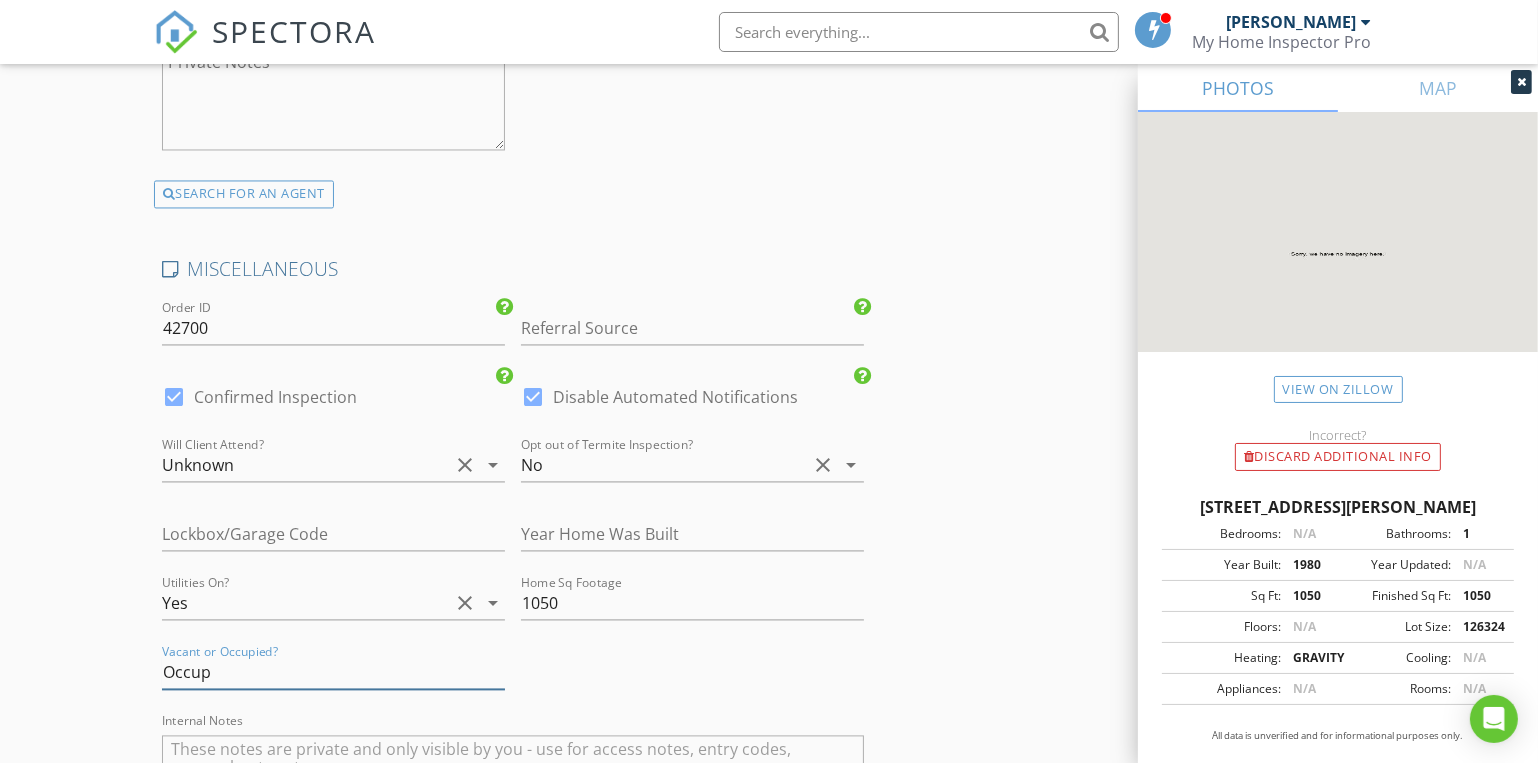 type on "2" 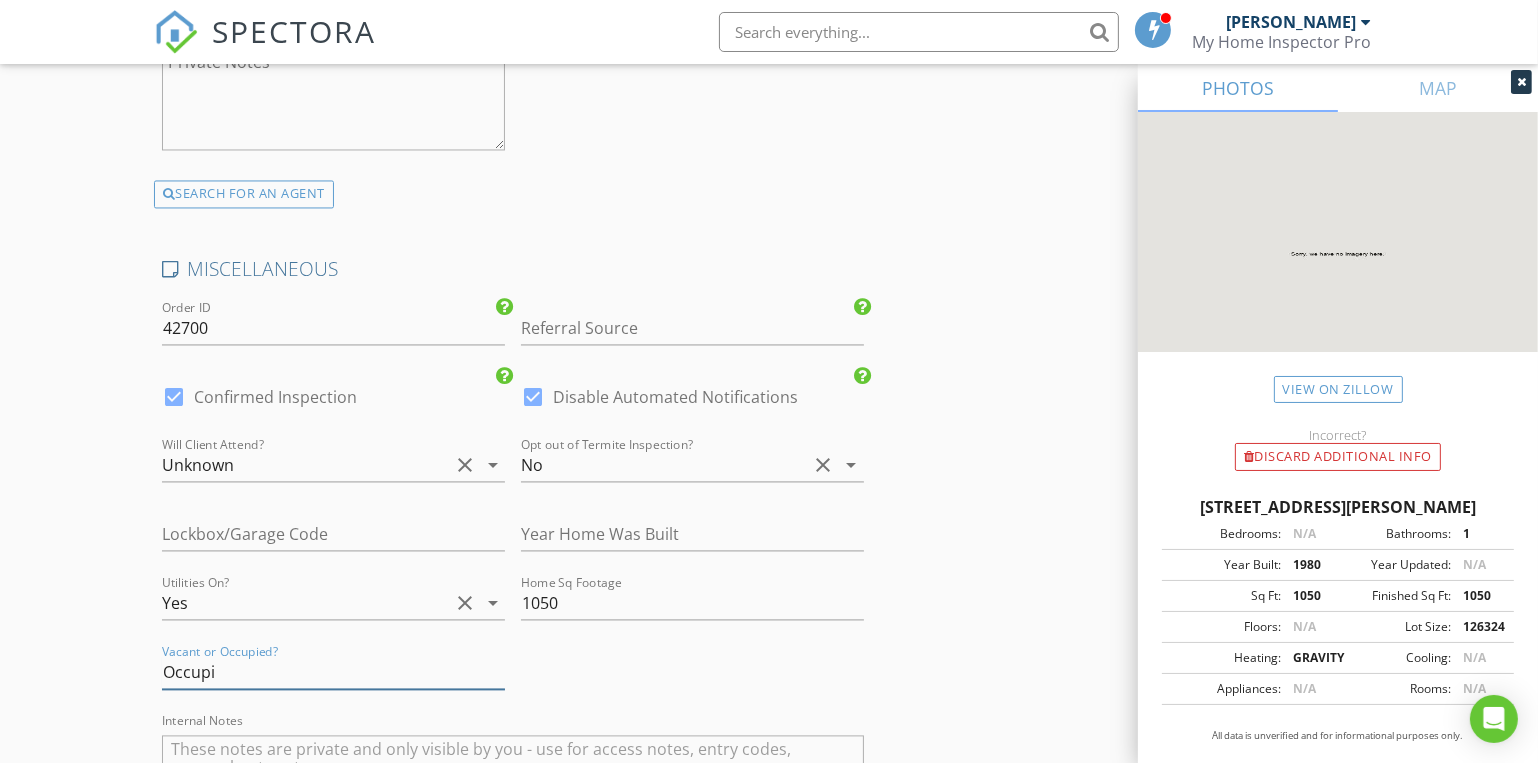 type on "2" 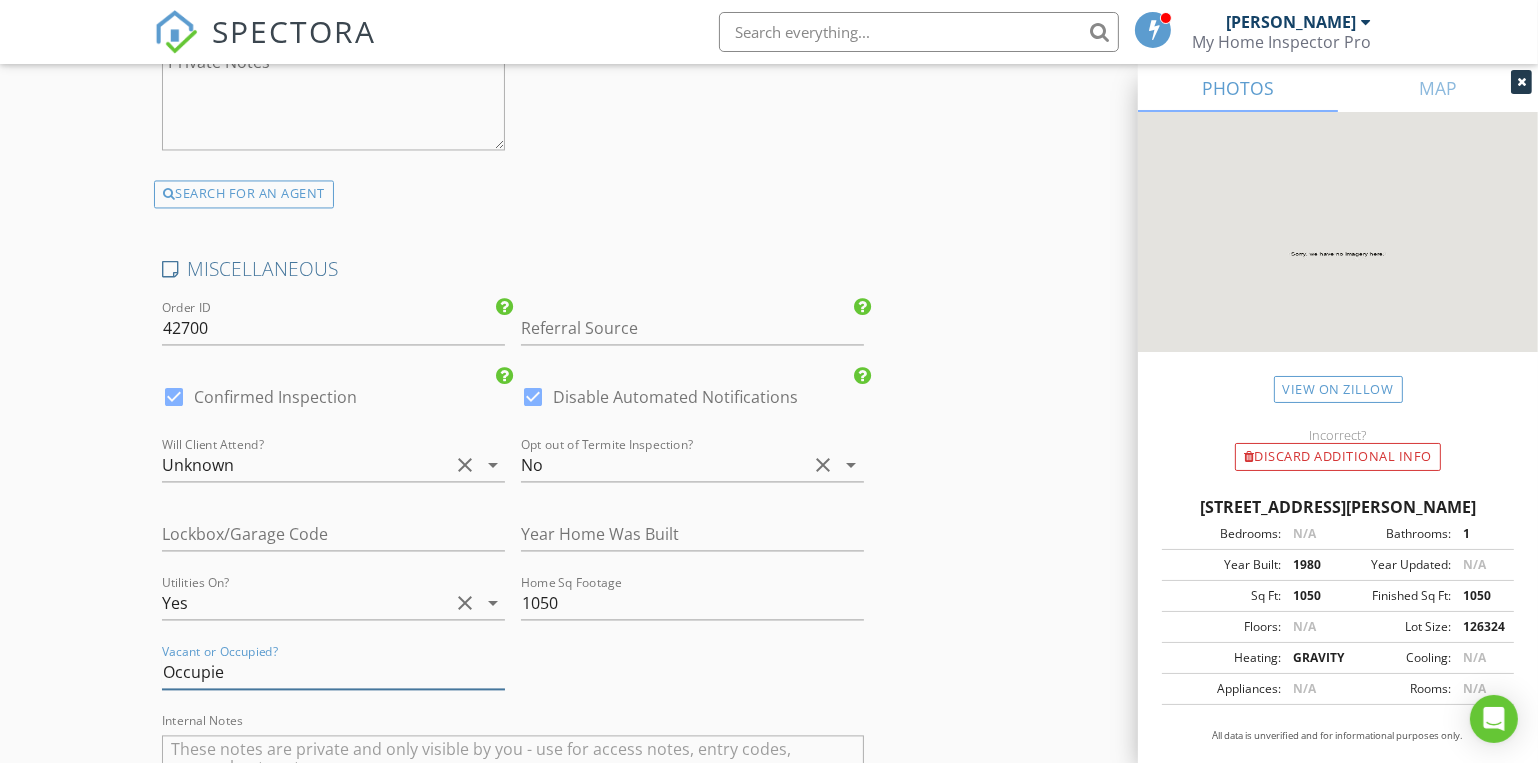 type on "2.25" 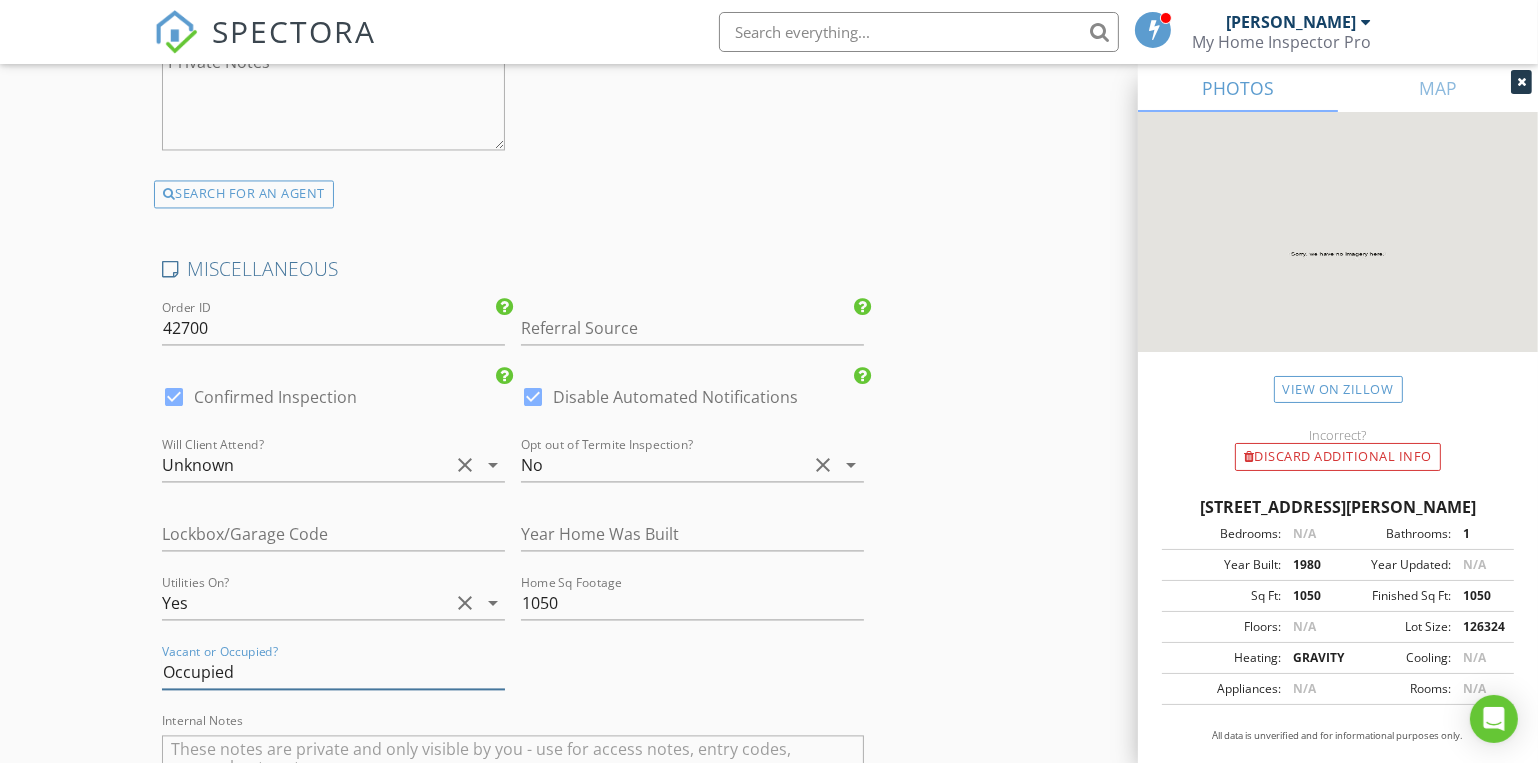 type on "2.25" 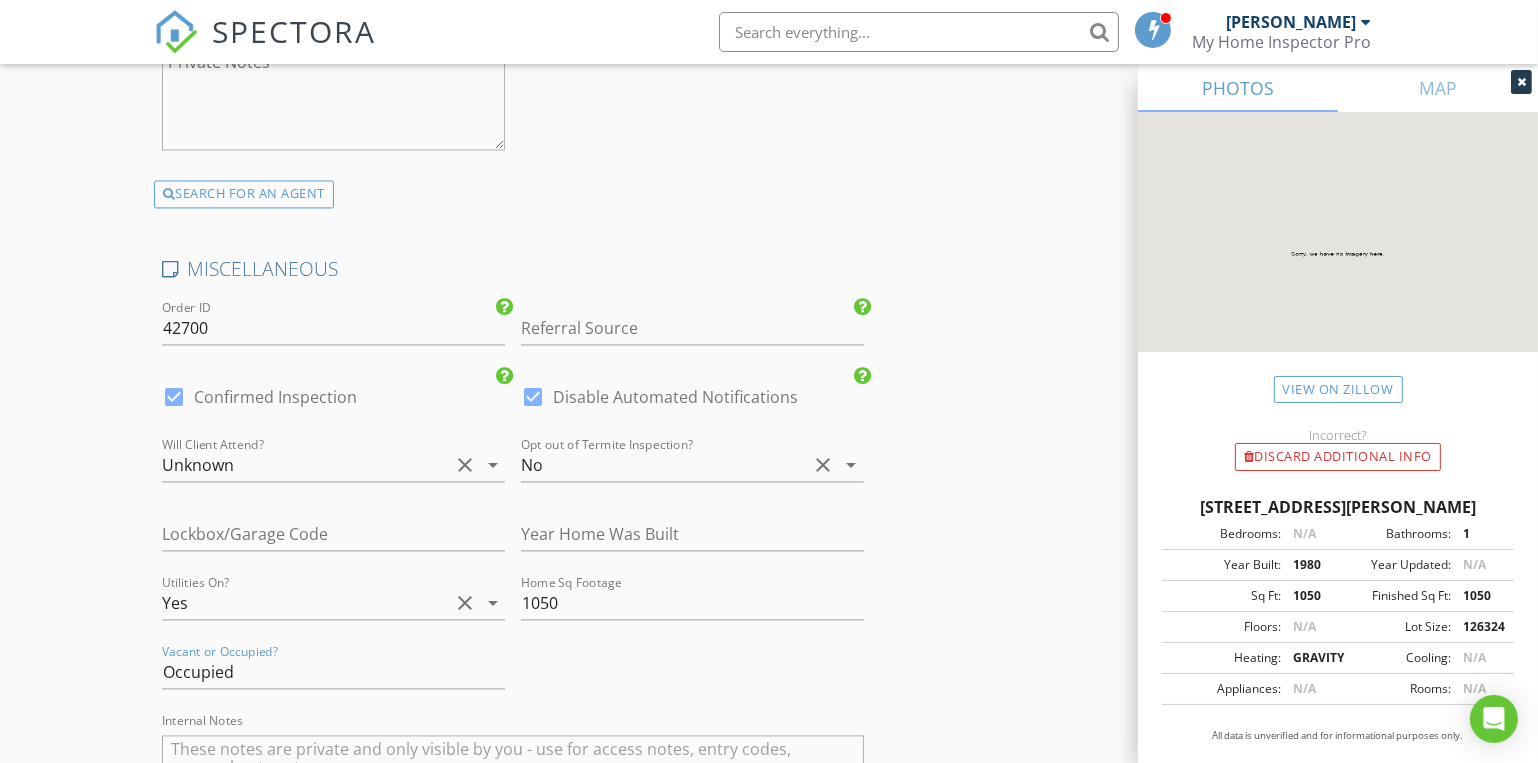 click on "MISCELLANEOUS
Order ID 42700     Referral Source
Google Search
Internachi
Ashley Drury SWMo Agent
Columbia College
Dave Marketing :)
Jeanna Holmes
Michelle Cantrell Group
Searching on line
Deanna Prithard
Remax
Teresa Hough
Facebook
Thumb Tack
Worked with you before
Dave Marketing
Main Street Homes
Kelly Bigham
Laura Hawley
Google
Kent Sturgeon
Laura Coots
Tamera Simpson
Siri
Google Ad
Marla Roberts
Scott Brownell
Tamara Simpson
Test
Murney
Ashley Drury
InterNachi
Shelly Rhodes
Elizabeth Compton
Paul Morley
Guy Callaway
Lisa Thomas
InterNACHI" at bounding box center [513, 560] 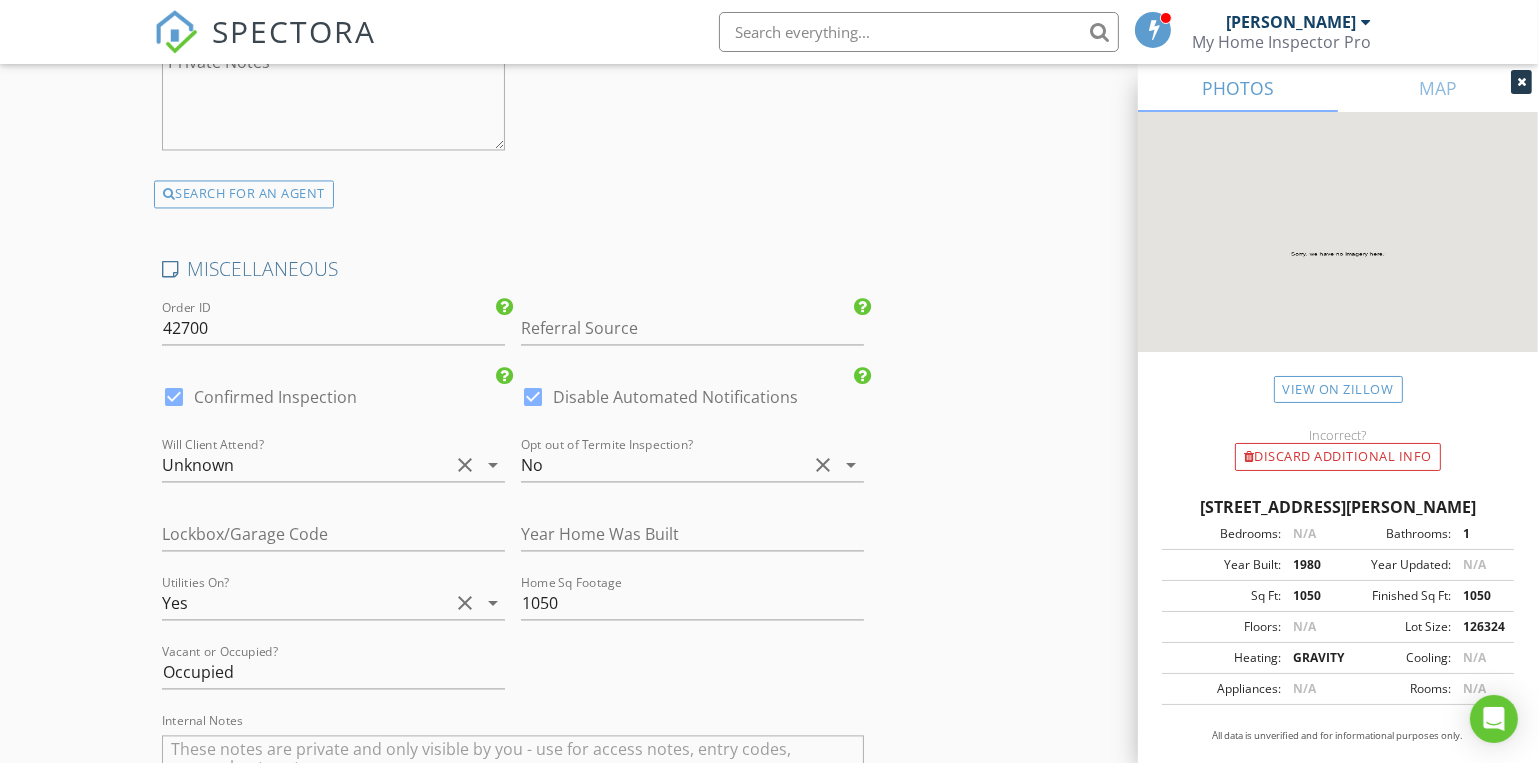click on "Unknown" at bounding box center [305, 465] 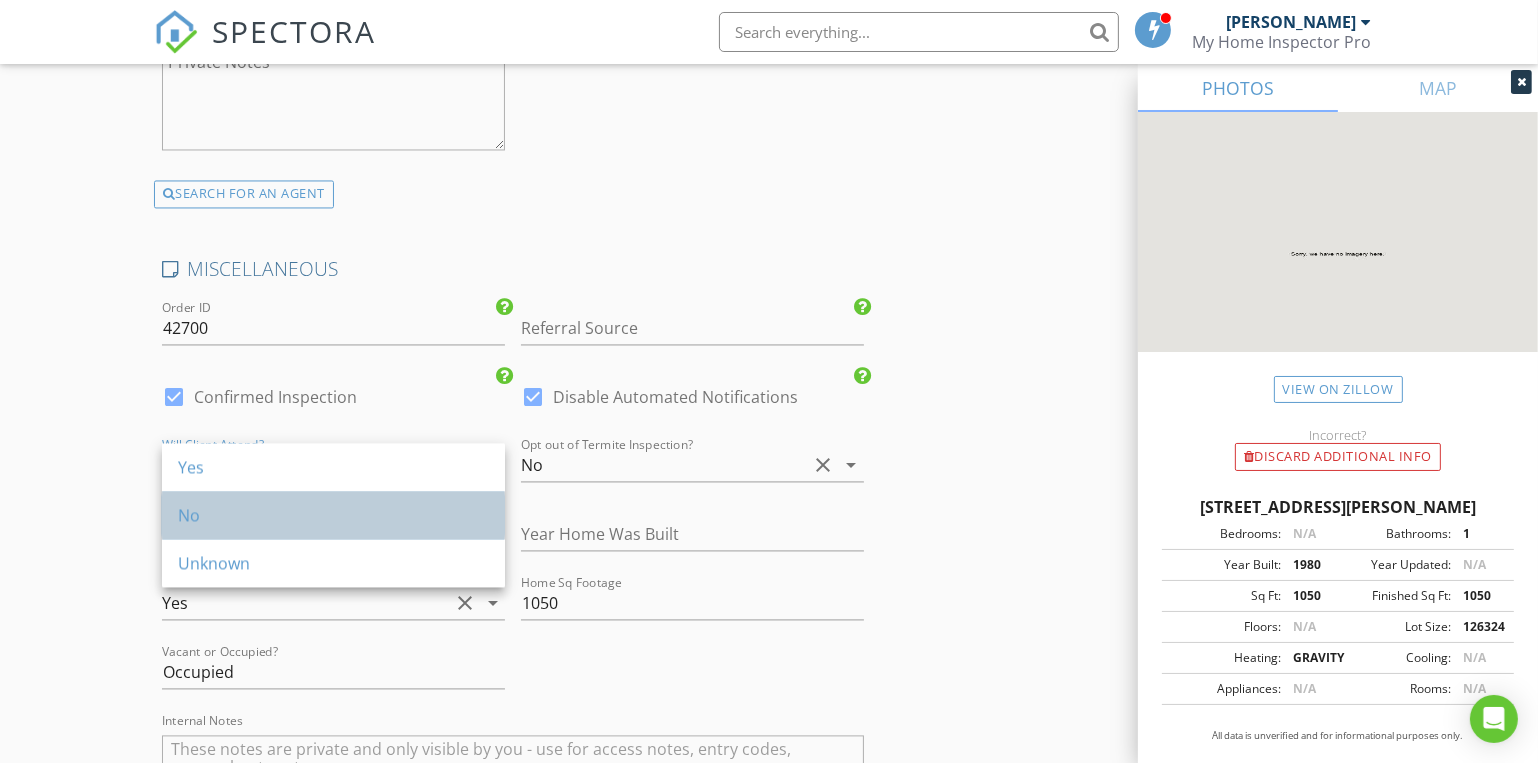 click on "No" at bounding box center [333, 515] 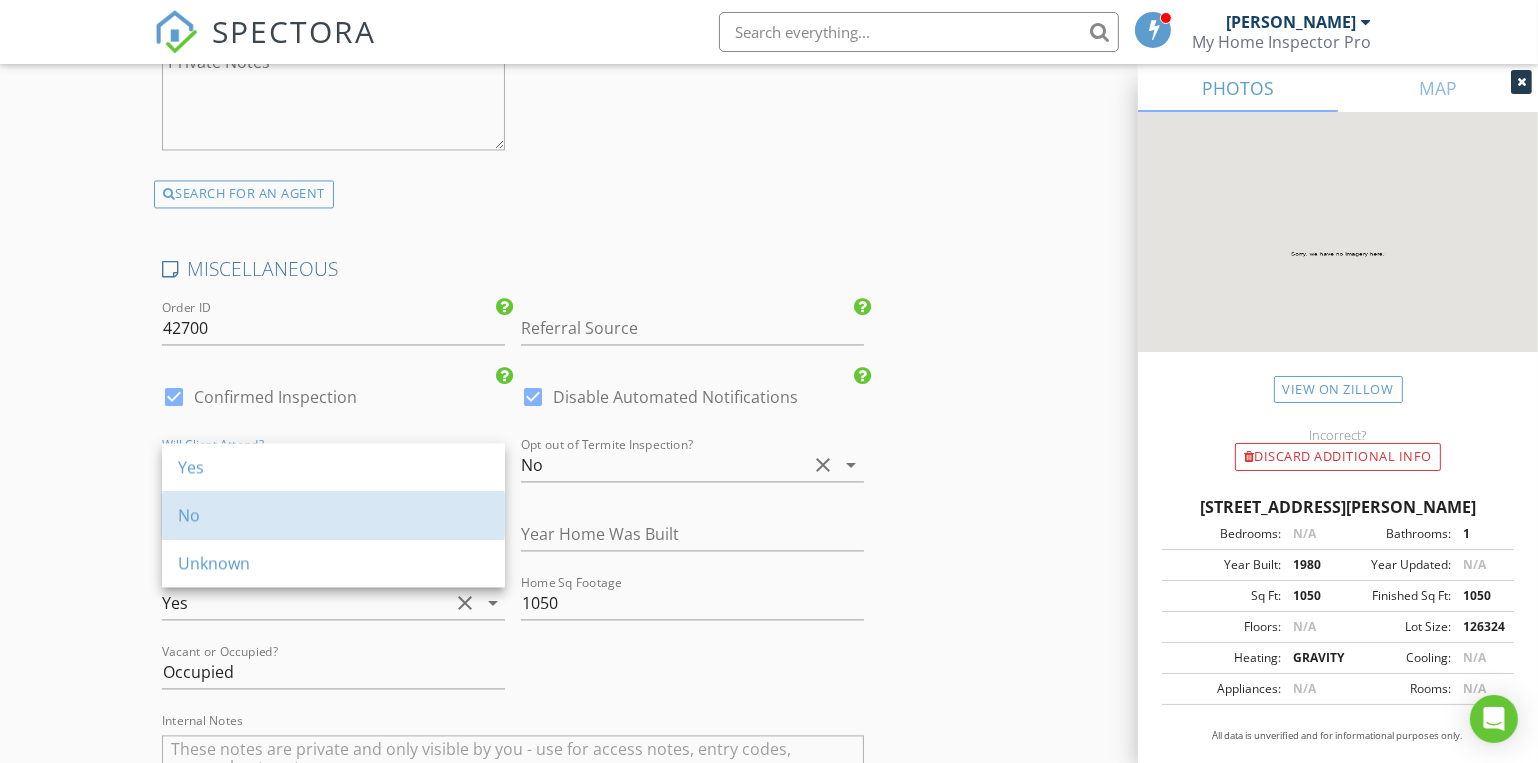 type on "2.25" 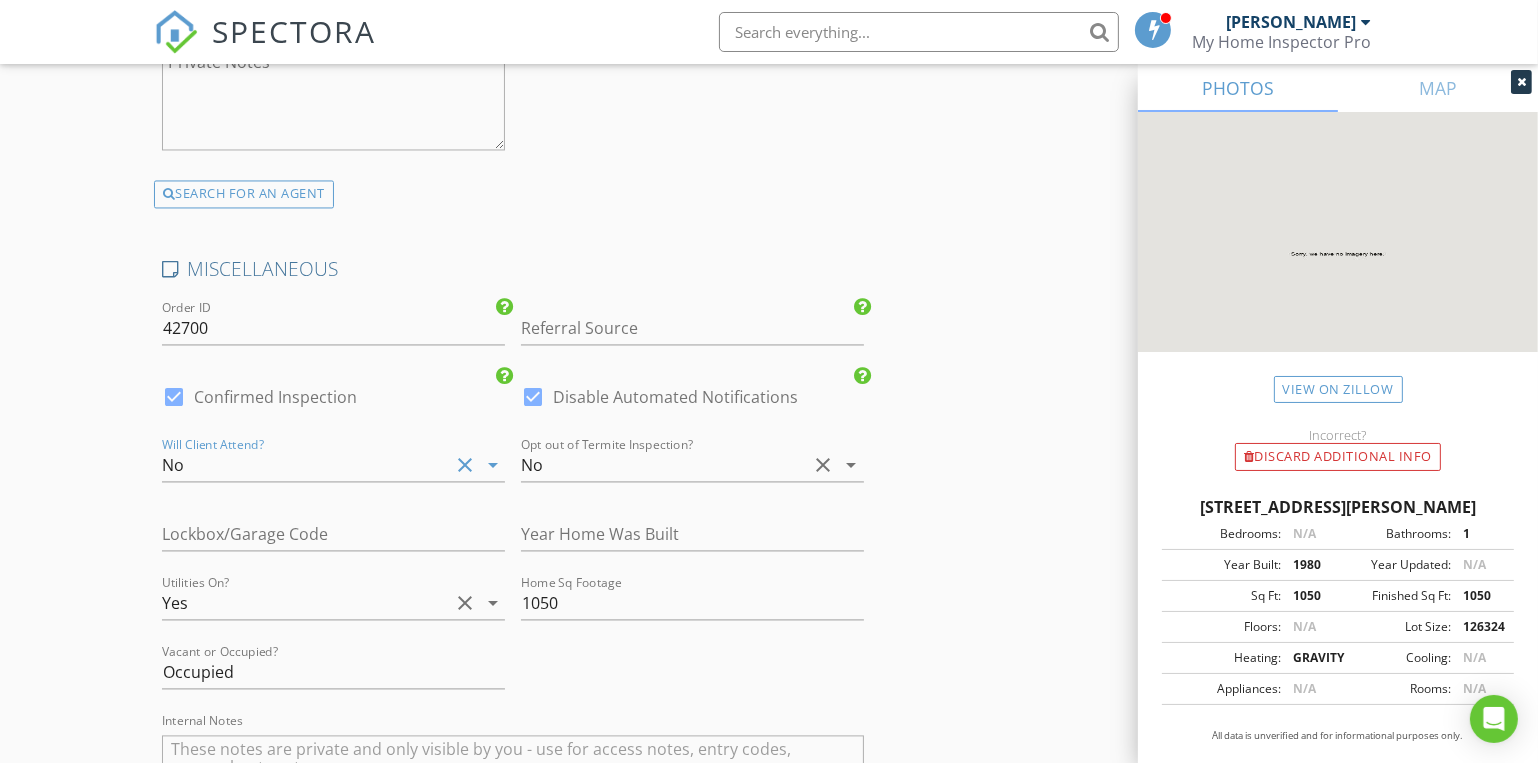 click on "INSPECTOR(S)
check_box   Dave Gress   PRIMARY   check_box   Josh Gress     Dave Gress,  Josh Gress arrow_drop_down   check_box_outline_blank Dave Gress specifically requested check_box_outline_blank Josh Gress specifically requested
Date/Time
07/21/2025 9:30 AM
Location
Address Search       Address 251 Durington Rd   Unit   City Buffalo   State MO   Zip 65622   County Dallas     Square Feet 1050   Year Built 1980   Foundation Crawlspace arrow_drop_down     Dave Gress     40.7 miles     (an hour)         Josh Gress     40.7 miles     (an hour)
client
check_box Enable Client CC email for this inspection   Client Search     check_box_outline_blank Client is a Company/Organization     First Name Jacob   Last Name Mathews   Email JMKM113014@gmail.com   CC Email   Phone 417-315-1148           Notes   Private Notes          check_box   Residential Inspection" at bounding box center [769, -1477] 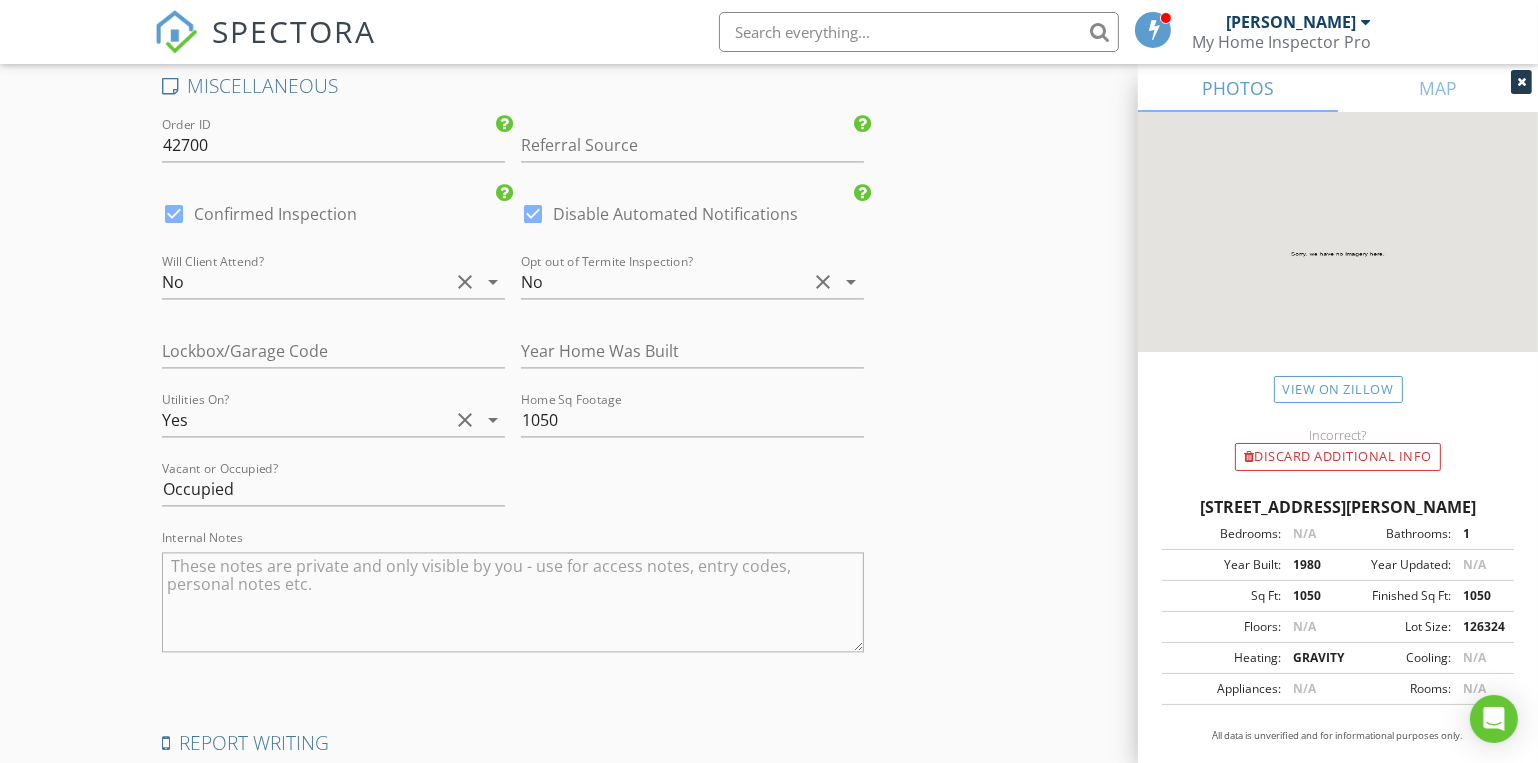 scroll, scrollTop: 4273, scrollLeft: 0, axis: vertical 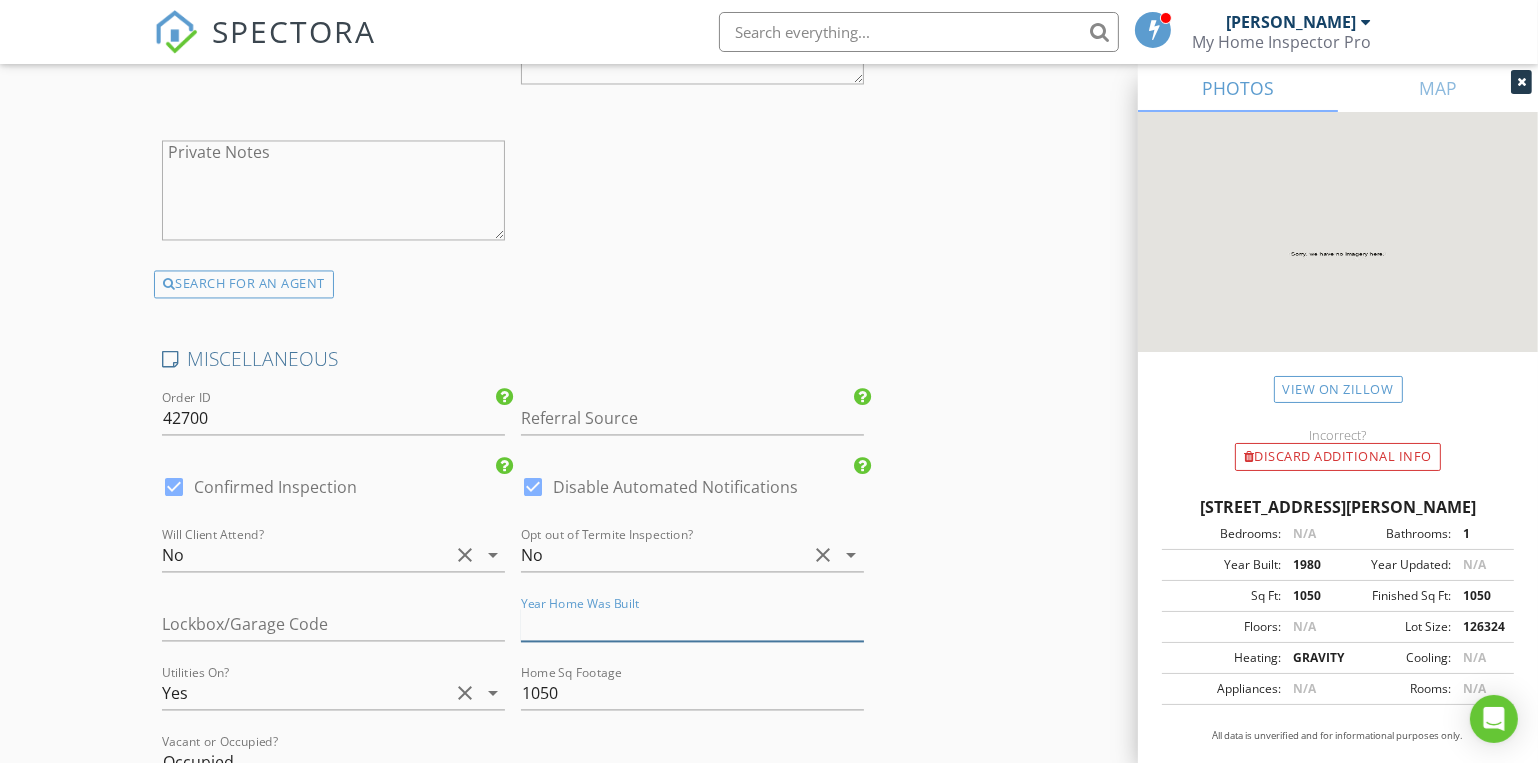 click at bounding box center (692, 624) 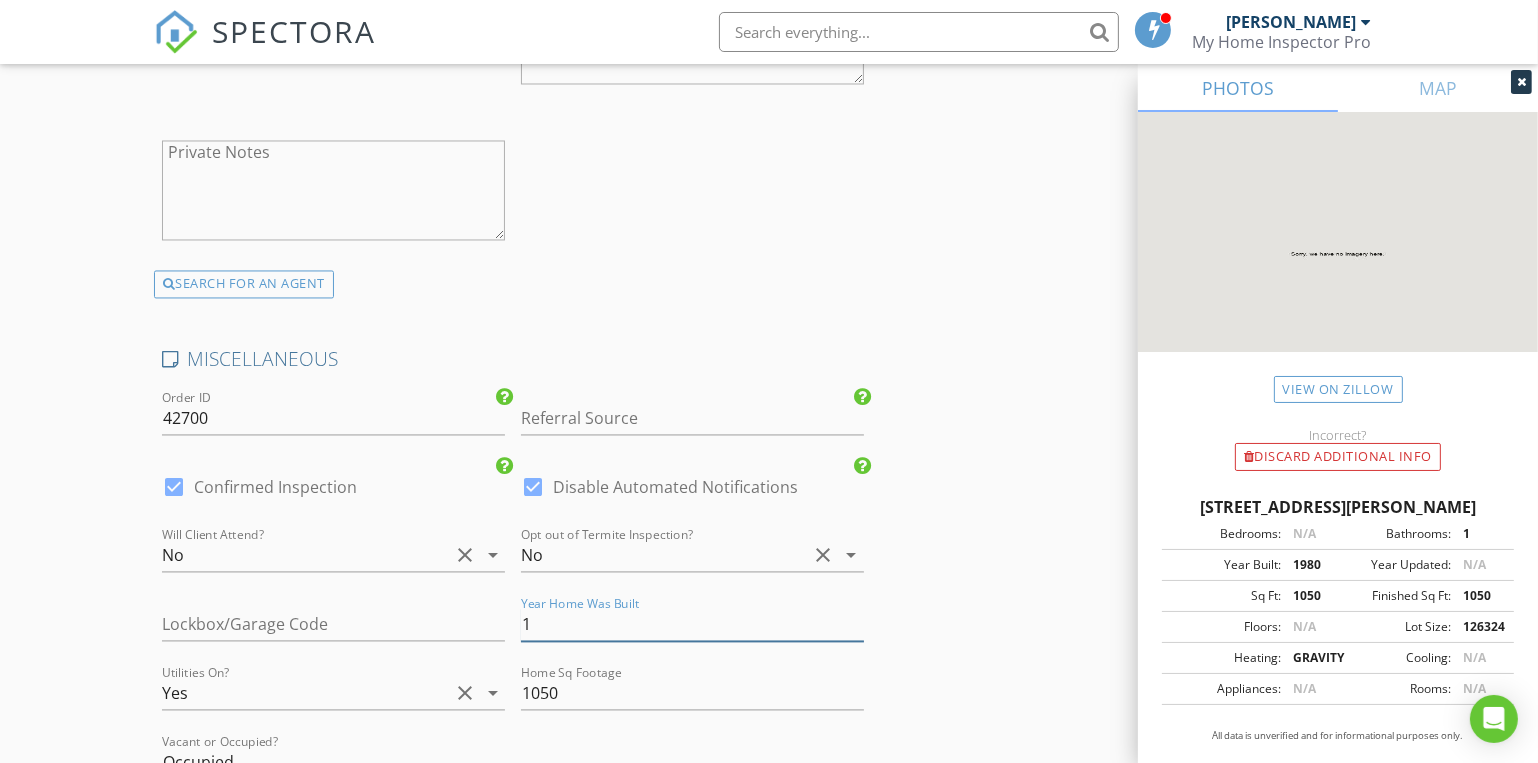 type on "2.25" 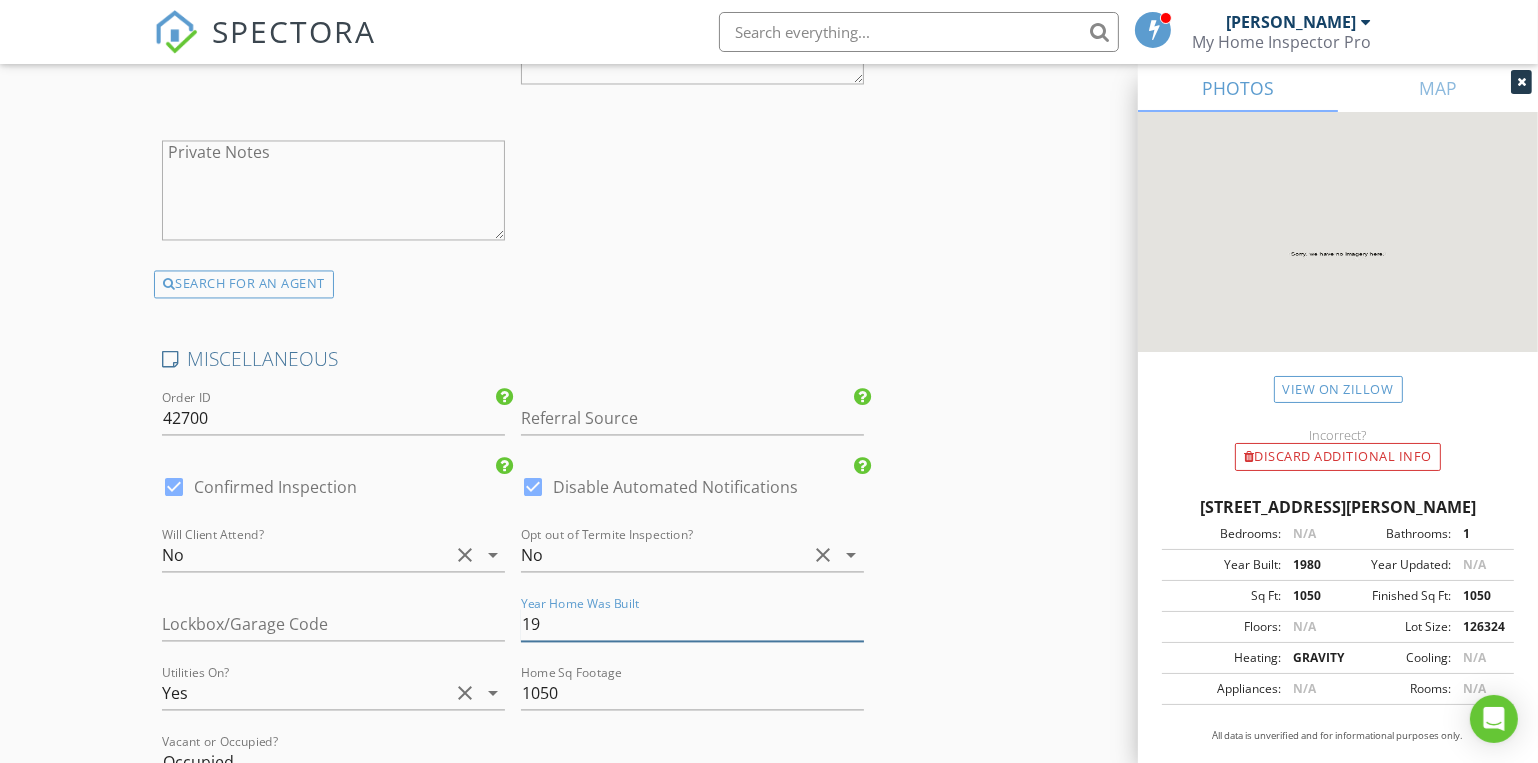 type on "2.25" 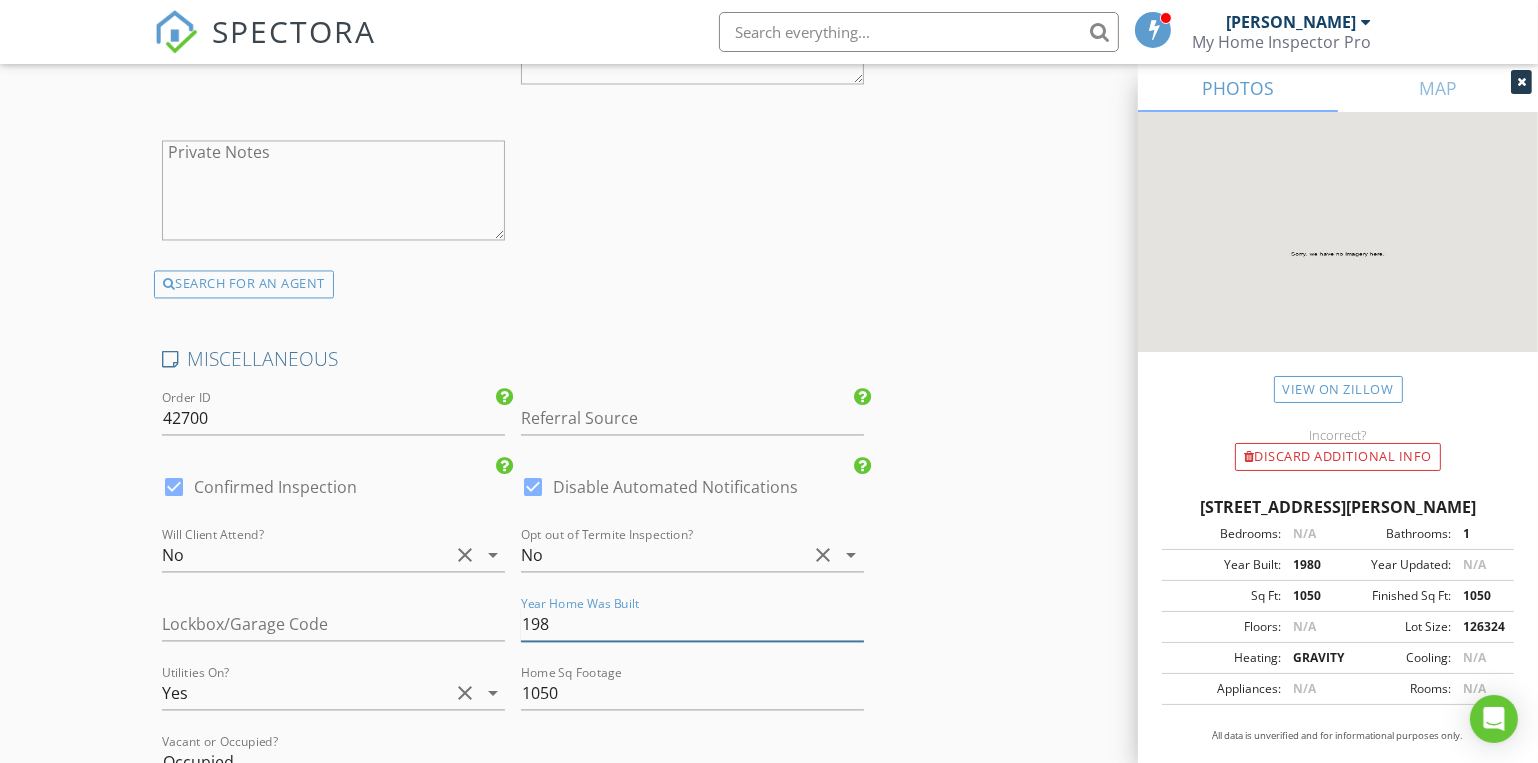 type on "2.25" 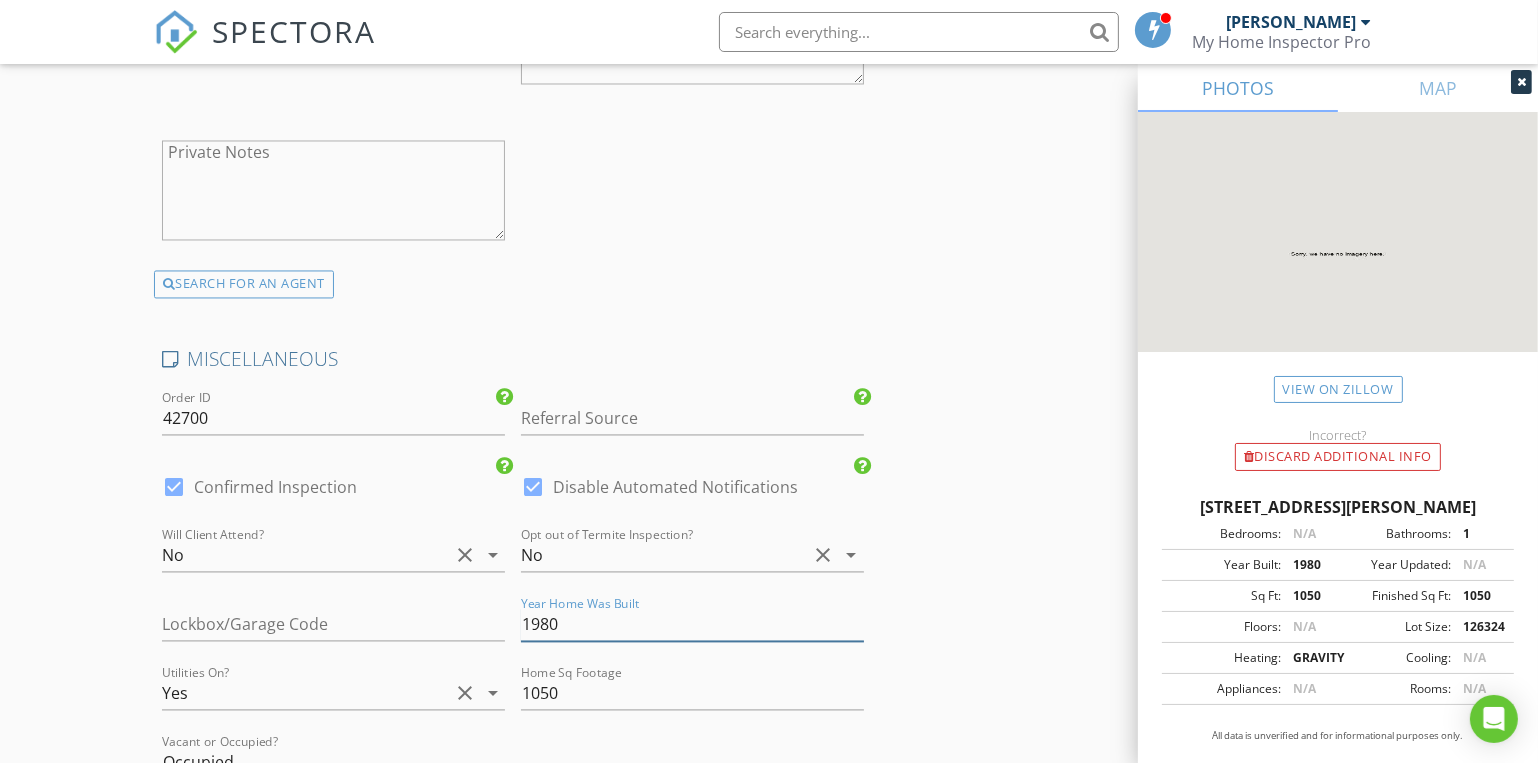 type on "2.25" 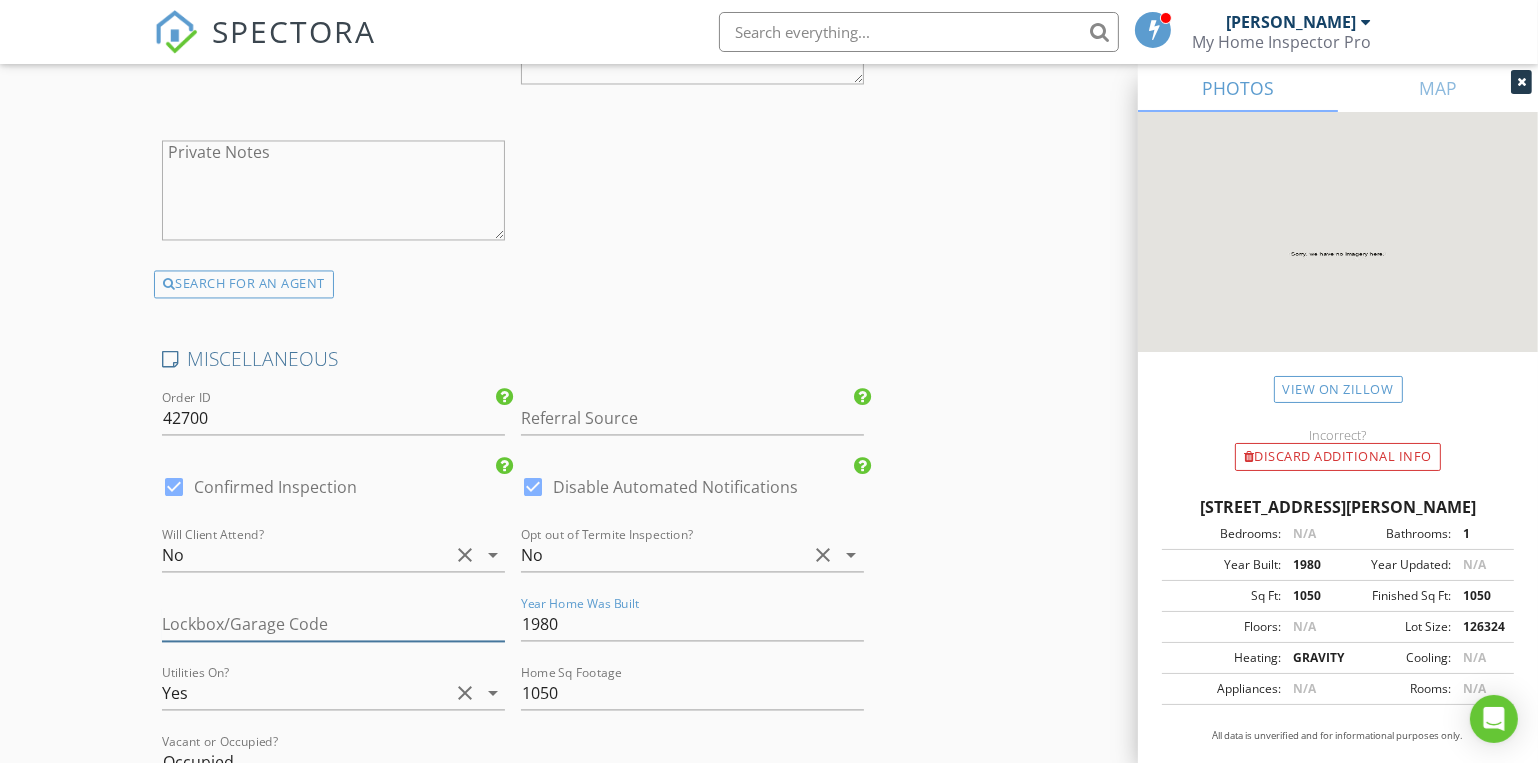 click at bounding box center [333, 624] 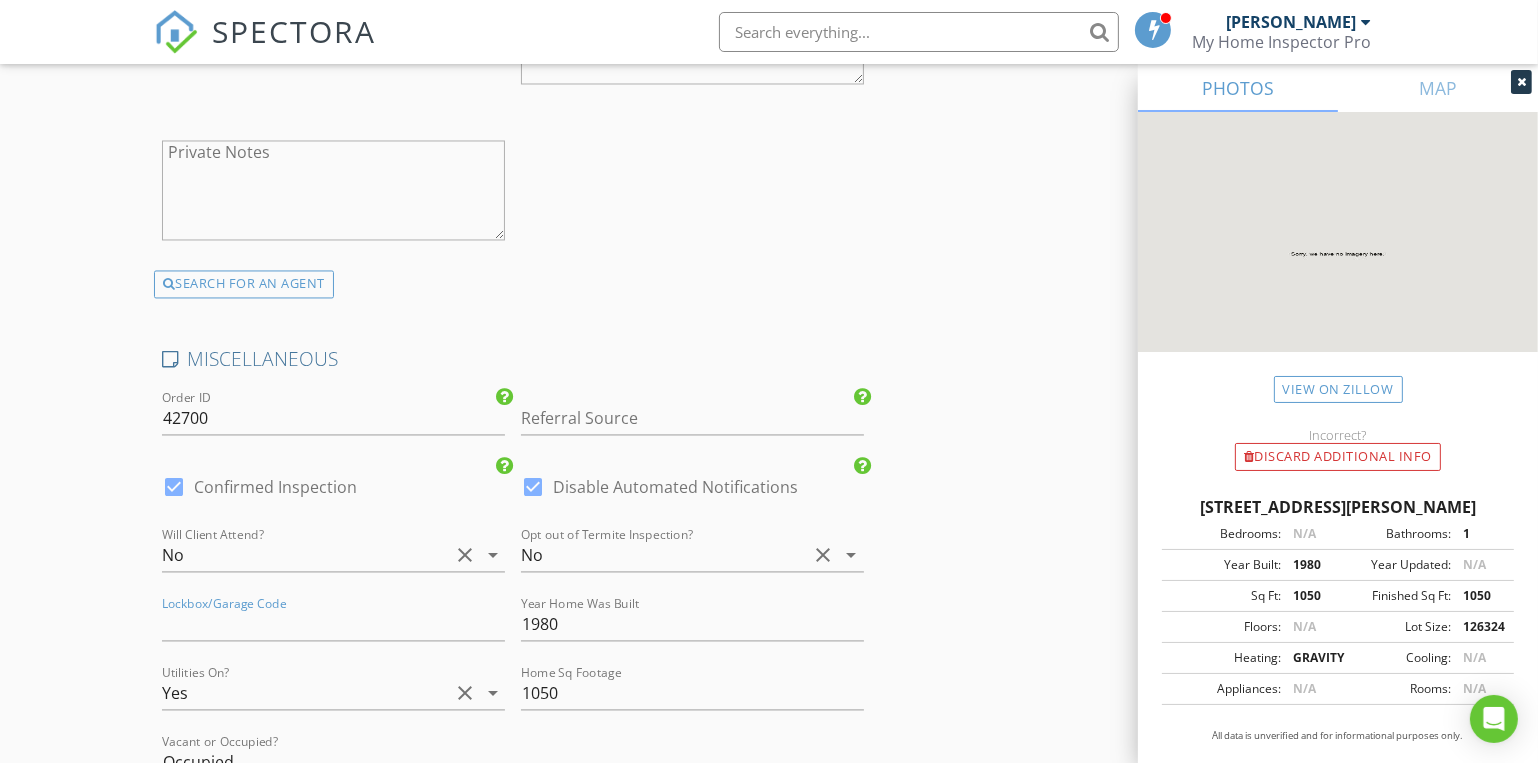 click on "Private Notes" at bounding box center (333, 190) 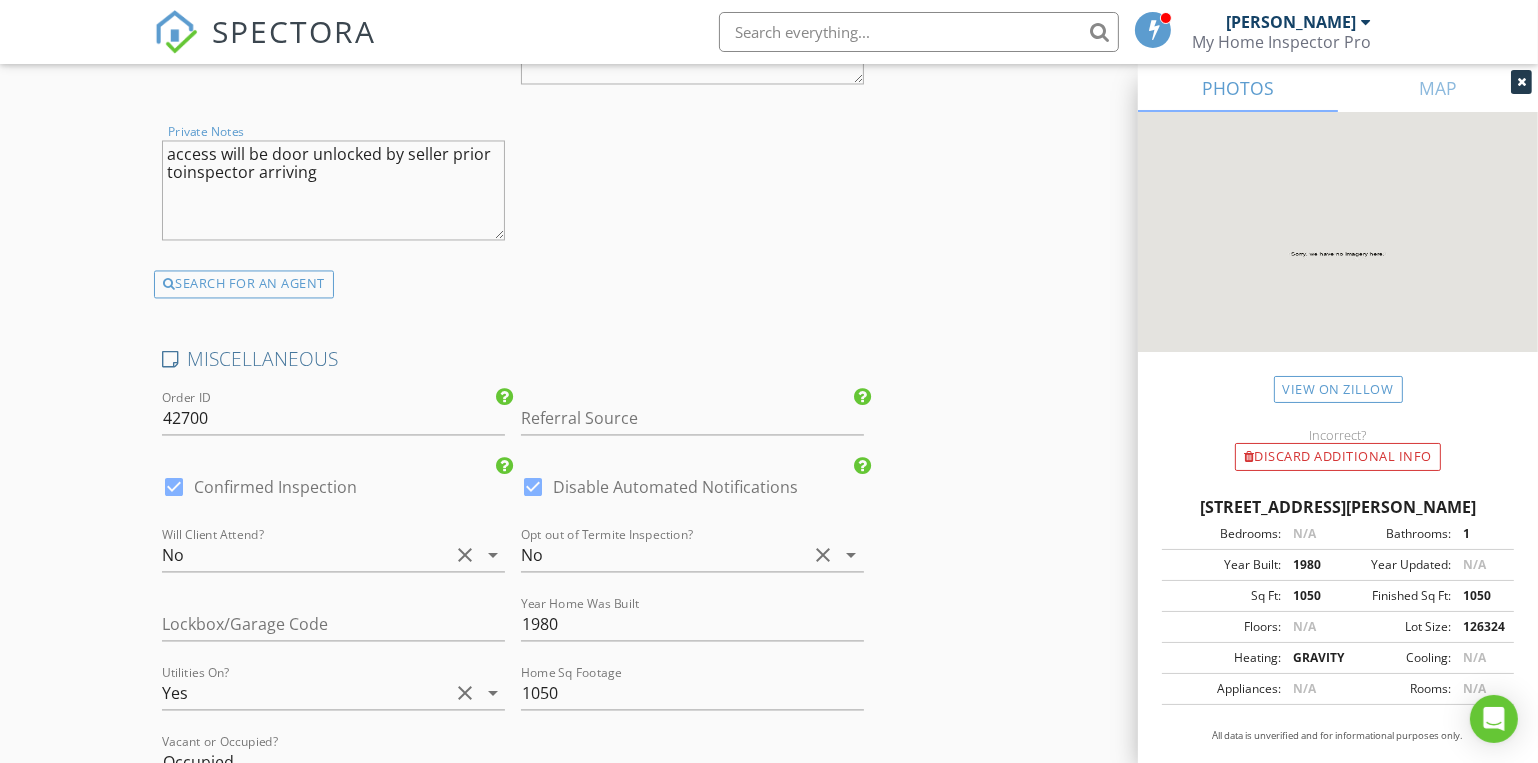 click on "access will be door unlocked by seller prior toinspector arriving" at bounding box center [333, 190] 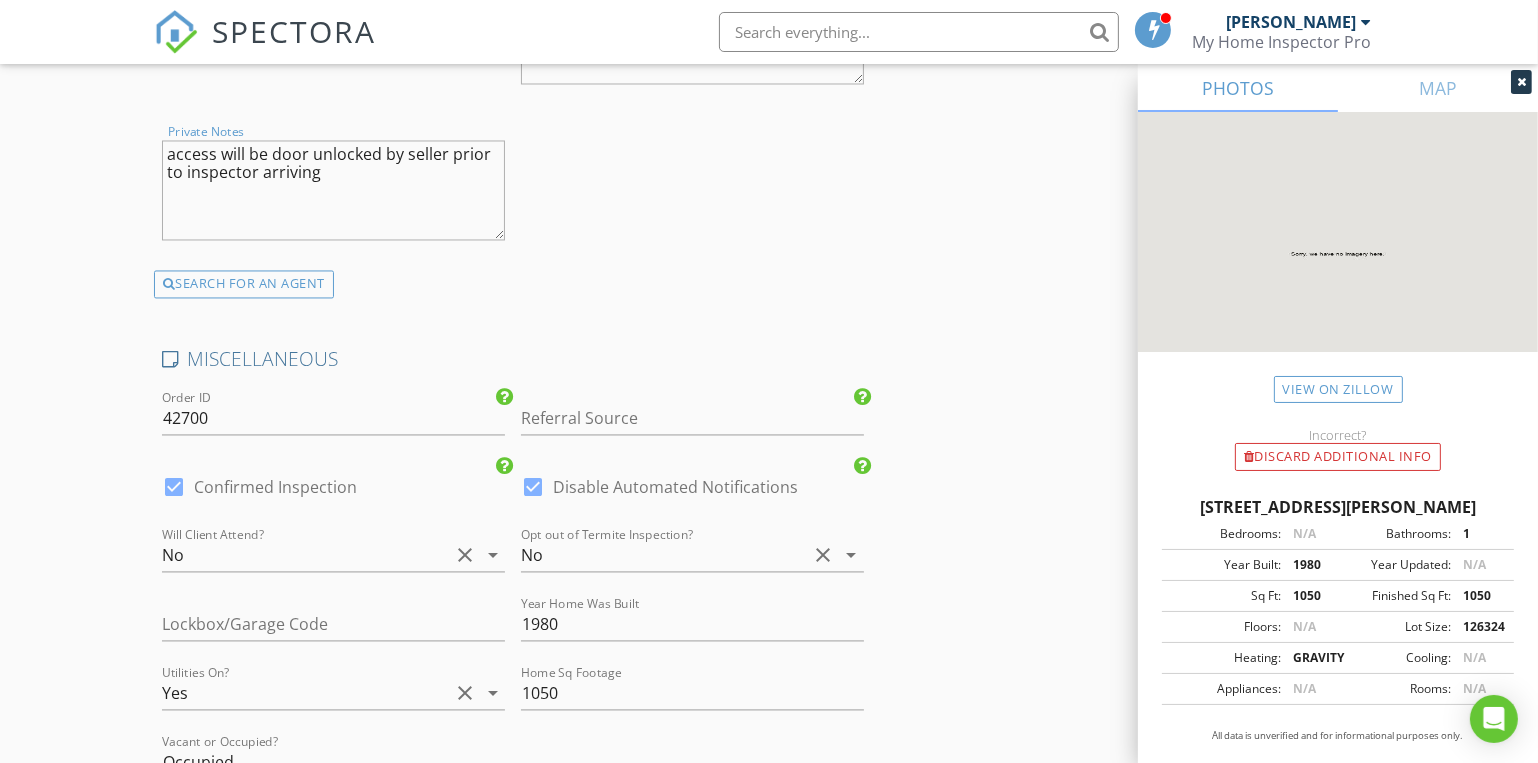 click on "access will be door unlocked by seller prior to inspector arriving" at bounding box center [333, 190] 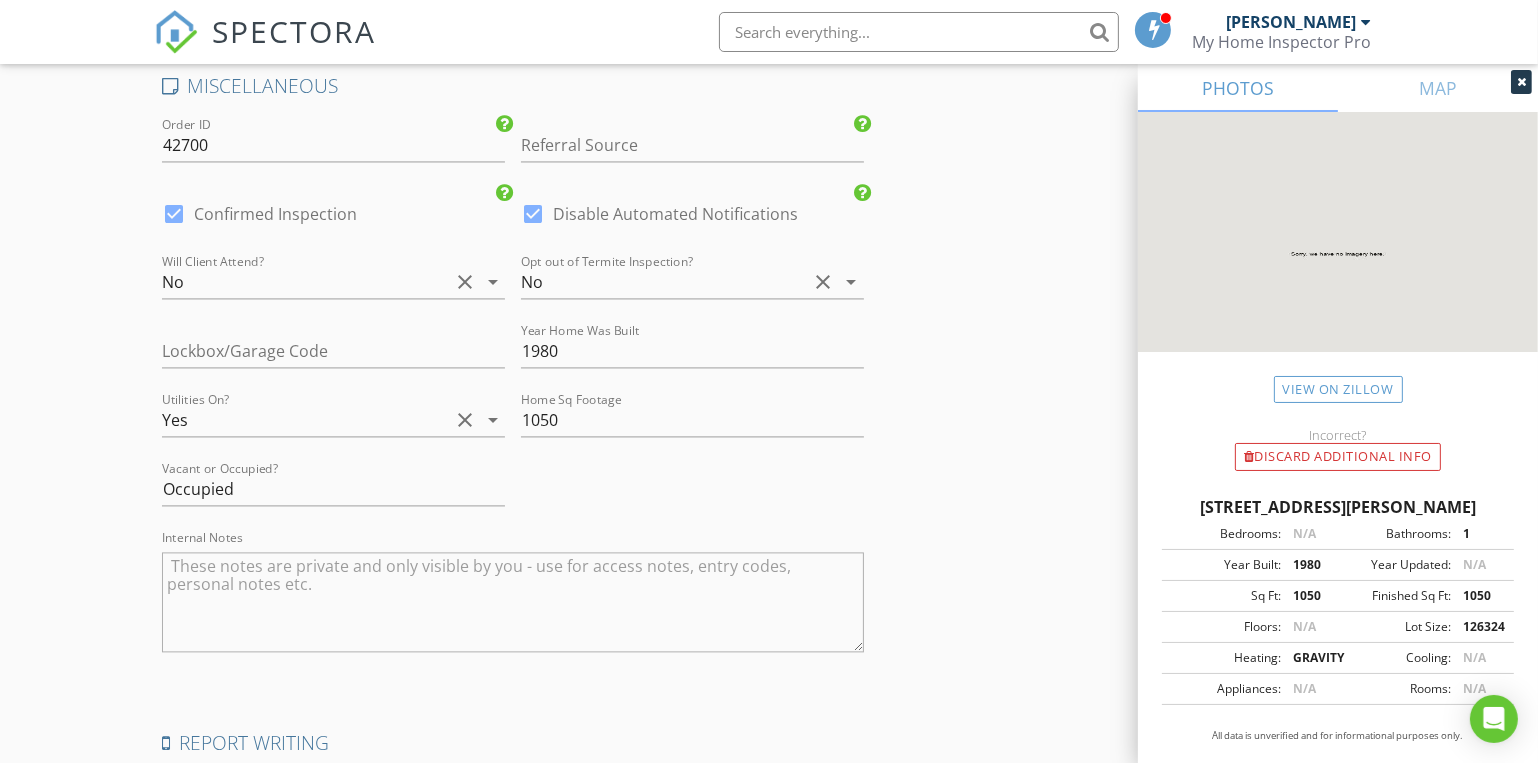 scroll, scrollTop: 4819, scrollLeft: 0, axis: vertical 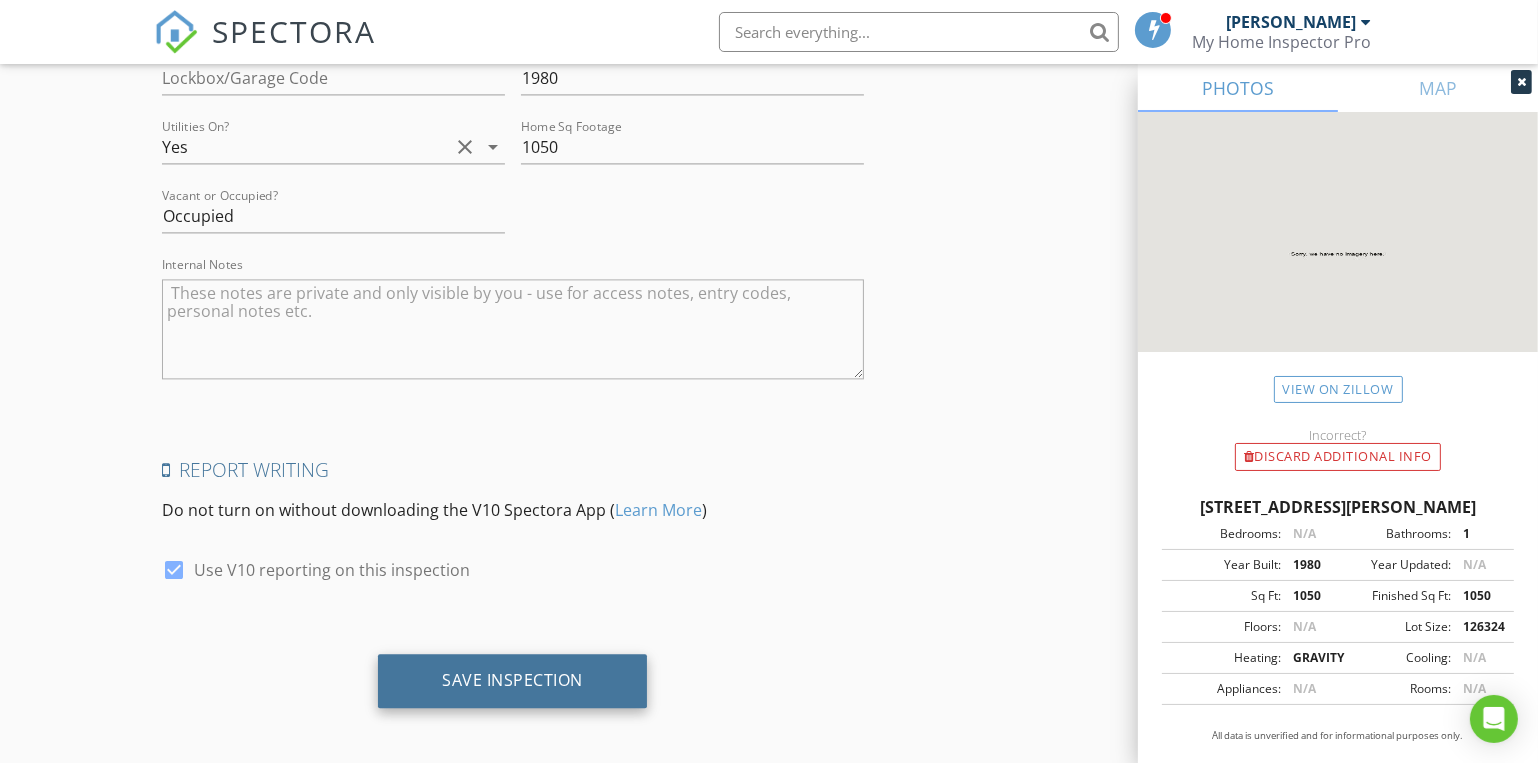 type on "access will be door unlocked by seller prior to inspector arriving." 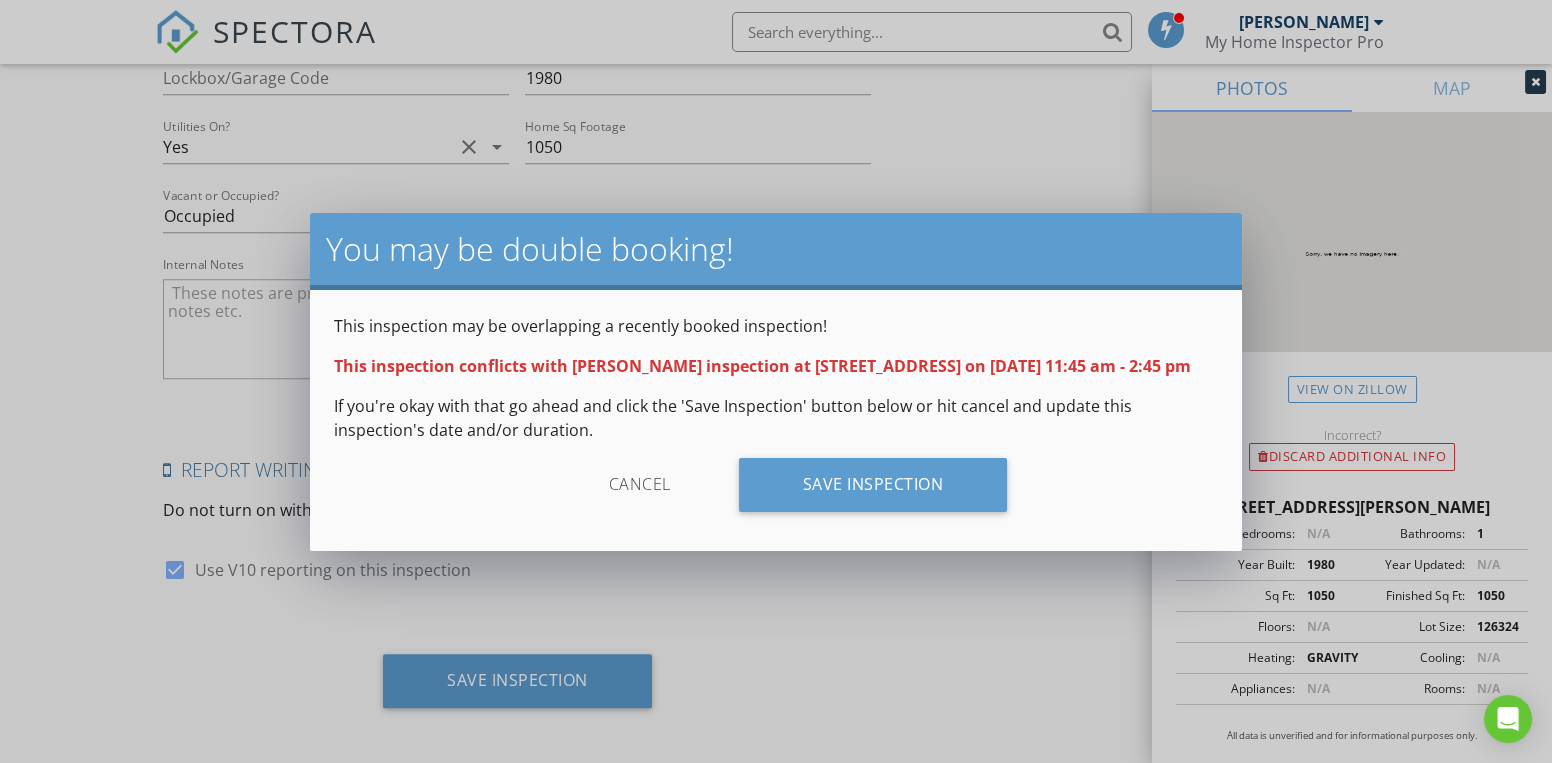 click on "Cancel" at bounding box center (640, 485) 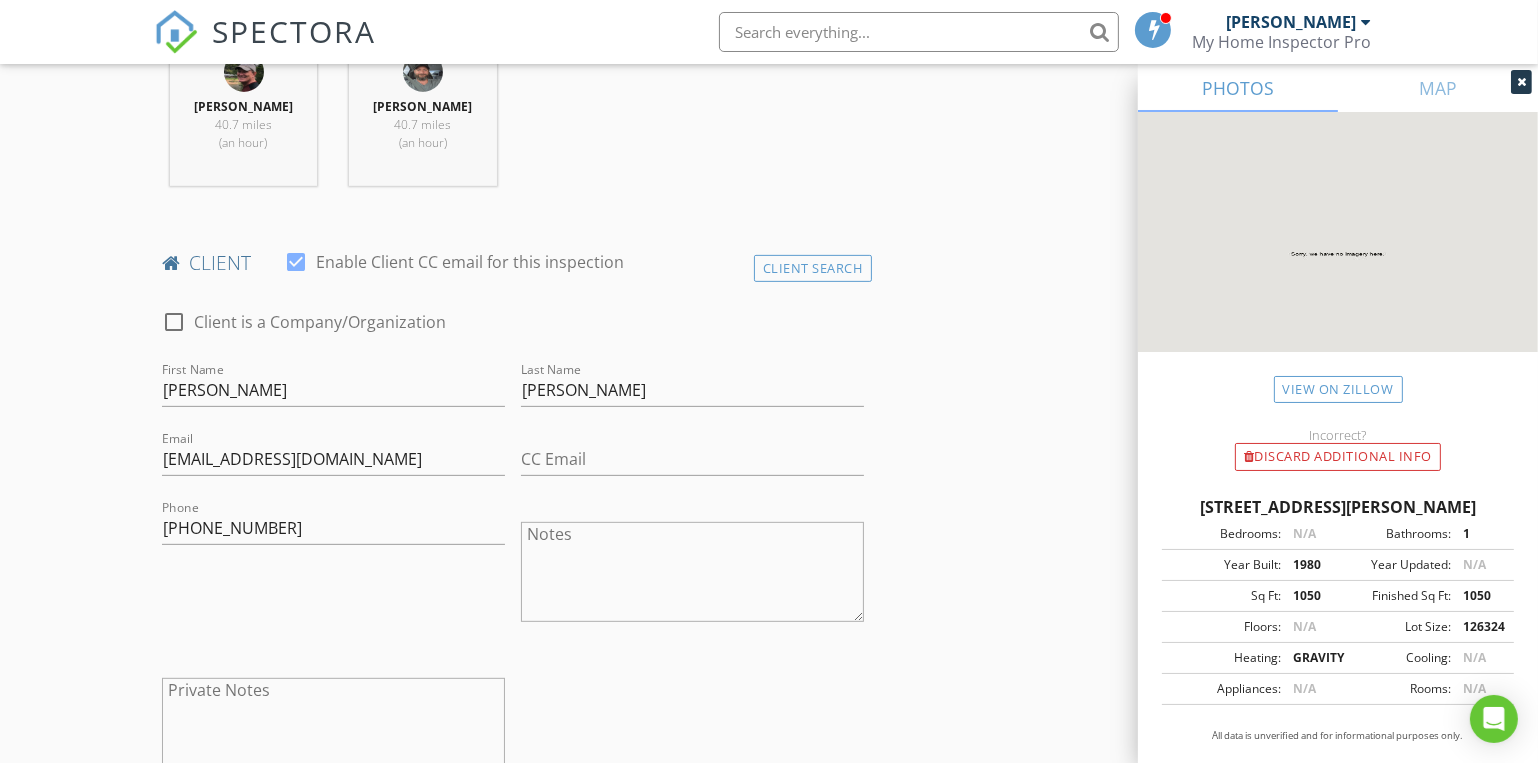 scroll, scrollTop: 0, scrollLeft: 0, axis: both 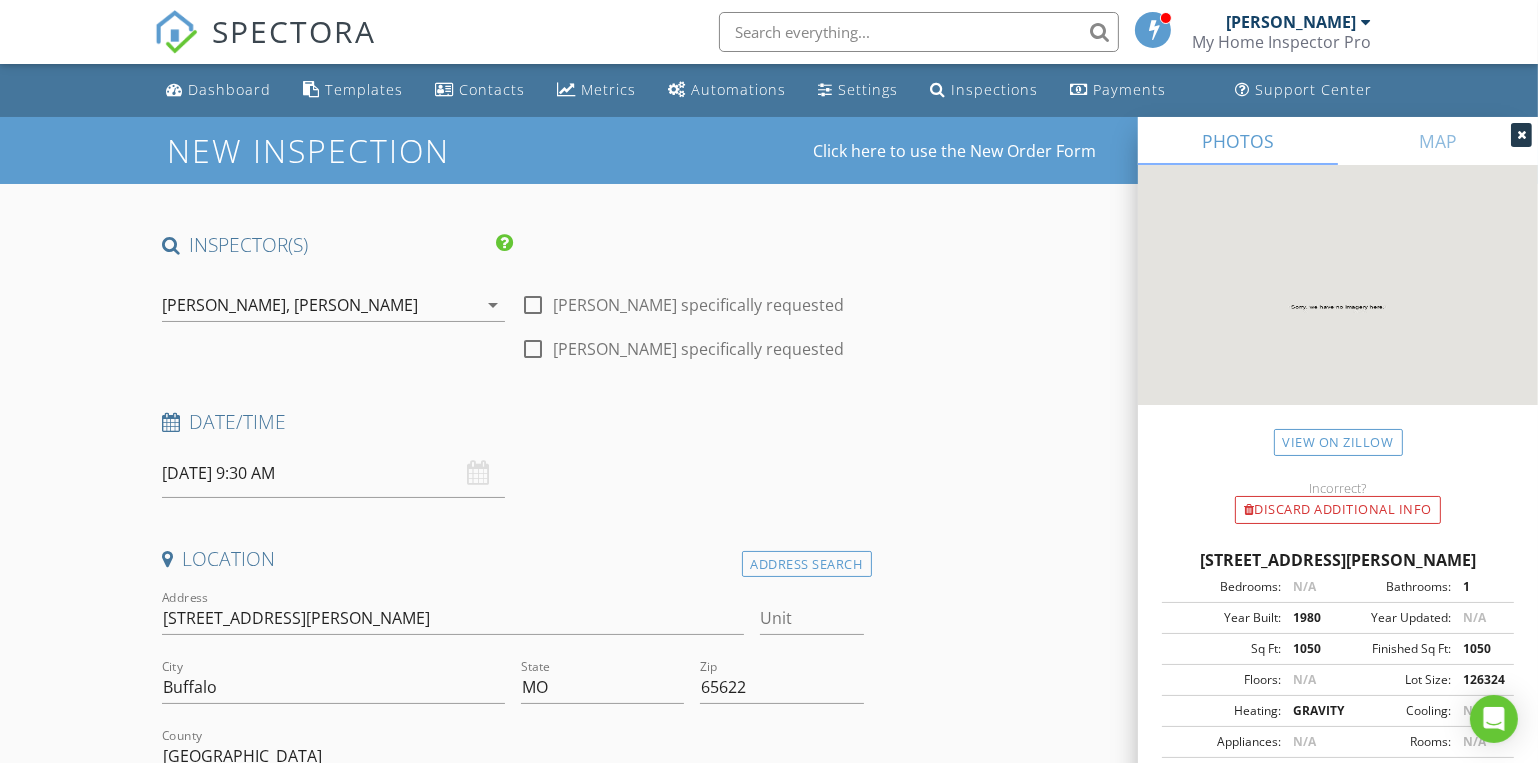 click on "07/21/2025 9:30 AM" at bounding box center (333, 473) 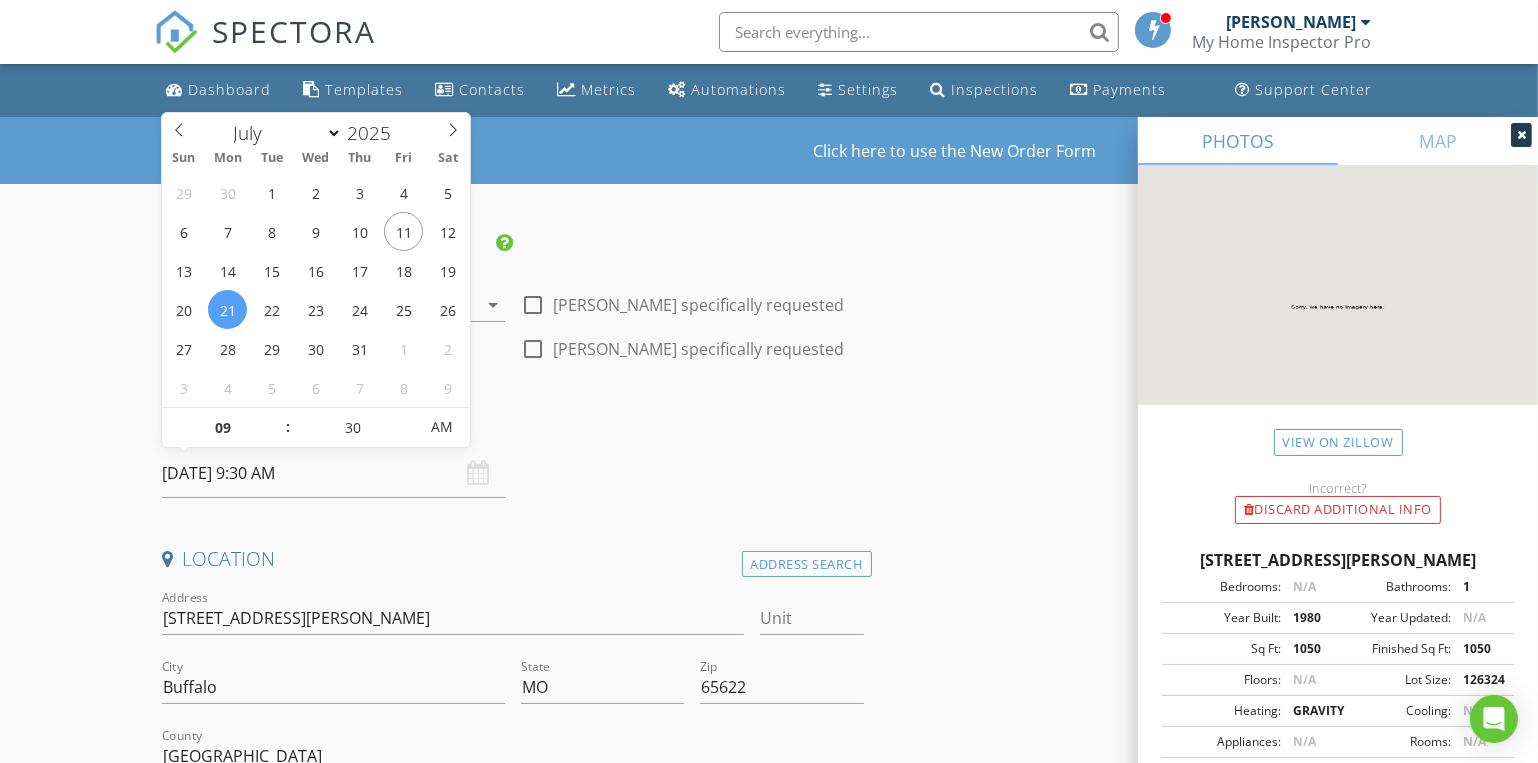 click on "Date/Time
07/21/2025 9:30 AM" at bounding box center (513, 453) 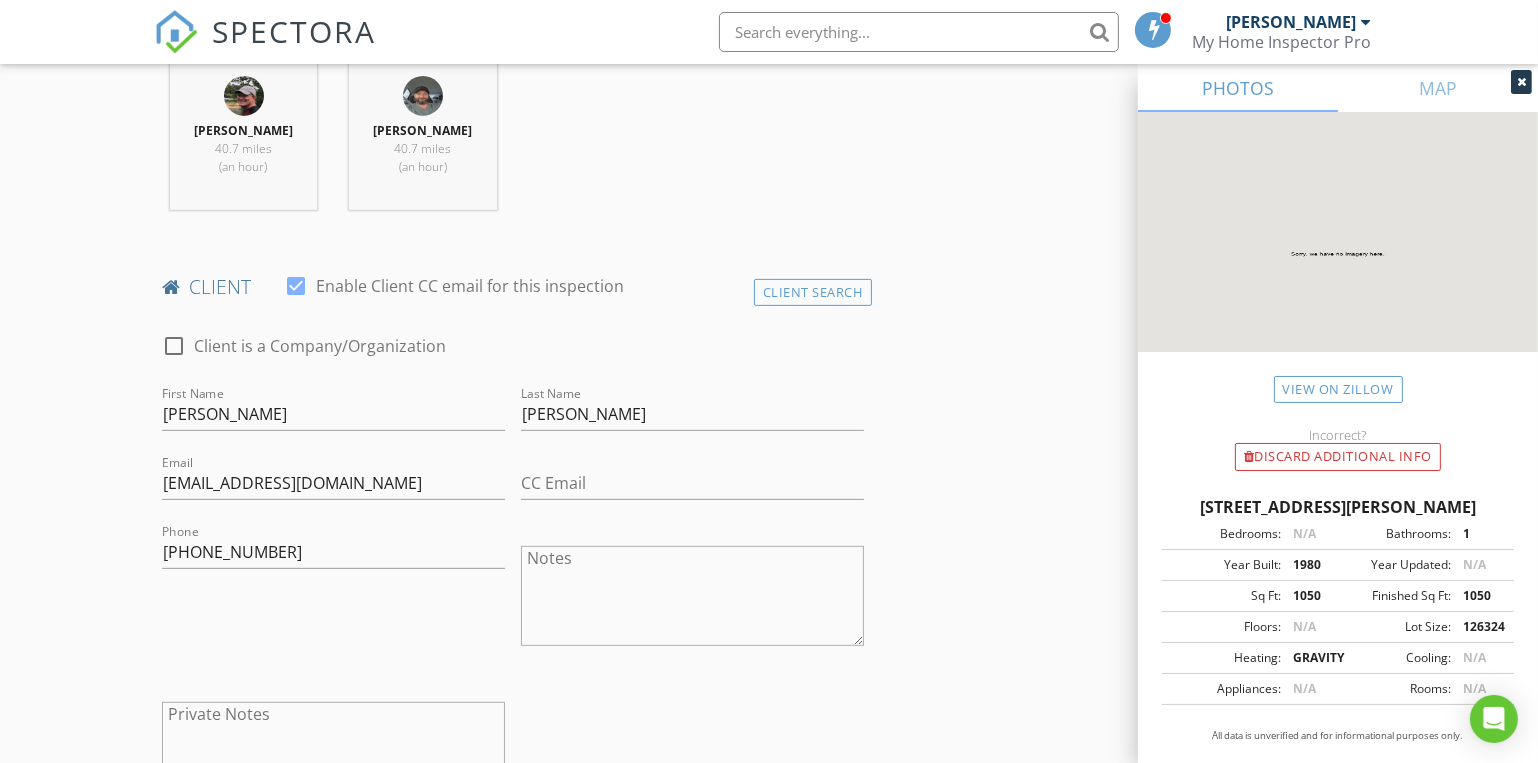 scroll, scrollTop: 1363, scrollLeft: 0, axis: vertical 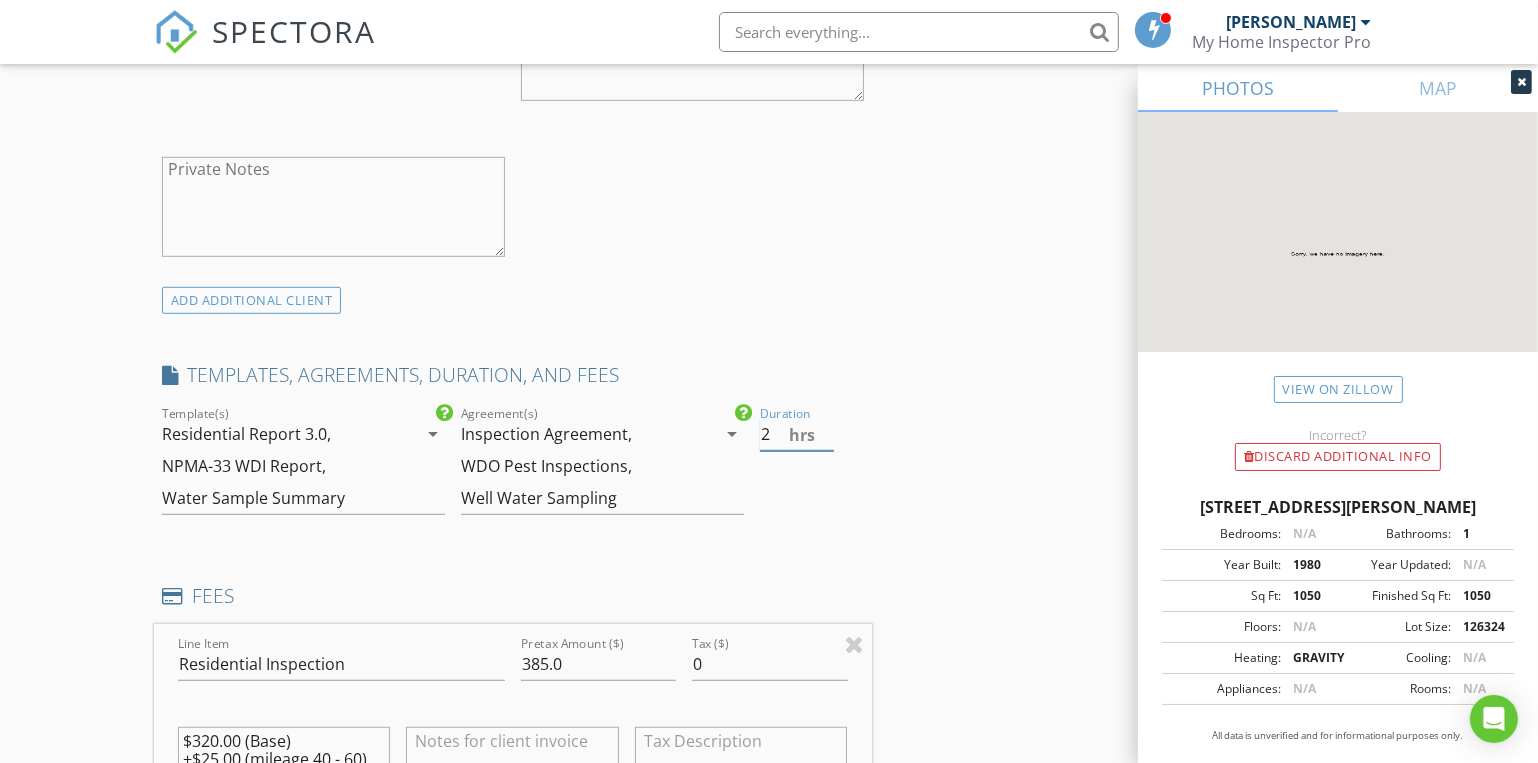 click on "2" at bounding box center [797, 434] 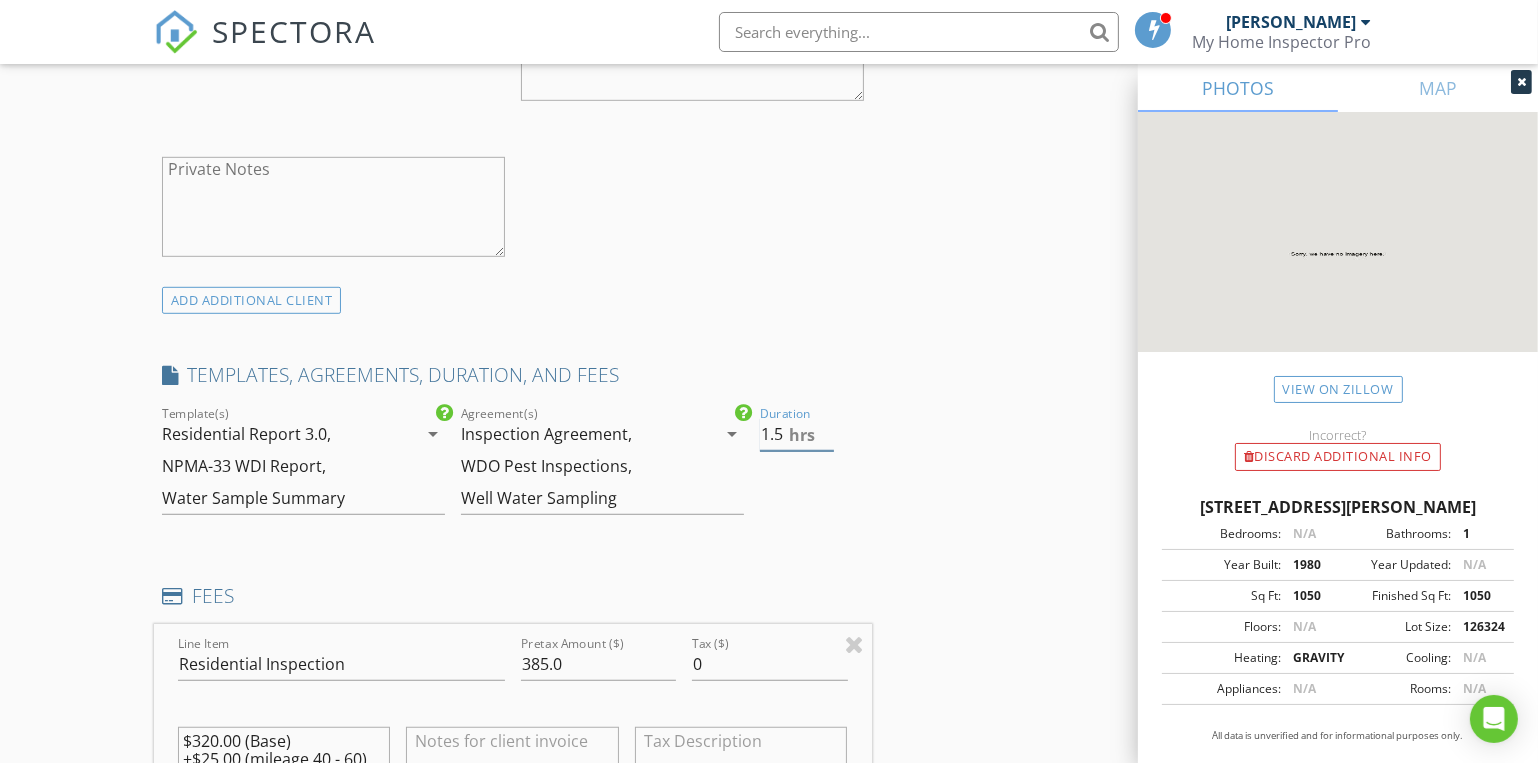 type on "1.5" 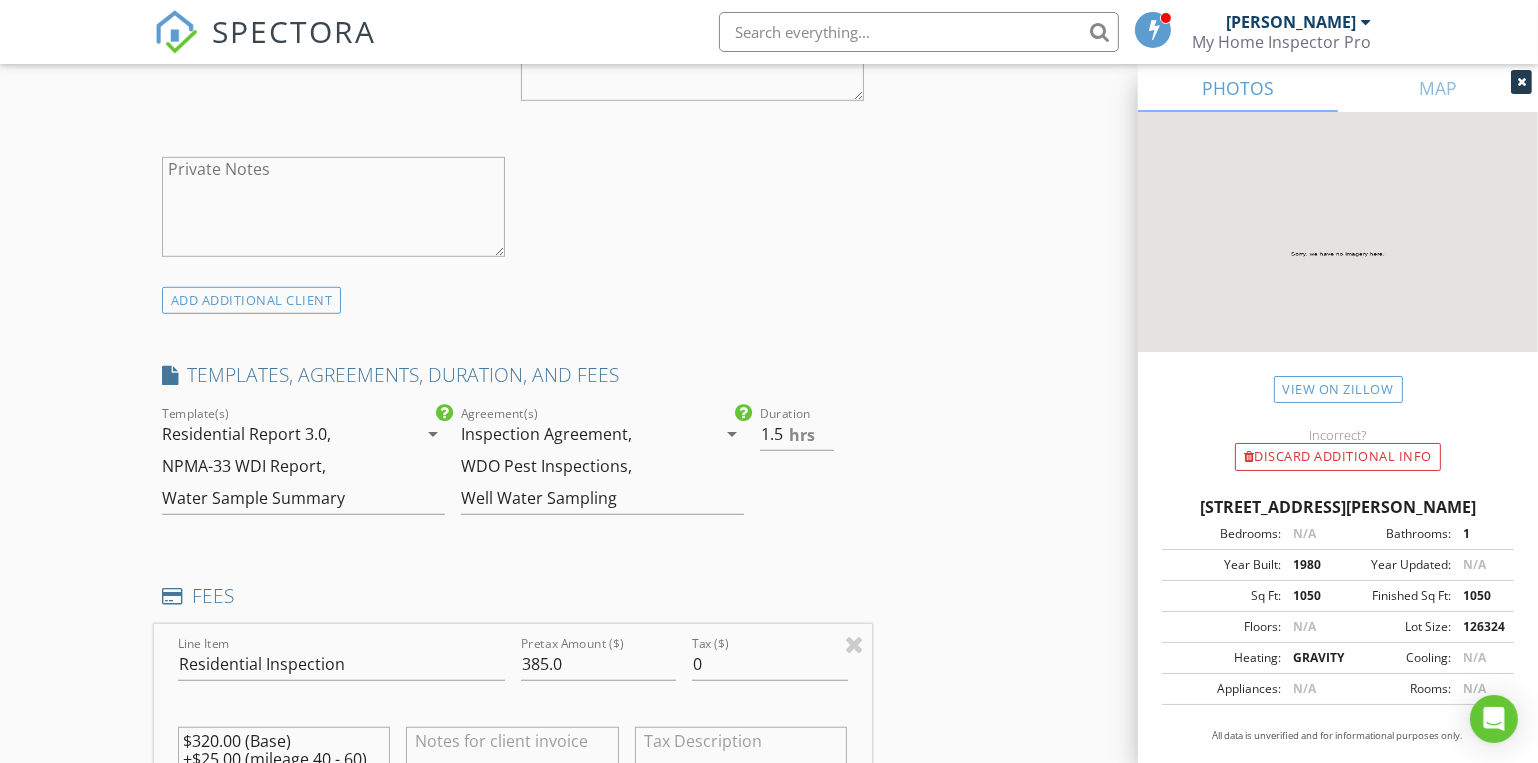 click on "INSPECTOR(S)
check_box   Dave Gress   PRIMARY   check_box   Josh Gress     Dave Gress,  Josh Gress arrow_drop_down   check_box_outline_blank Dave Gress specifically requested check_box_outline_blank Josh Gress specifically requested
Date/Time
07/21/2025 9:30 AM
Location
Address Search       Address 251 Durington Rd   Unit   City Buffalo   State MO   Zip 65622   County Dallas     Square Feet 1050   Year Built 1980   Foundation Crawlspace arrow_drop_down     Dave Gress     40.7 miles     (an hour)         Josh Gress     40.7 miles     (an hour)
client
check_box Enable Client CC email for this inspection   Client Search     check_box_outline_blank Client is a Company/Organization     First Name Jacob   Last Name Mathews   Email JMKM113014@gmail.com   CC Email   Phone 417-315-1148           Notes   Private Notes          check_box   Residential Inspection" at bounding box center (769, 1523) 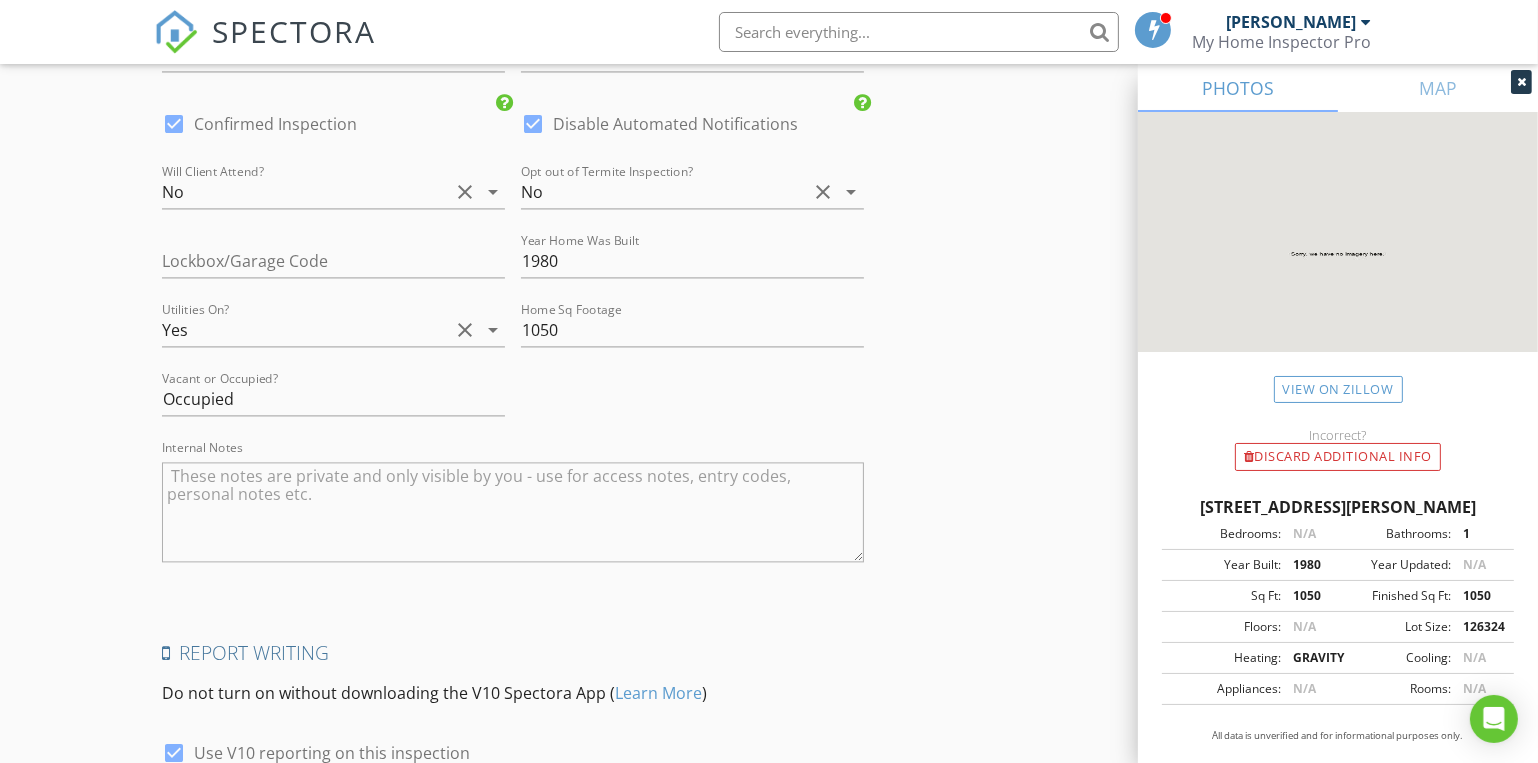 scroll, scrollTop: 4819, scrollLeft: 0, axis: vertical 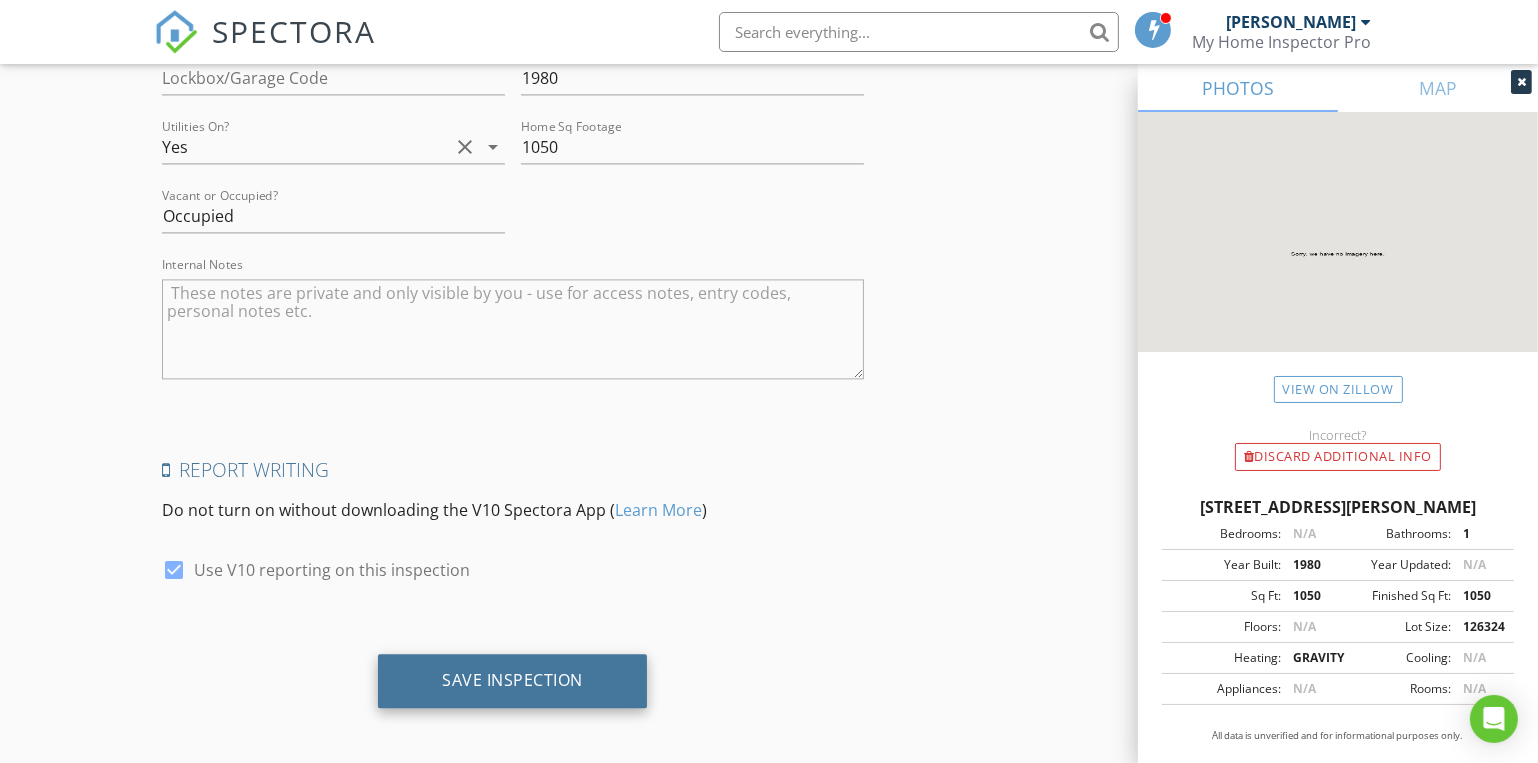 click on "Save Inspection" at bounding box center [512, 681] 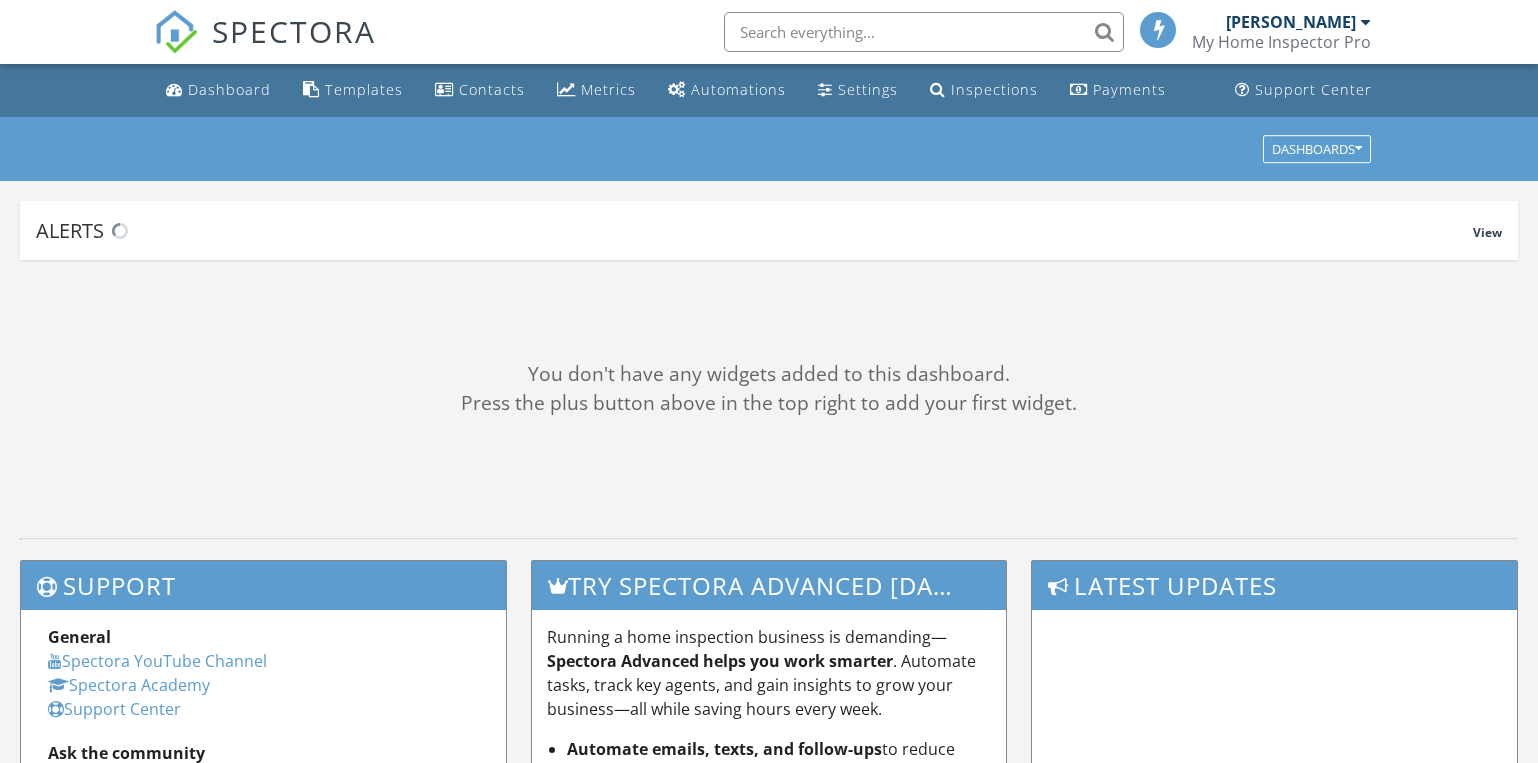 scroll, scrollTop: 0, scrollLeft: 0, axis: both 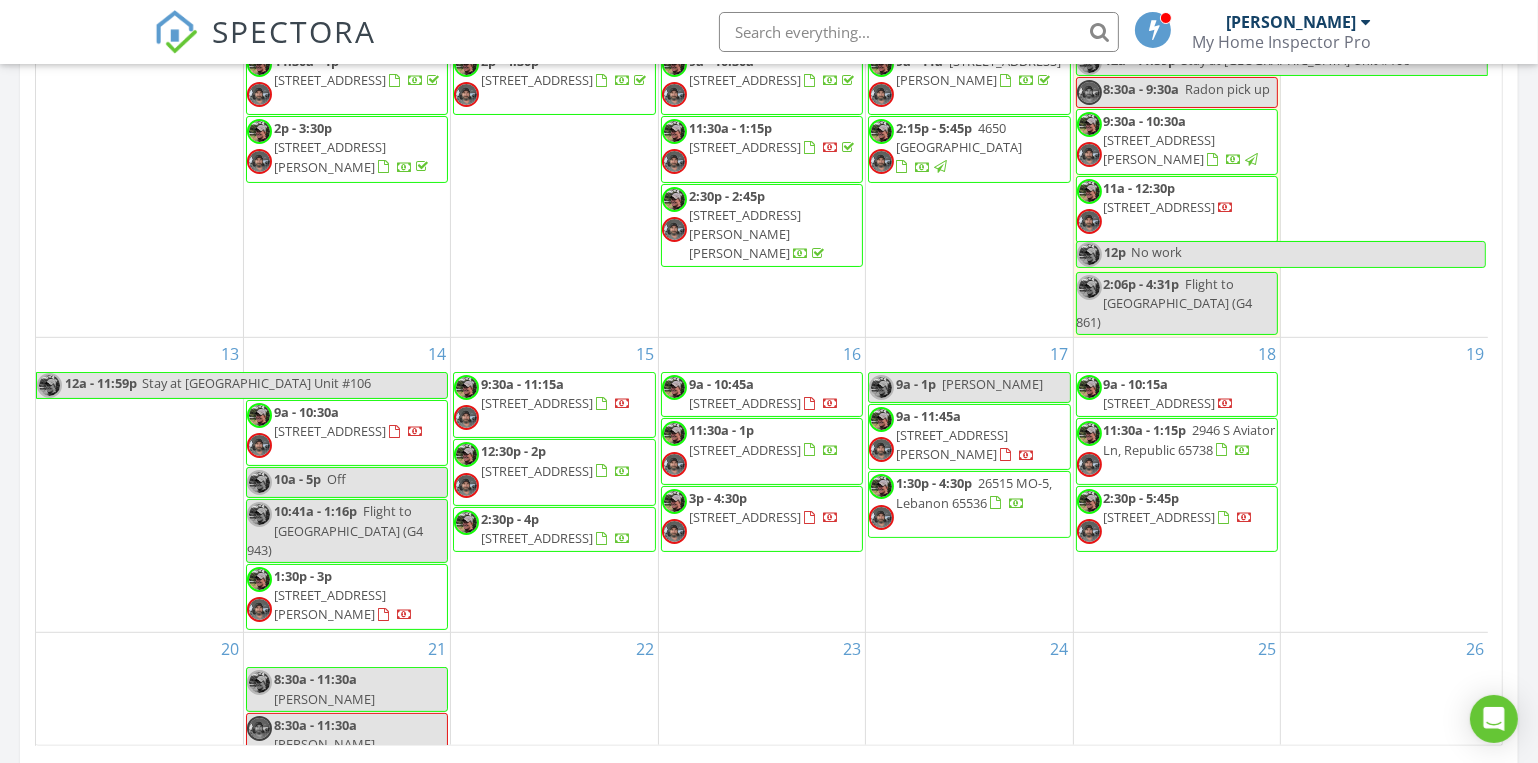 click on "[PERSON_NAME]" at bounding box center [324, 699] 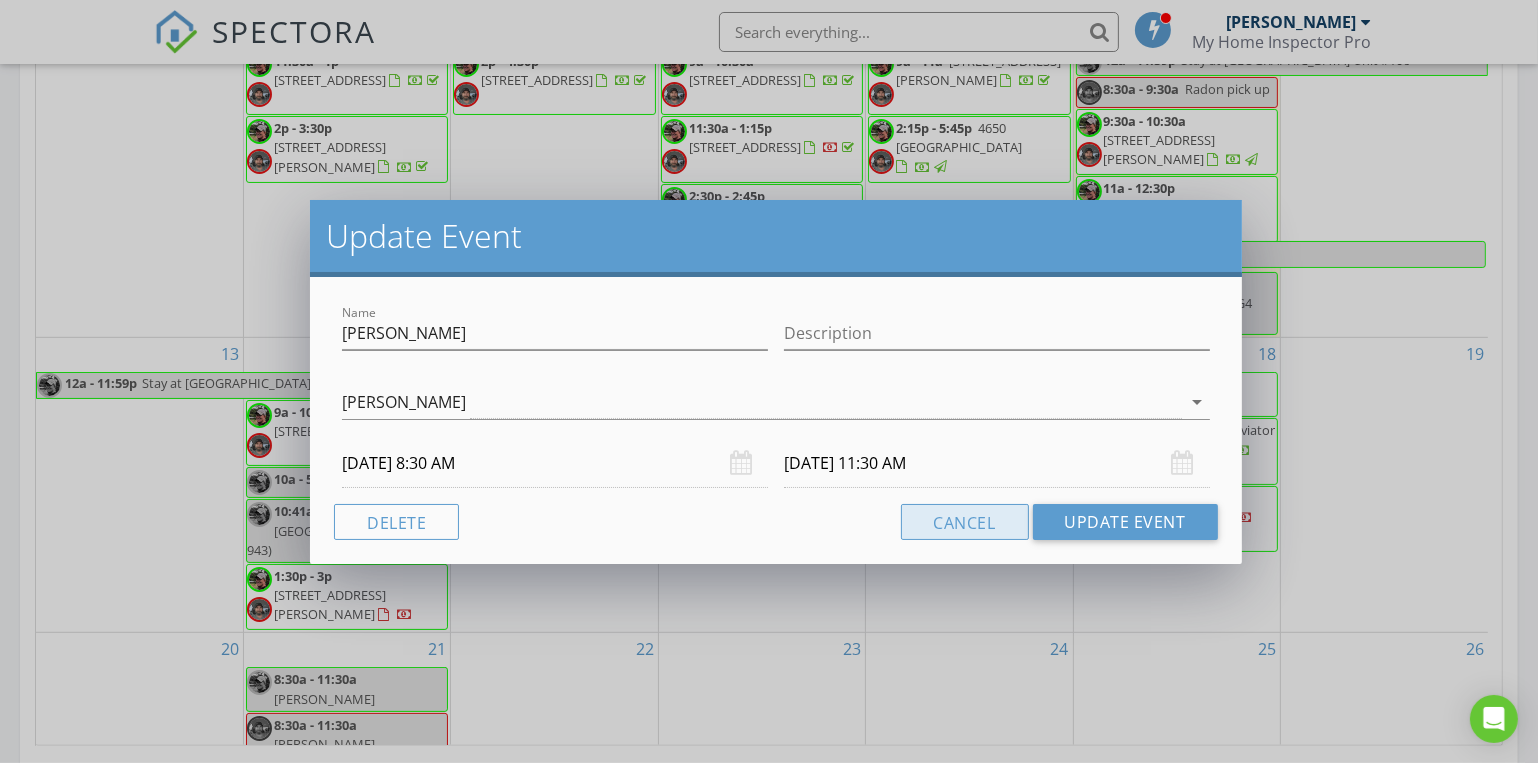click on "Cancel" at bounding box center [965, 522] 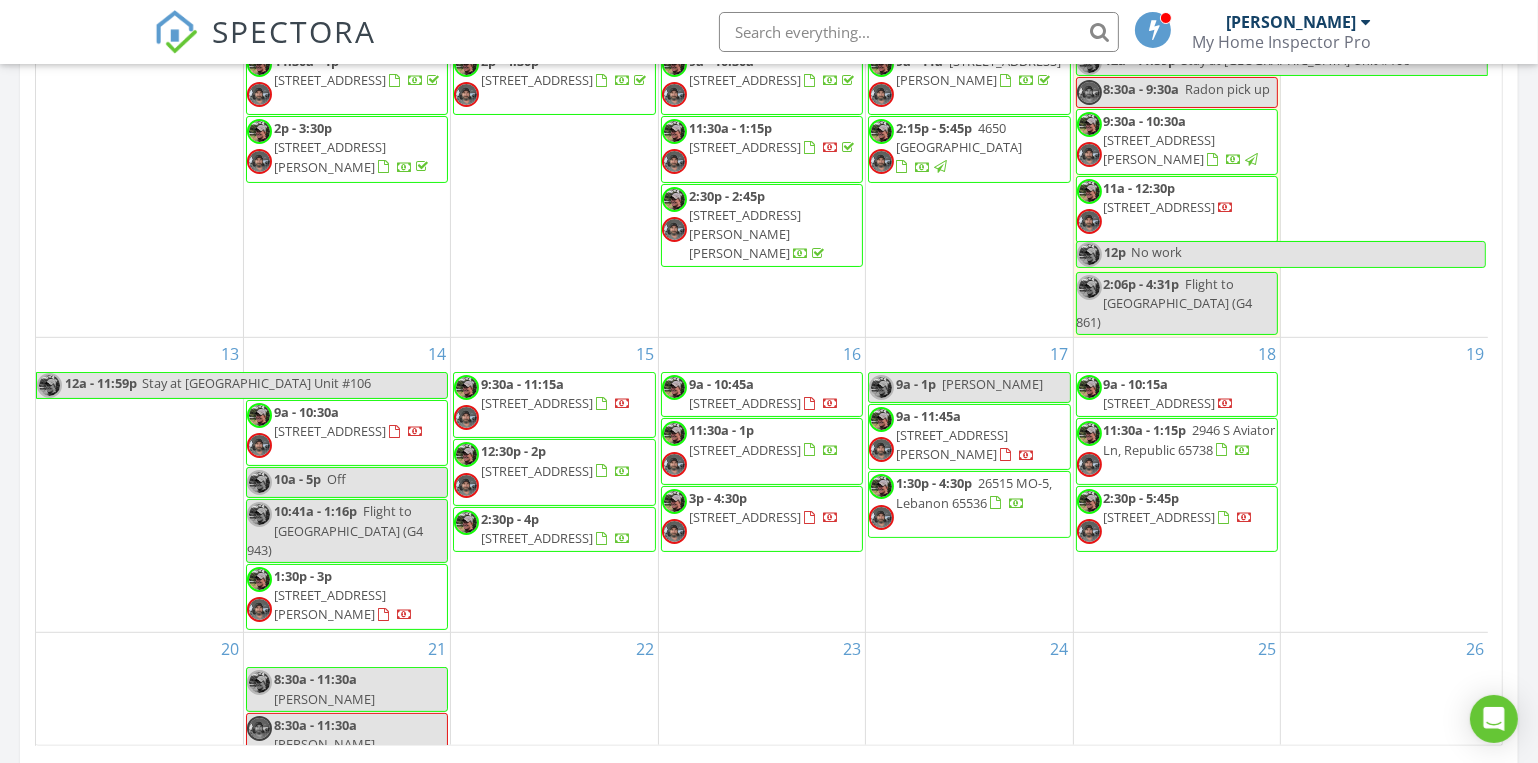 click on "[PERSON_NAME]" at bounding box center [324, 699] 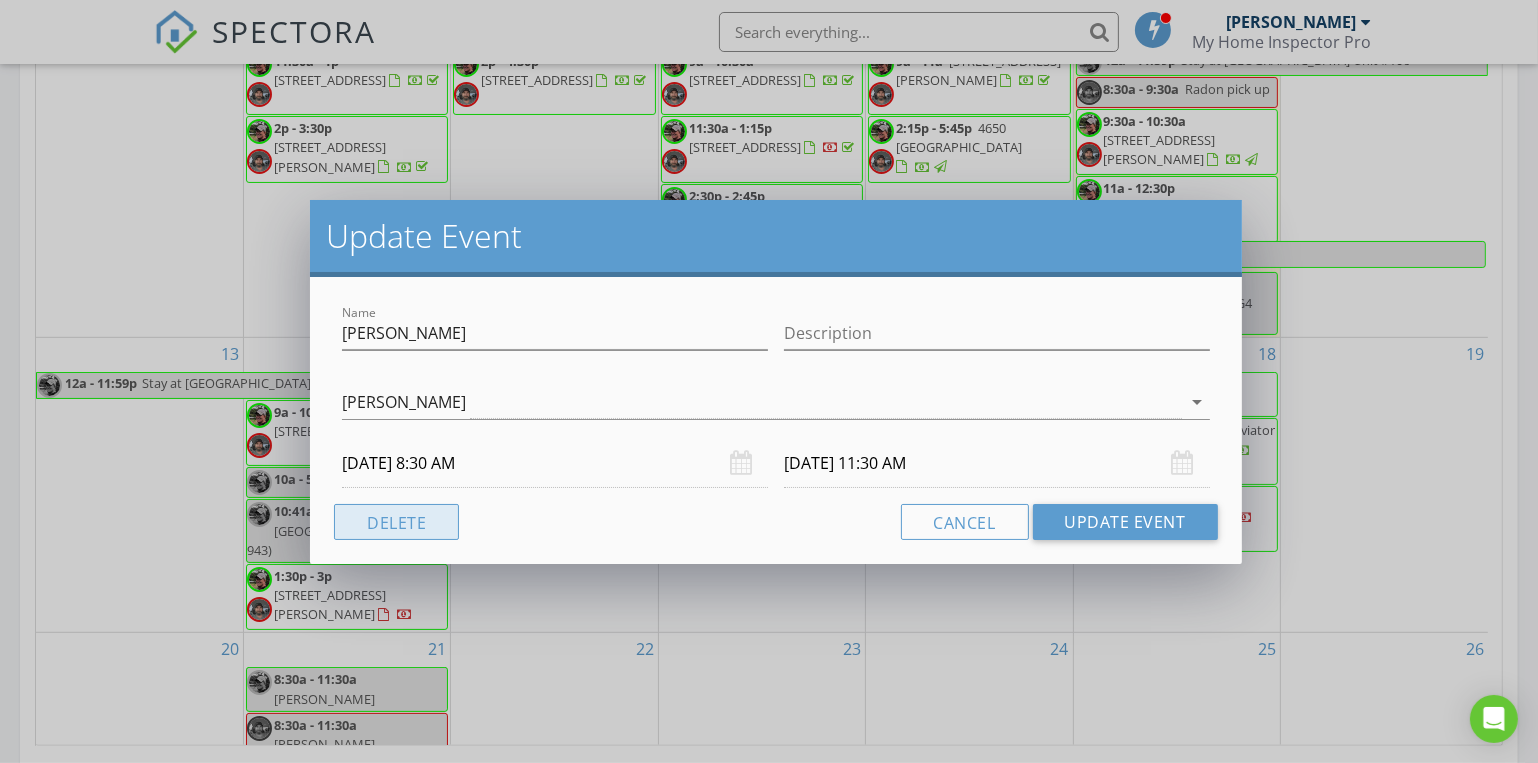 click on "Delete" at bounding box center (396, 522) 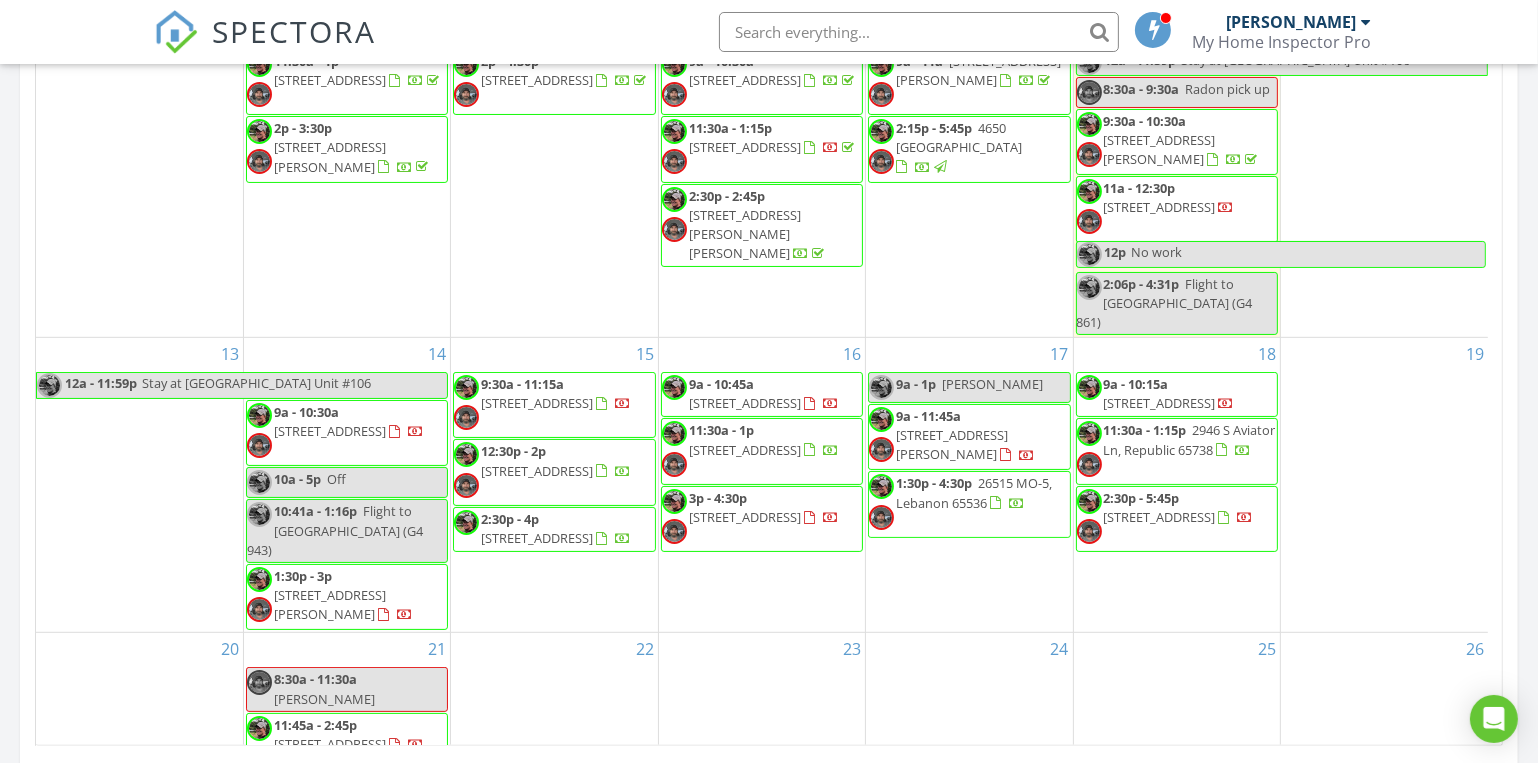scroll, scrollTop: 0, scrollLeft: 0, axis: both 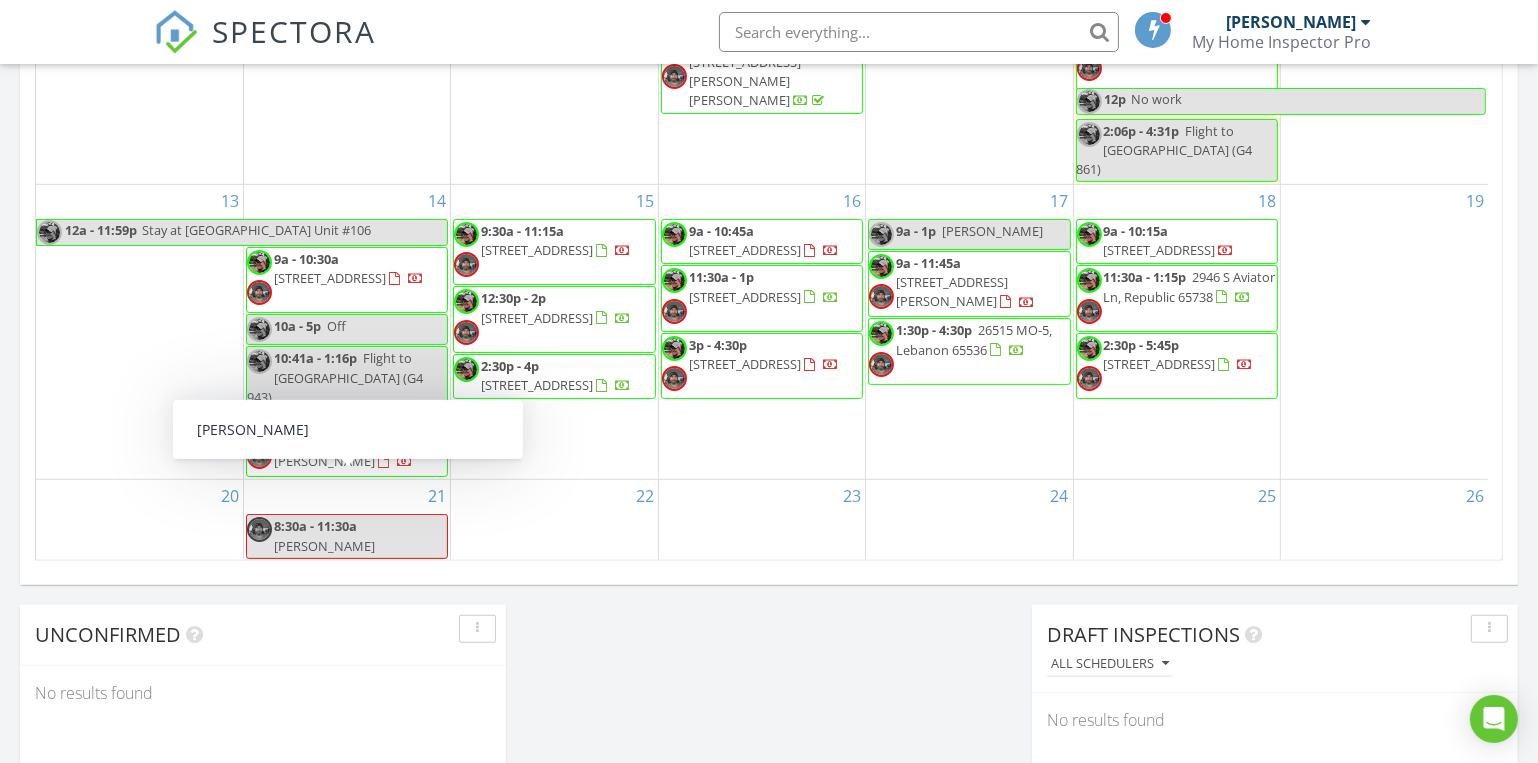 click on "8:30a - 11:30a
Mathews" at bounding box center [347, 536] 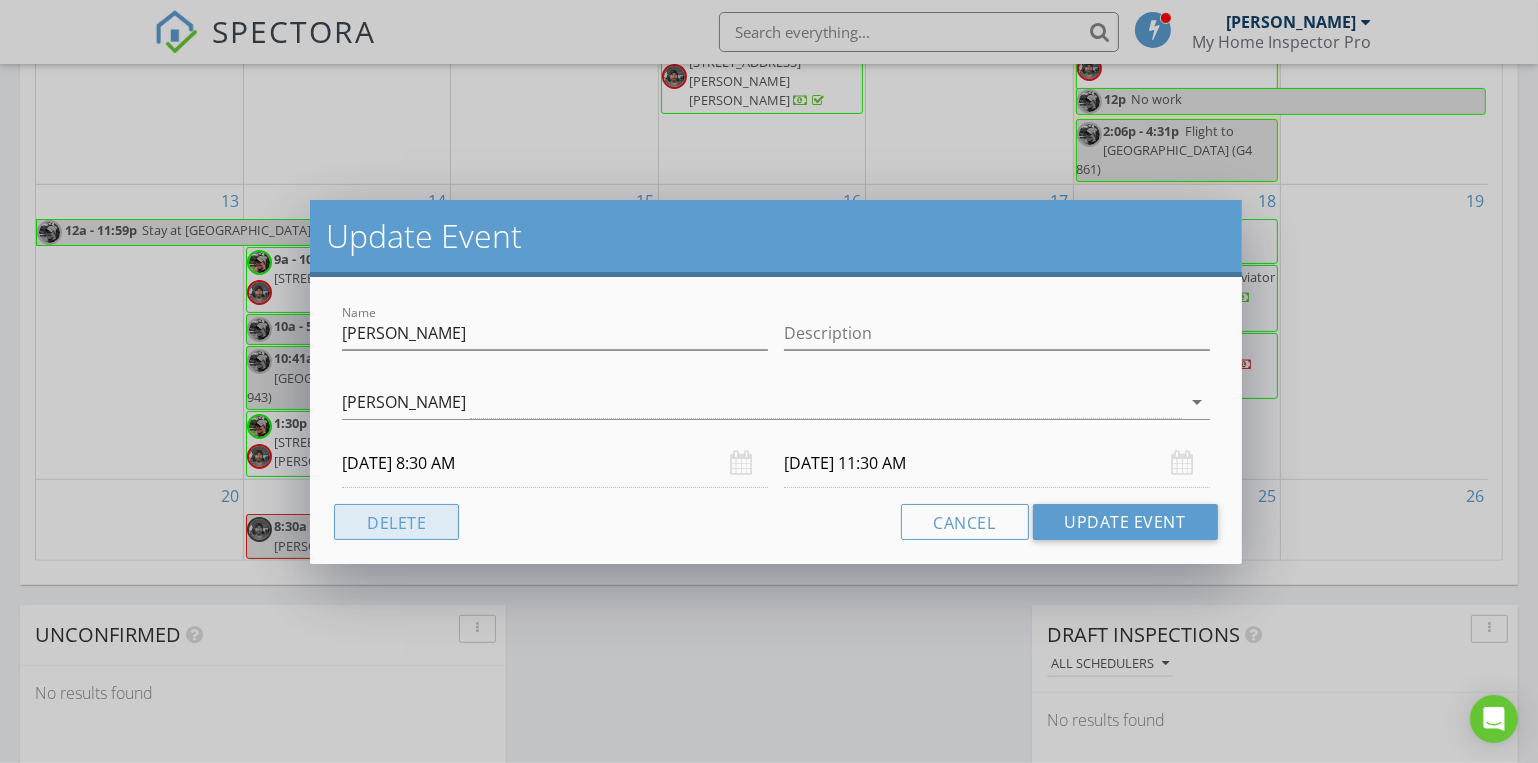 click on "Delete" at bounding box center (396, 522) 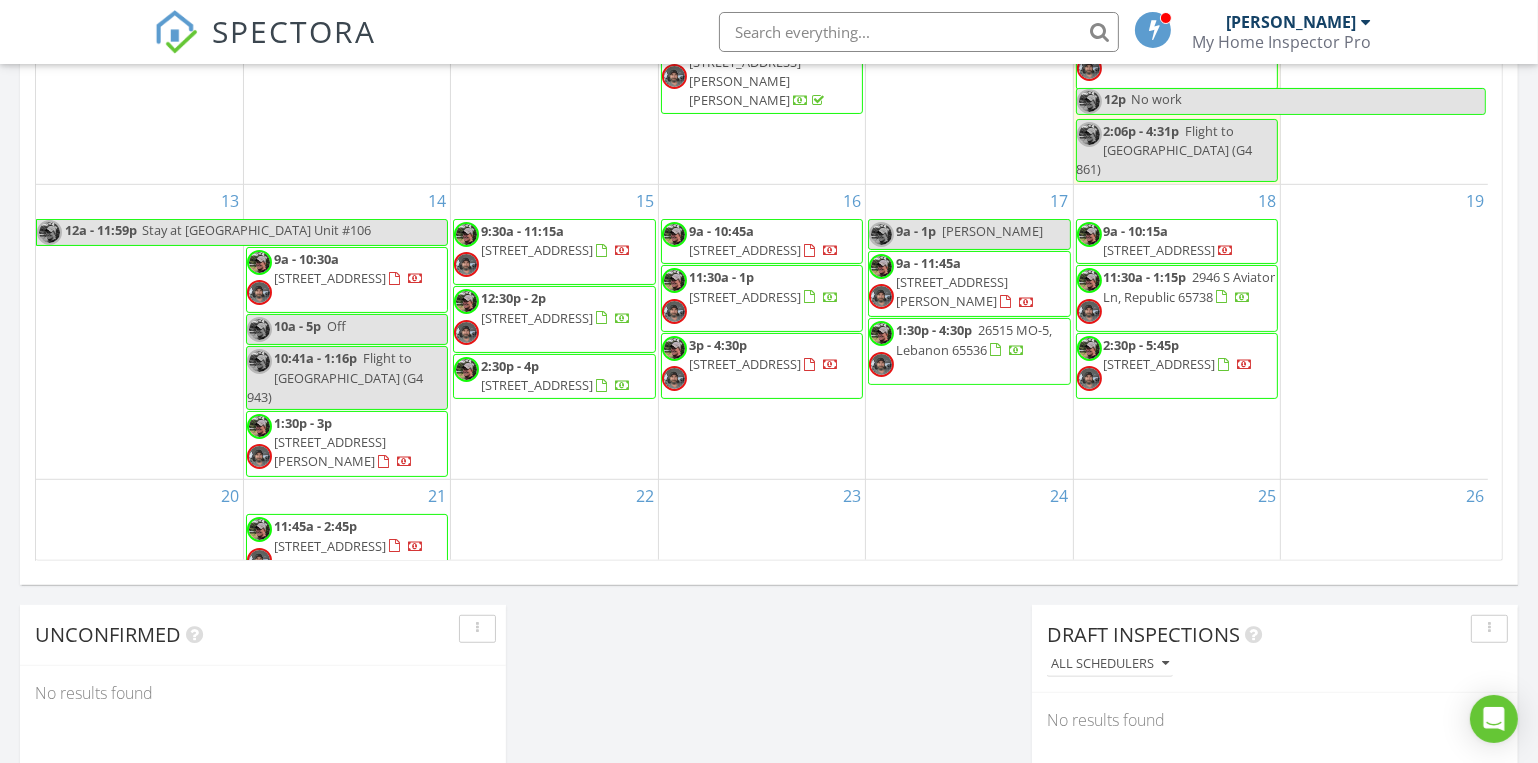 scroll, scrollTop: 1427, scrollLeft: 0, axis: vertical 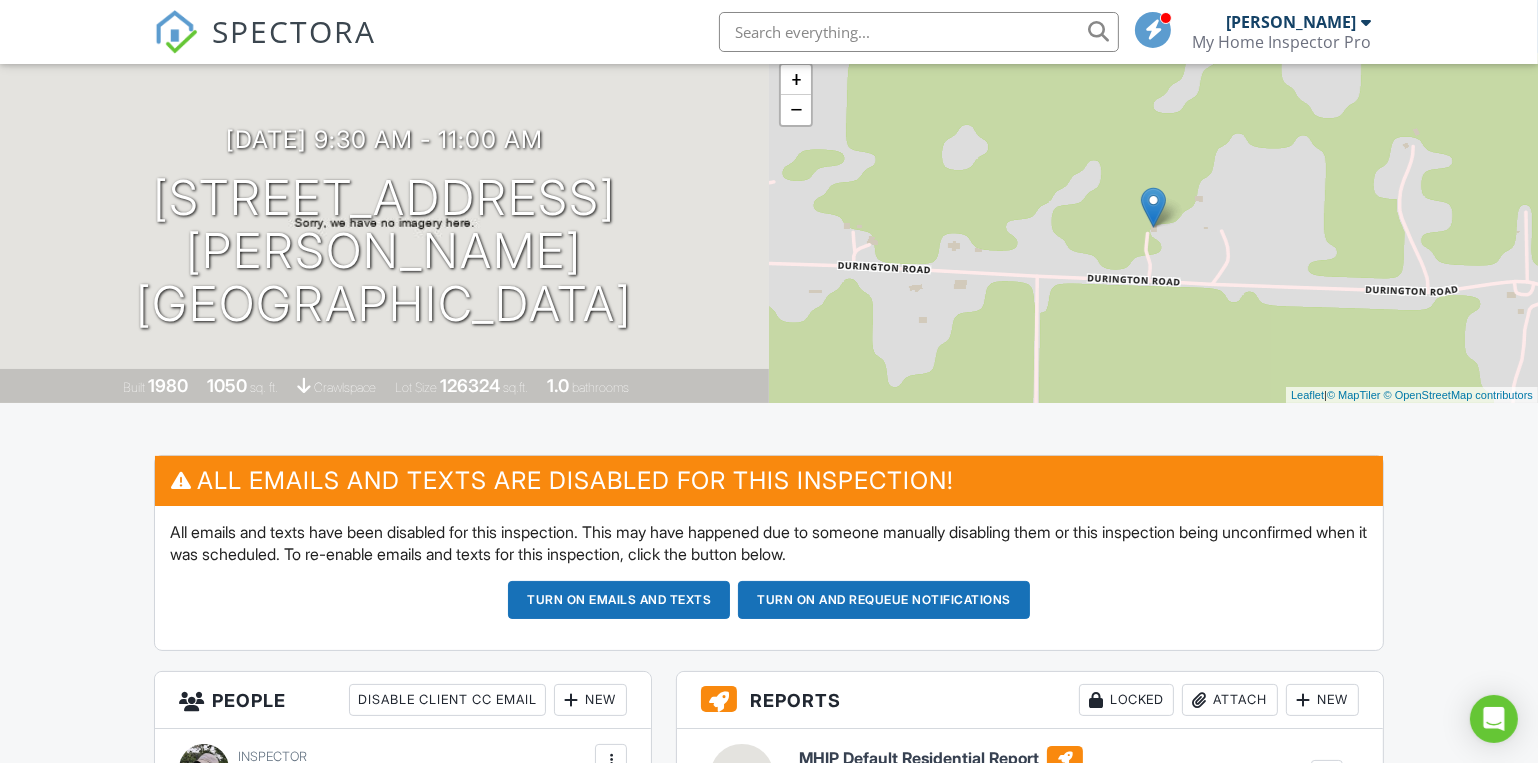 click on "Turn on emails and texts" at bounding box center [619, 600] 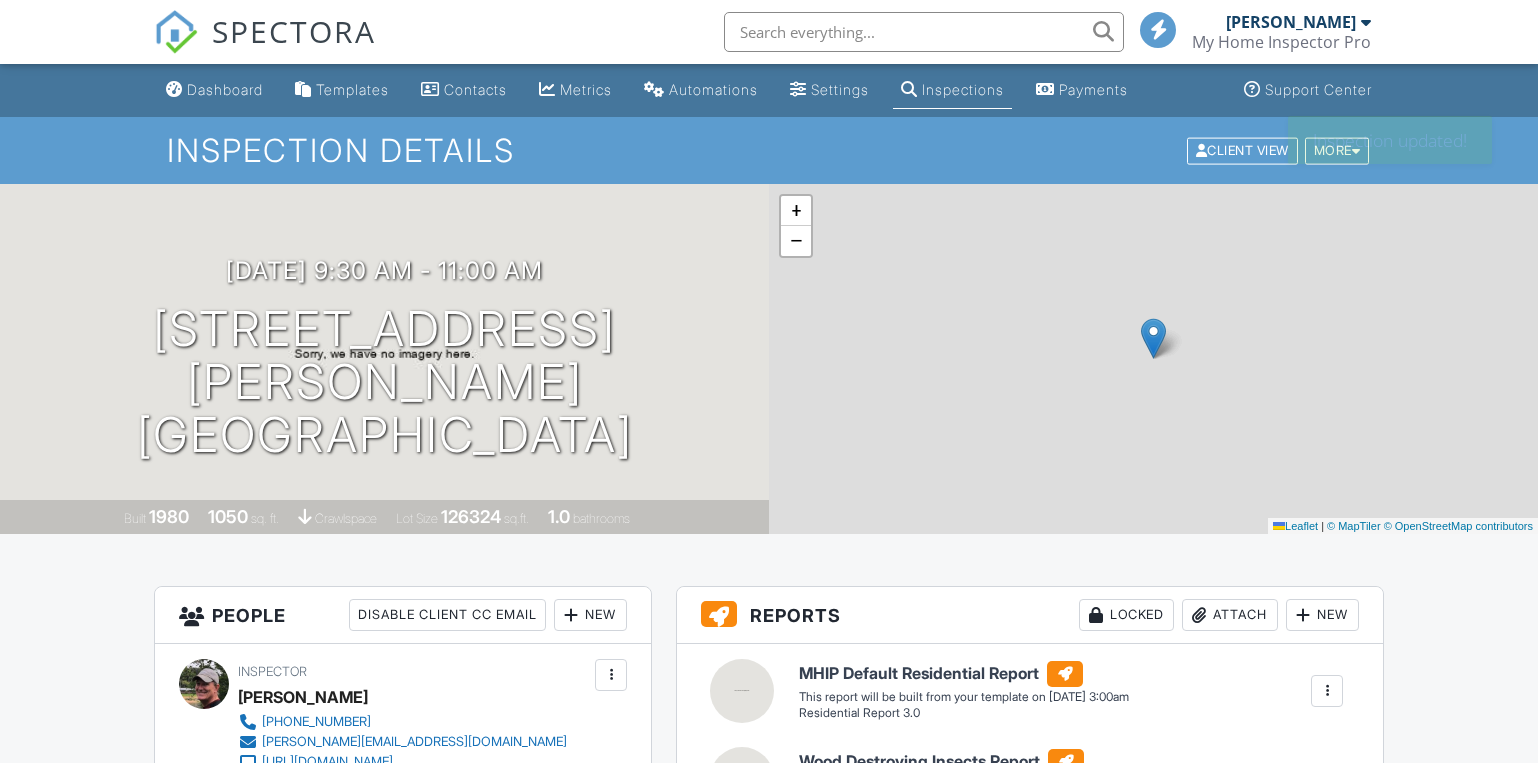 scroll, scrollTop: 0, scrollLeft: 0, axis: both 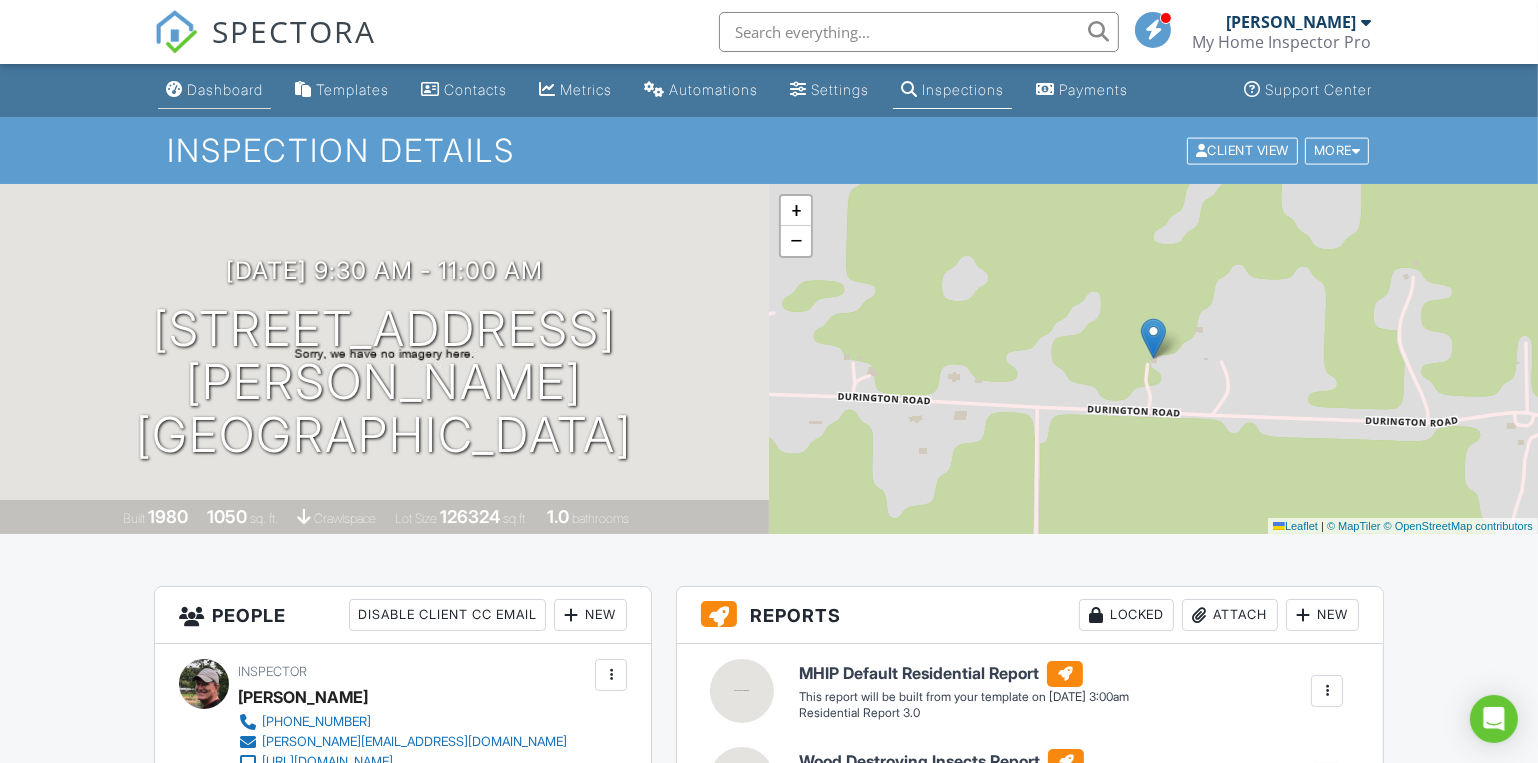 click on "Dashboard" at bounding box center [225, 89] 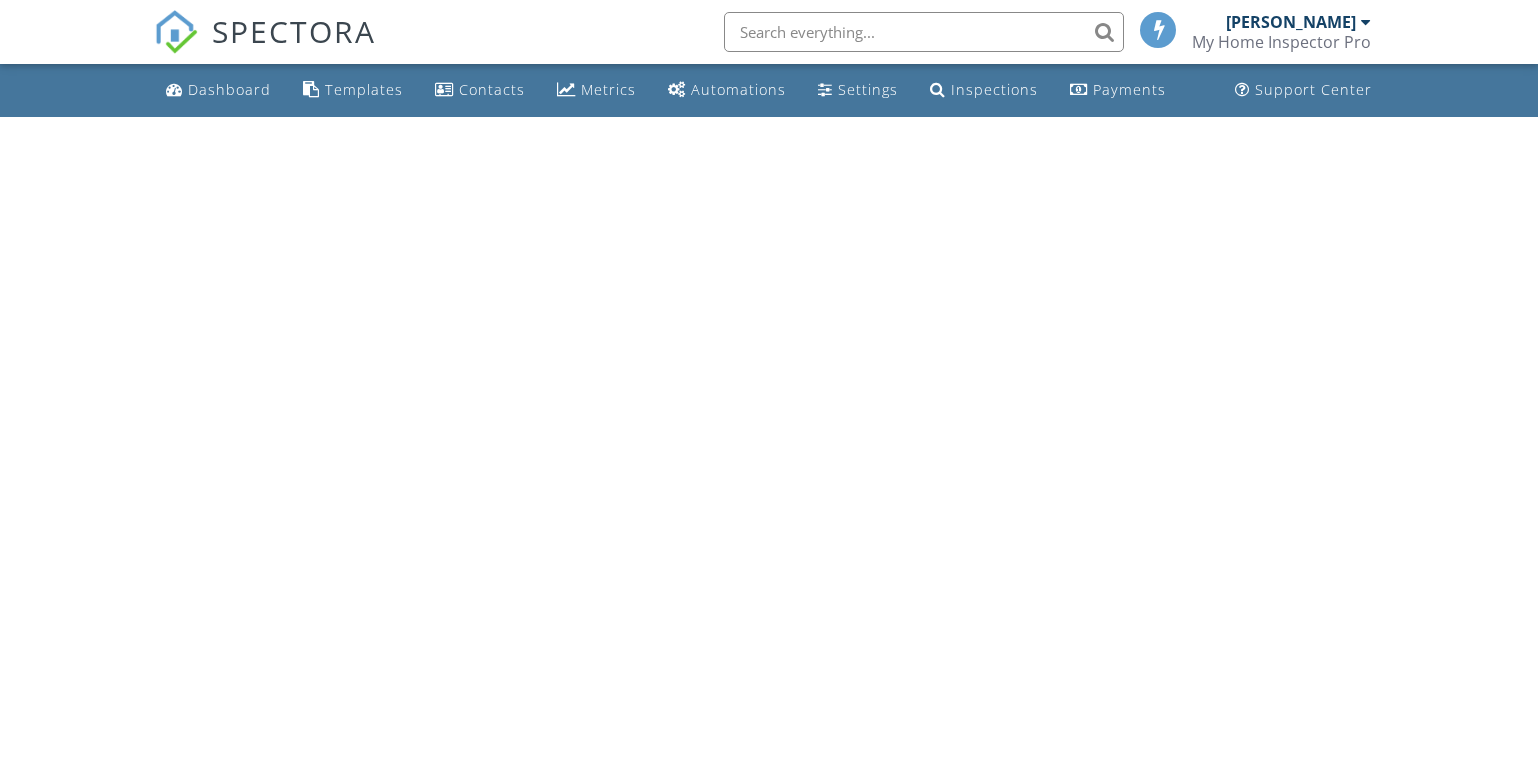 scroll, scrollTop: 0, scrollLeft: 0, axis: both 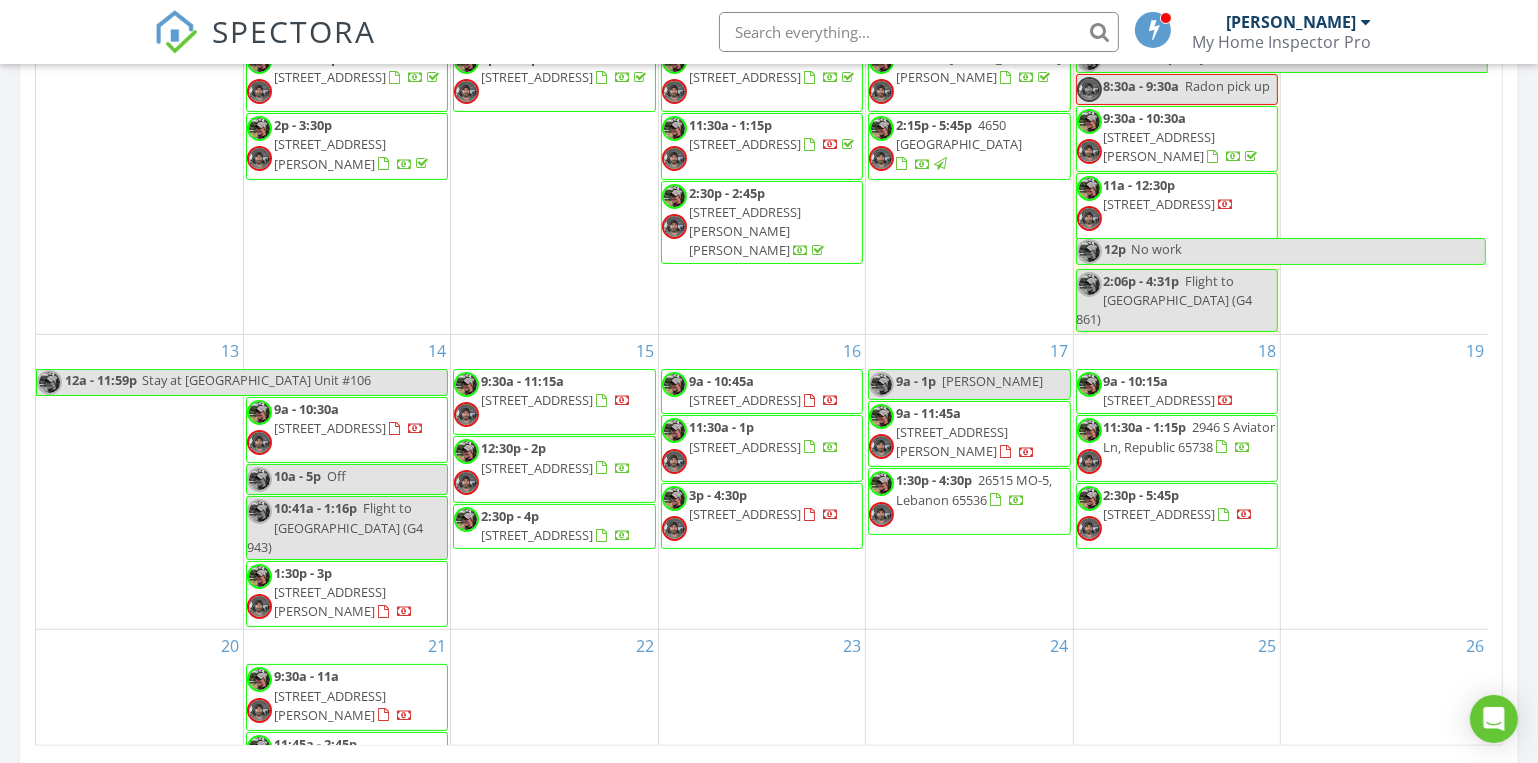 click on "828 S Chinkapin Ave, Nixa 65714" at bounding box center (537, 535) 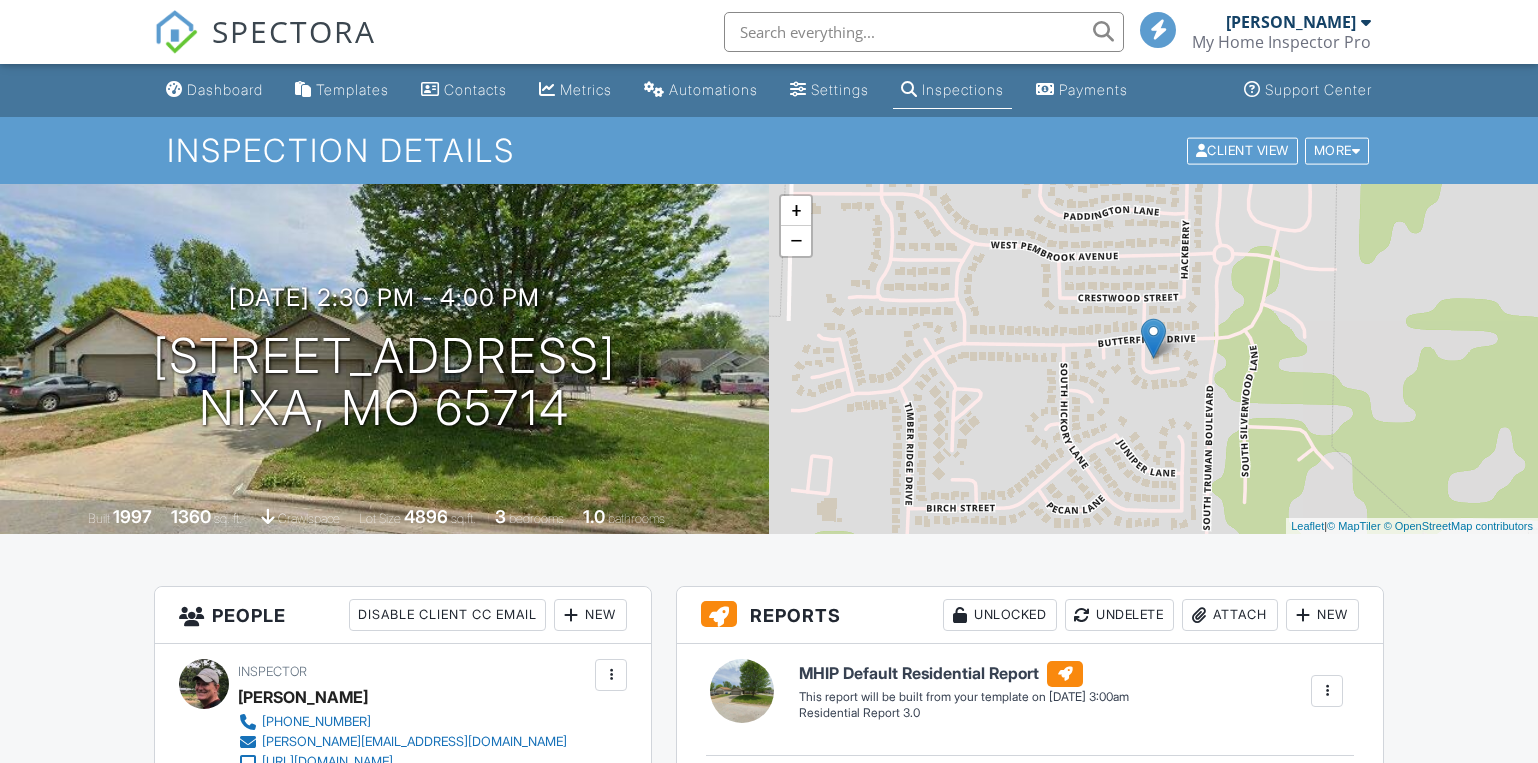scroll, scrollTop: 0, scrollLeft: 0, axis: both 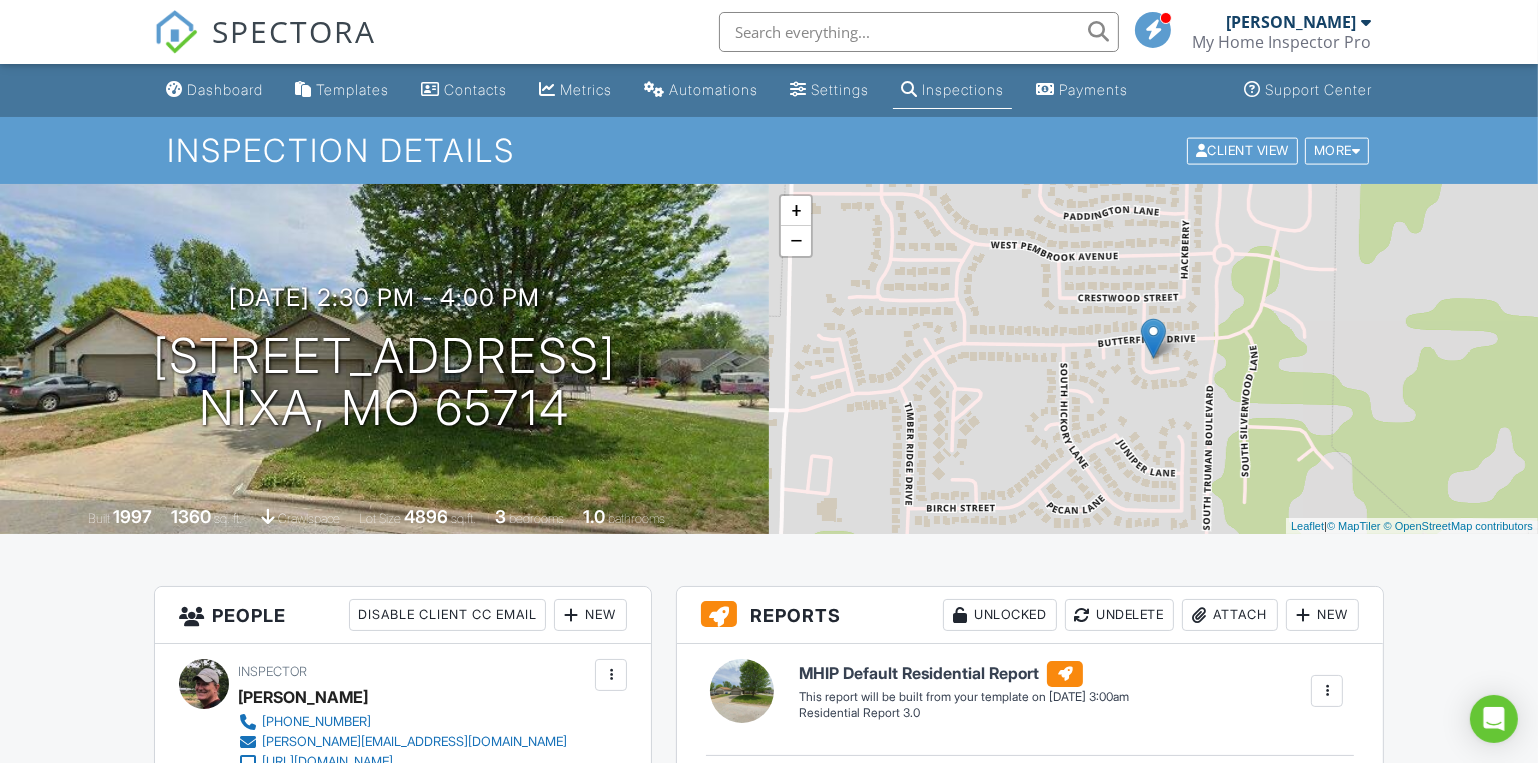 click on "New" at bounding box center (590, 615) 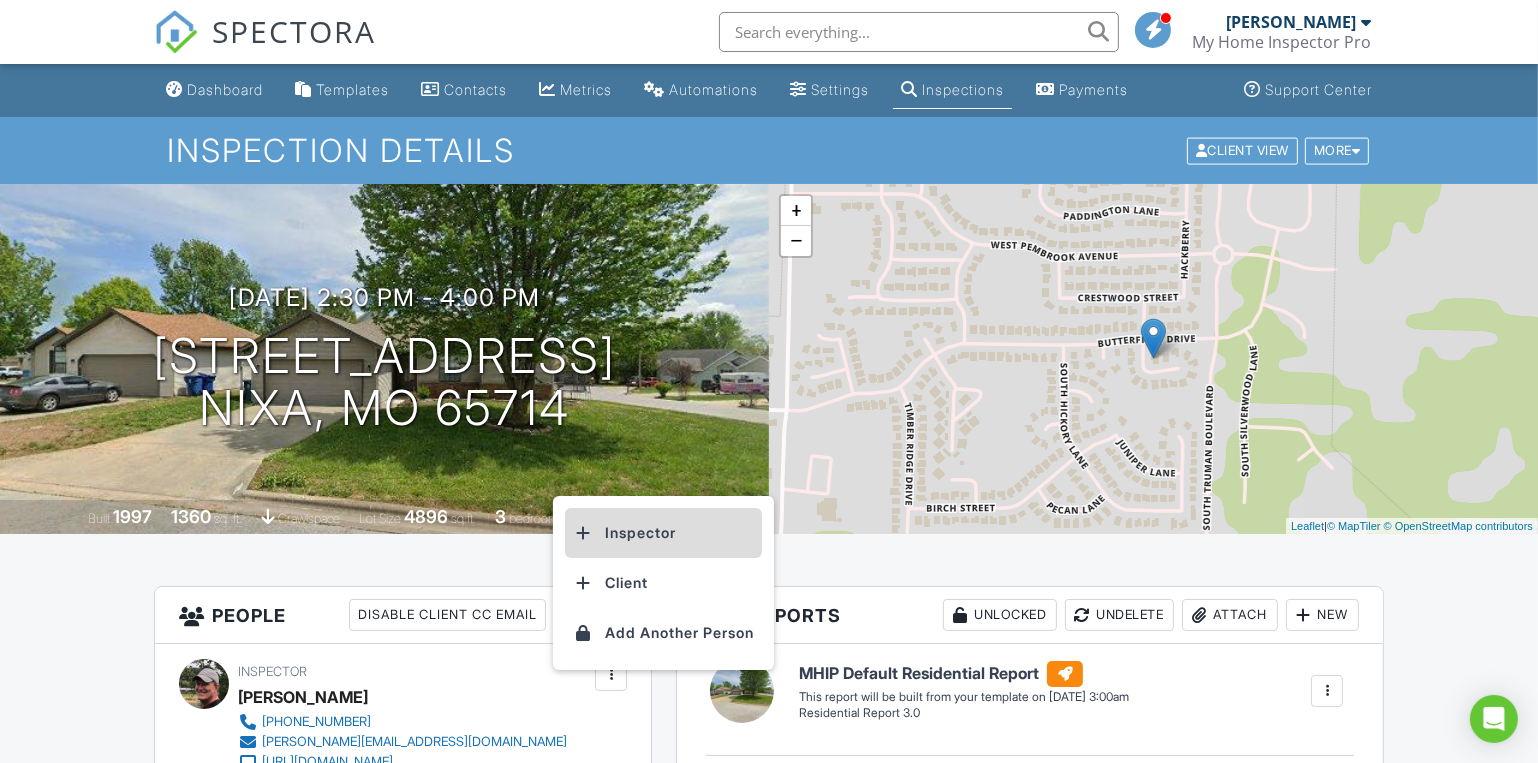 click on "Inspector" at bounding box center (663, 533) 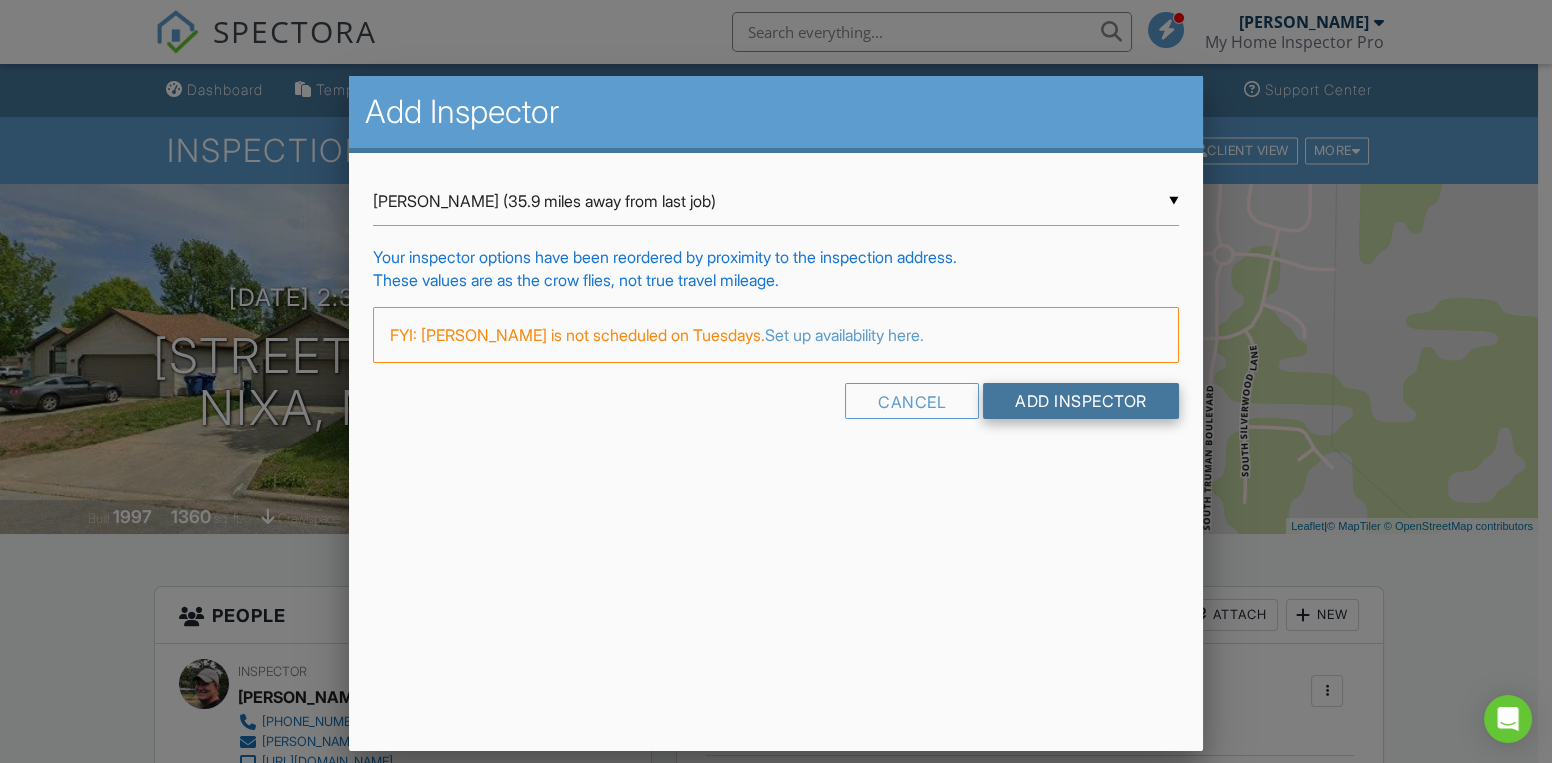 click on "Add Inspector" at bounding box center [1081, 401] 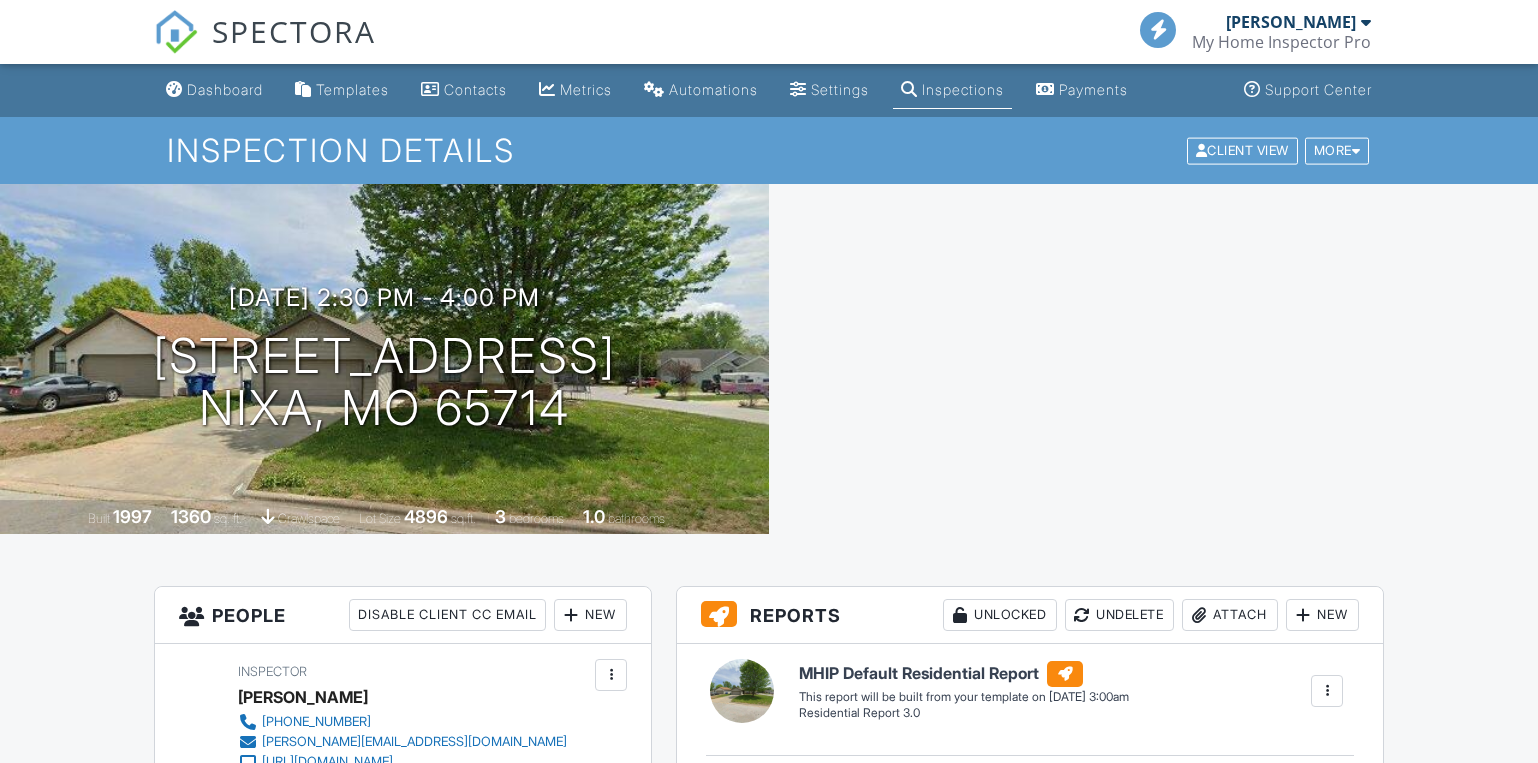 scroll, scrollTop: 0, scrollLeft: 0, axis: both 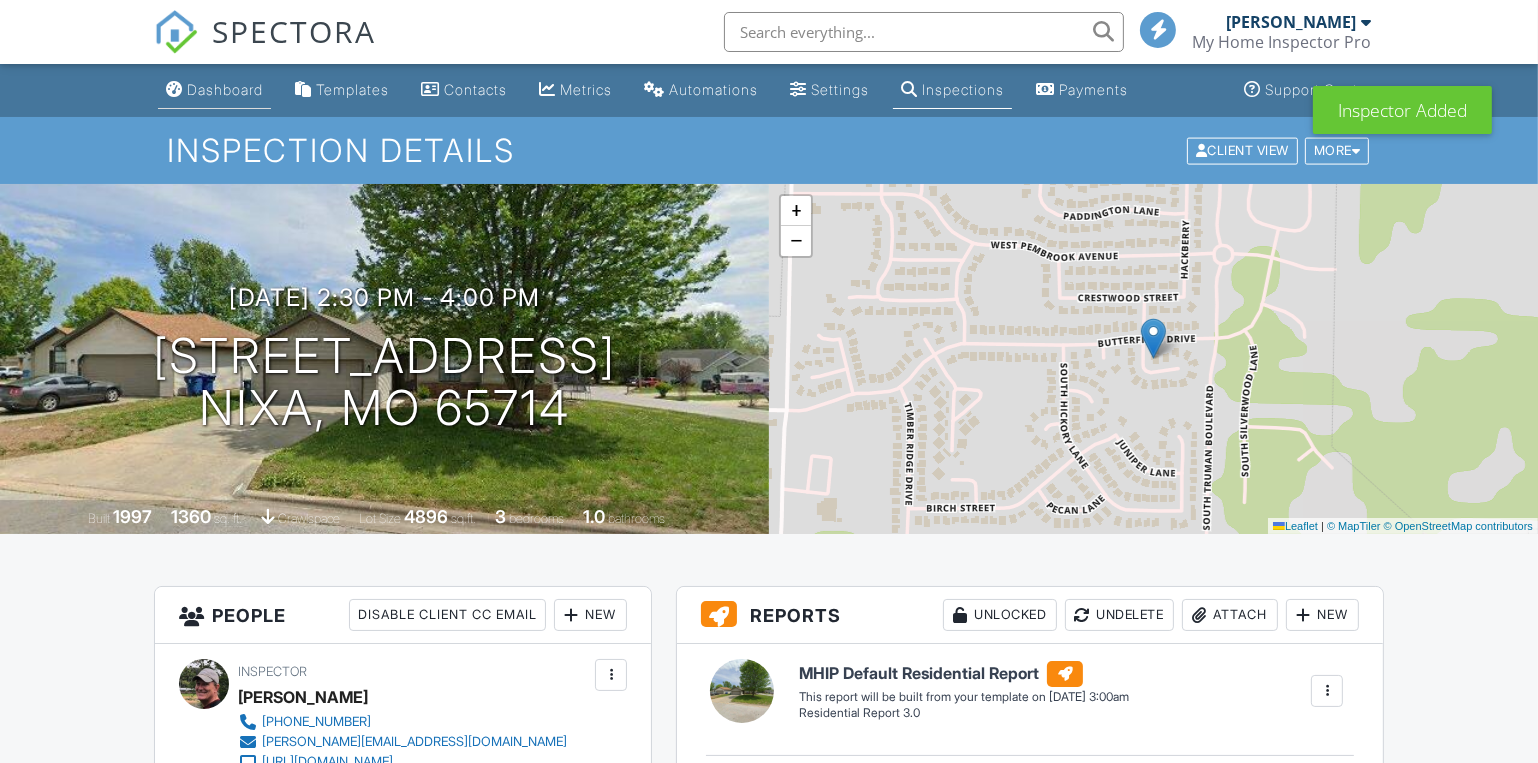 click on "Dashboard" at bounding box center (225, 89) 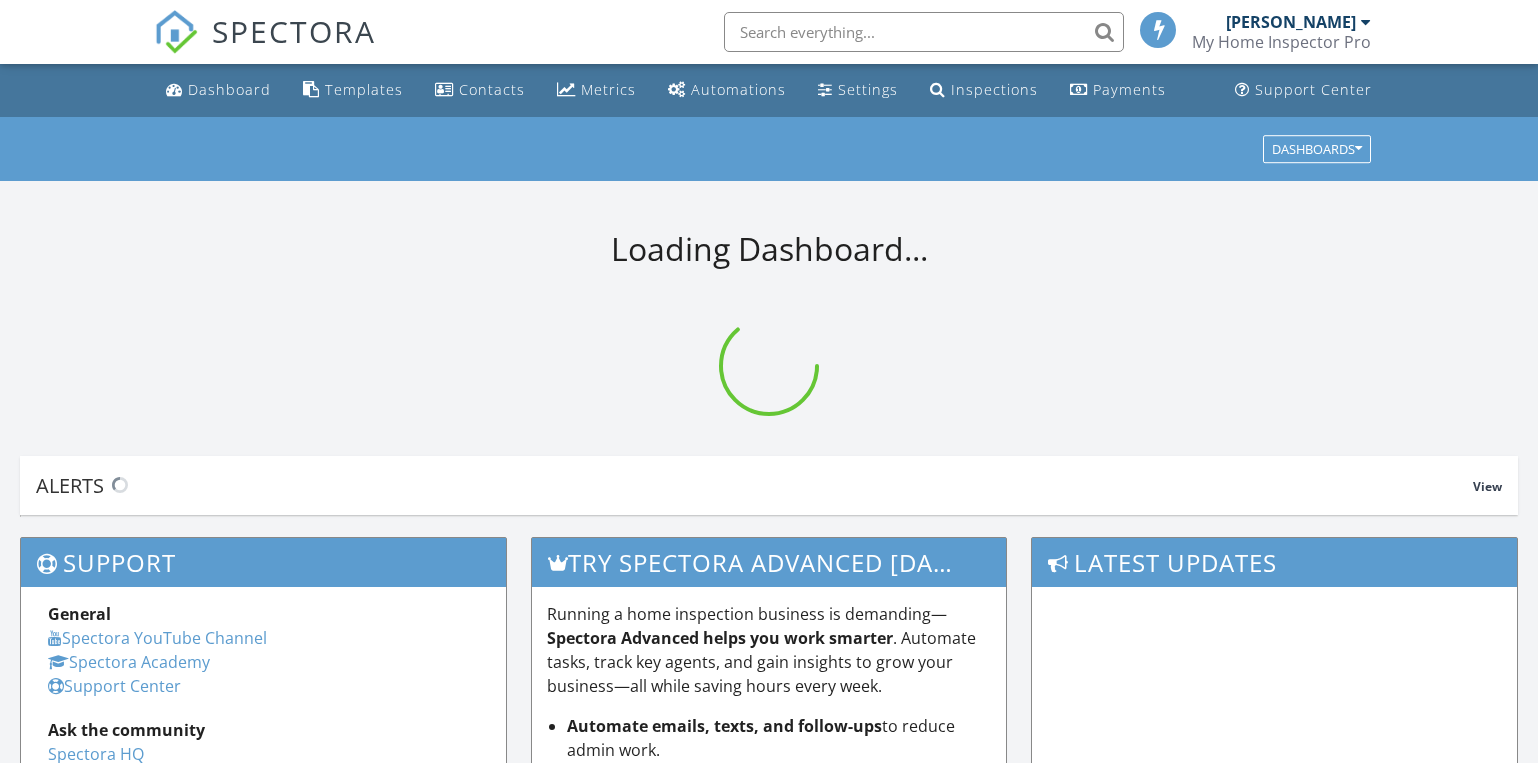 scroll, scrollTop: 0, scrollLeft: 0, axis: both 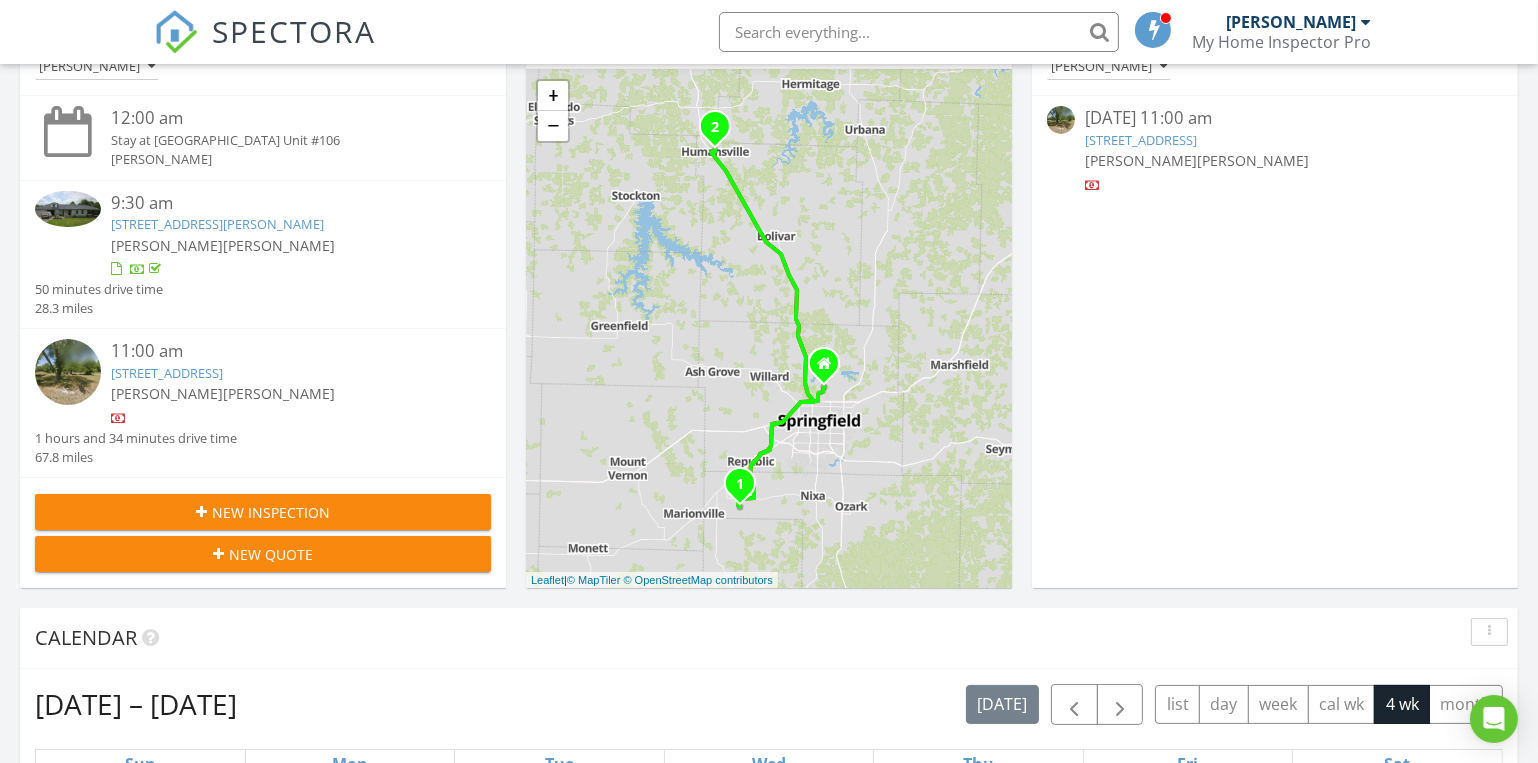 click on "[STREET_ADDRESS]" at bounding box center (167, 373) 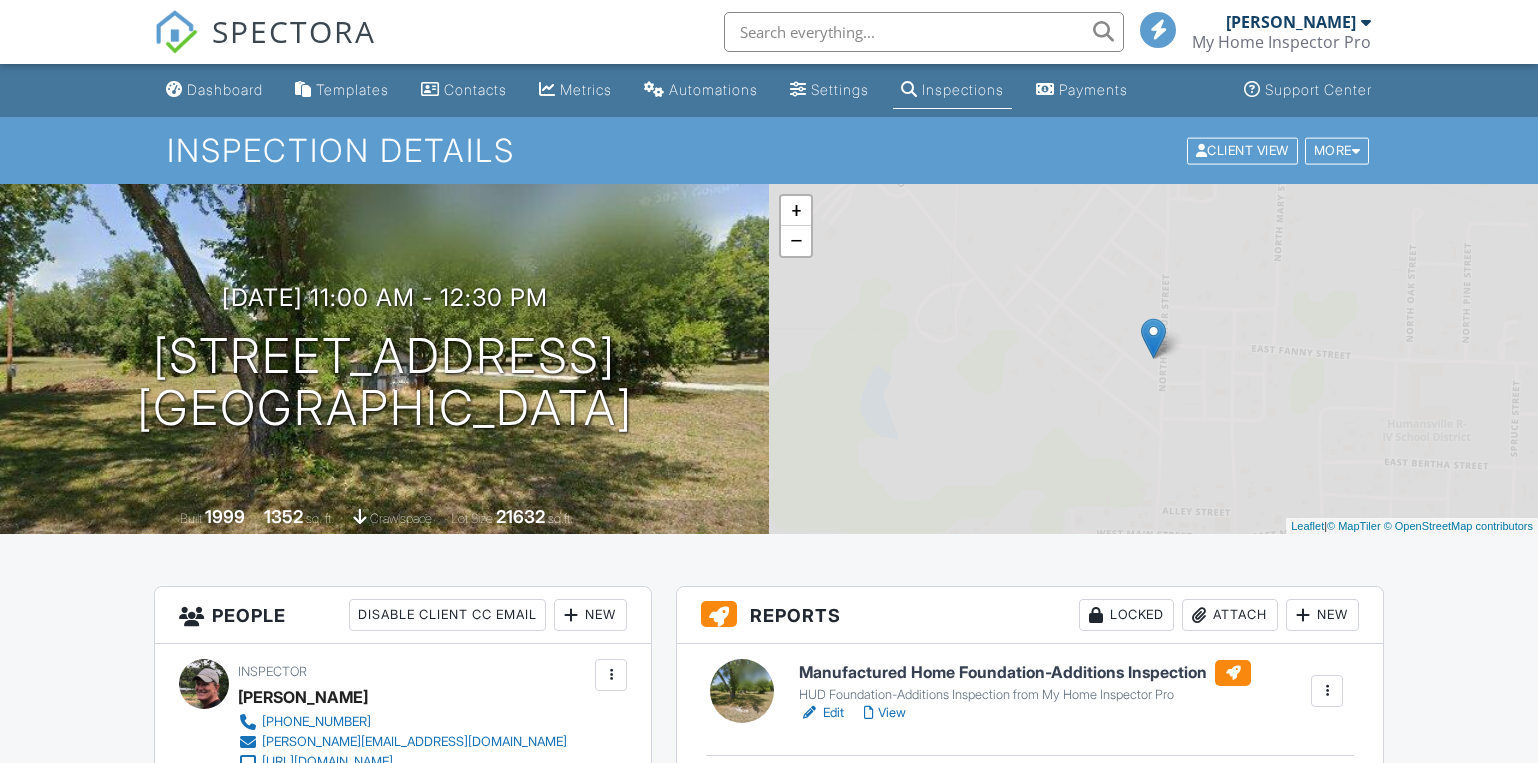 scroll, scrollTop: 0, scrollLeft: 0, axis: both 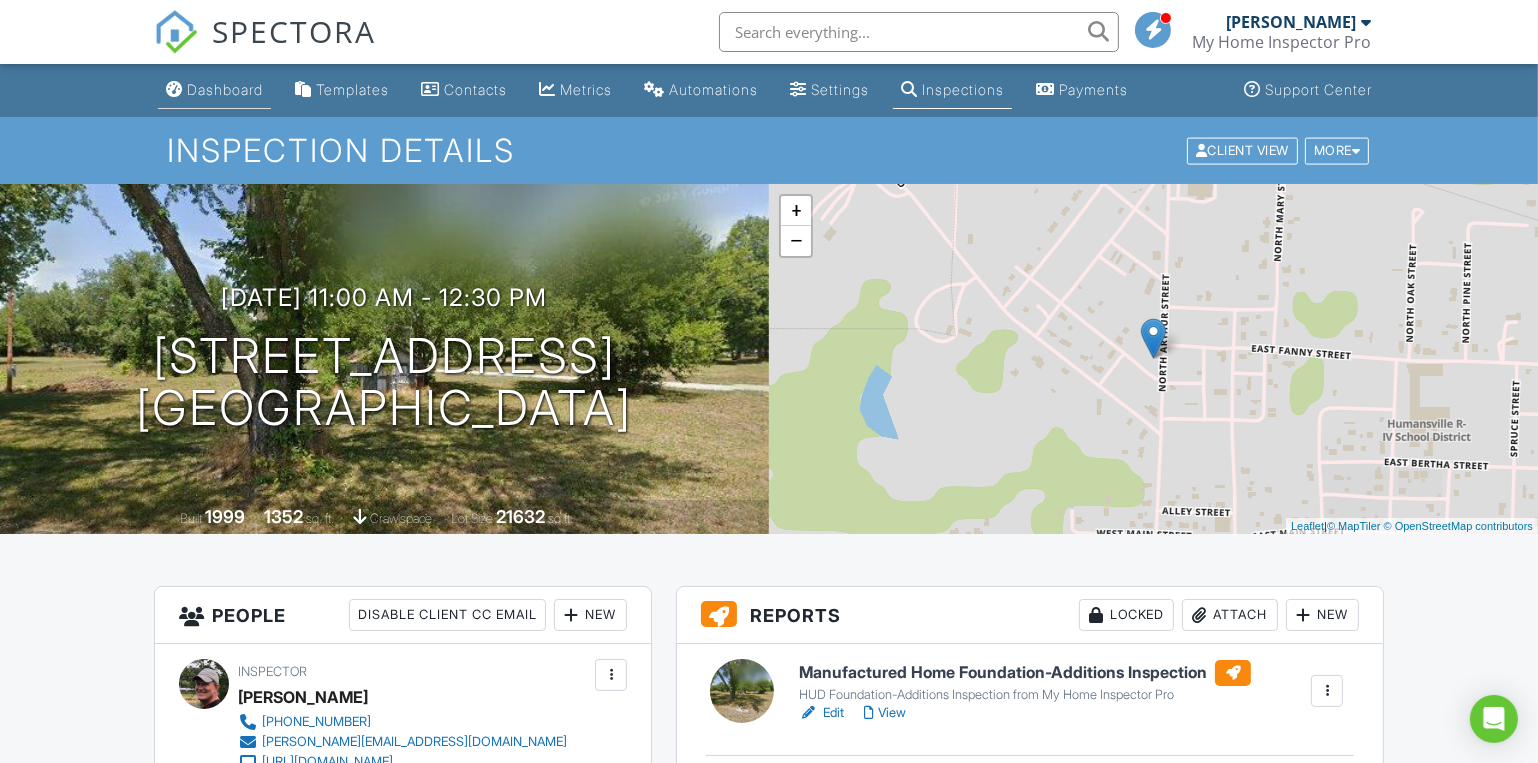click on "Dashboard" at bounding box center (214, 90) 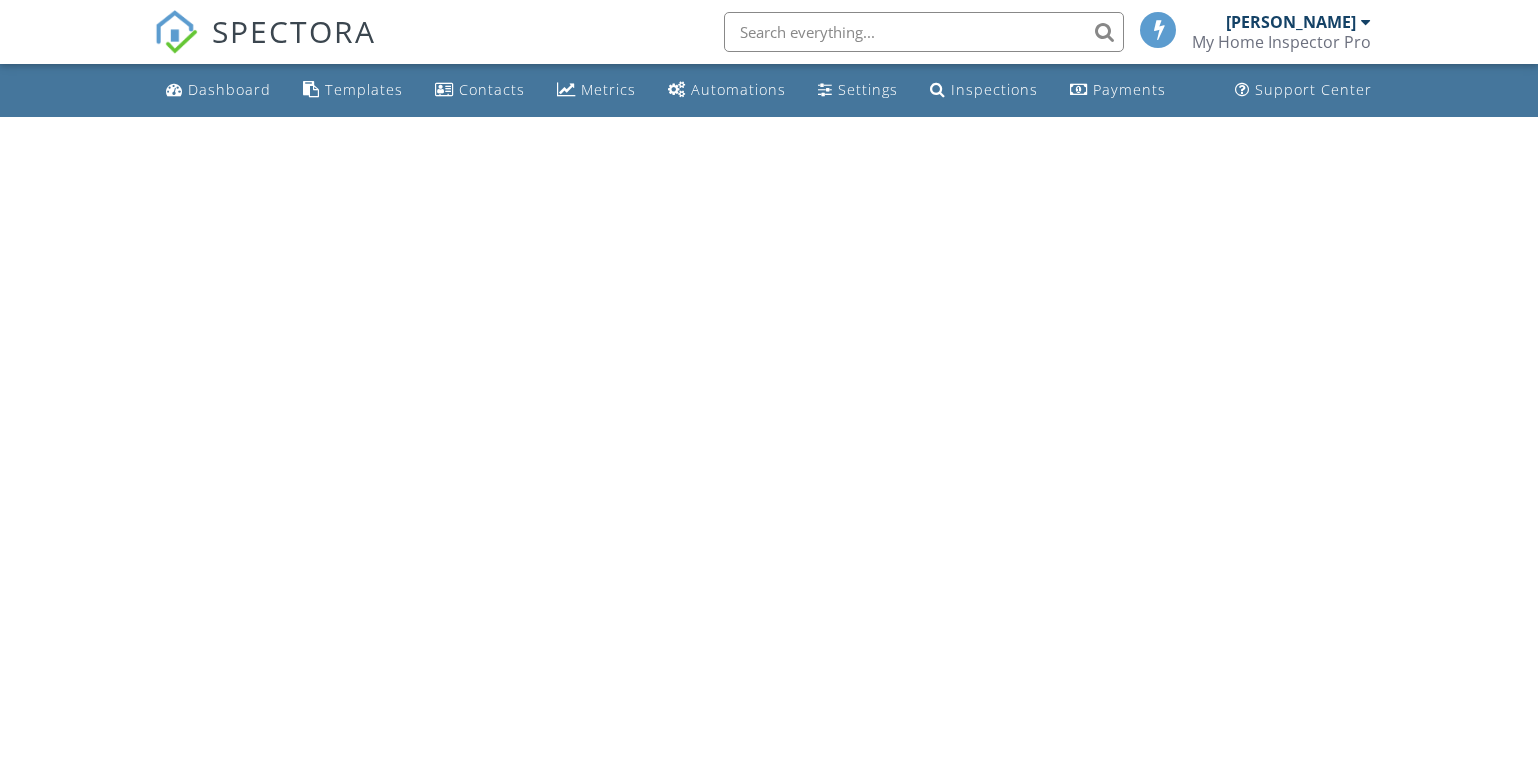 scroll, scrollTop: 0, scrollLeft: 0, axis: both 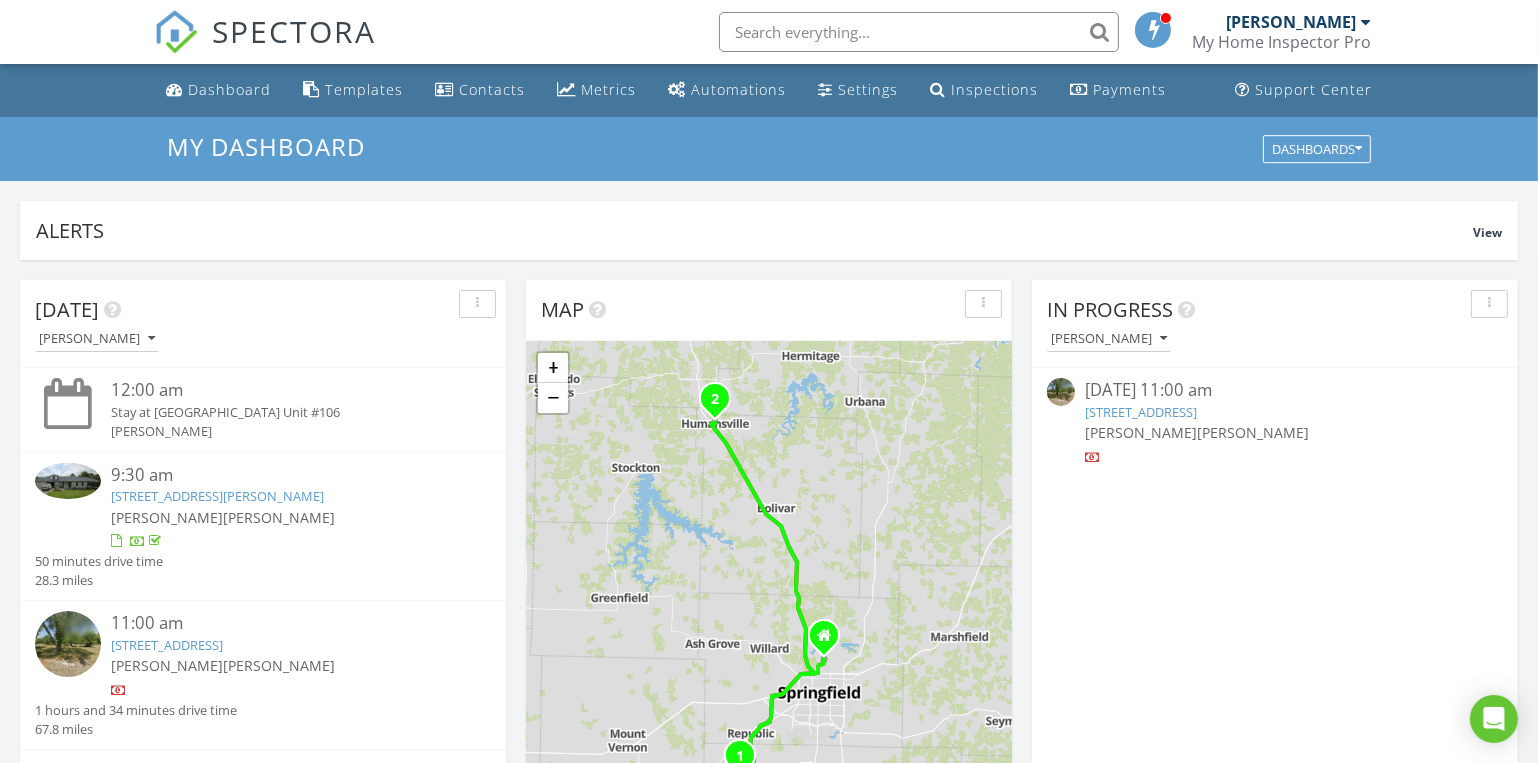 click on "[STREET_ADDRESS][PERSON_NAME]" at bounding box center (217, 496) 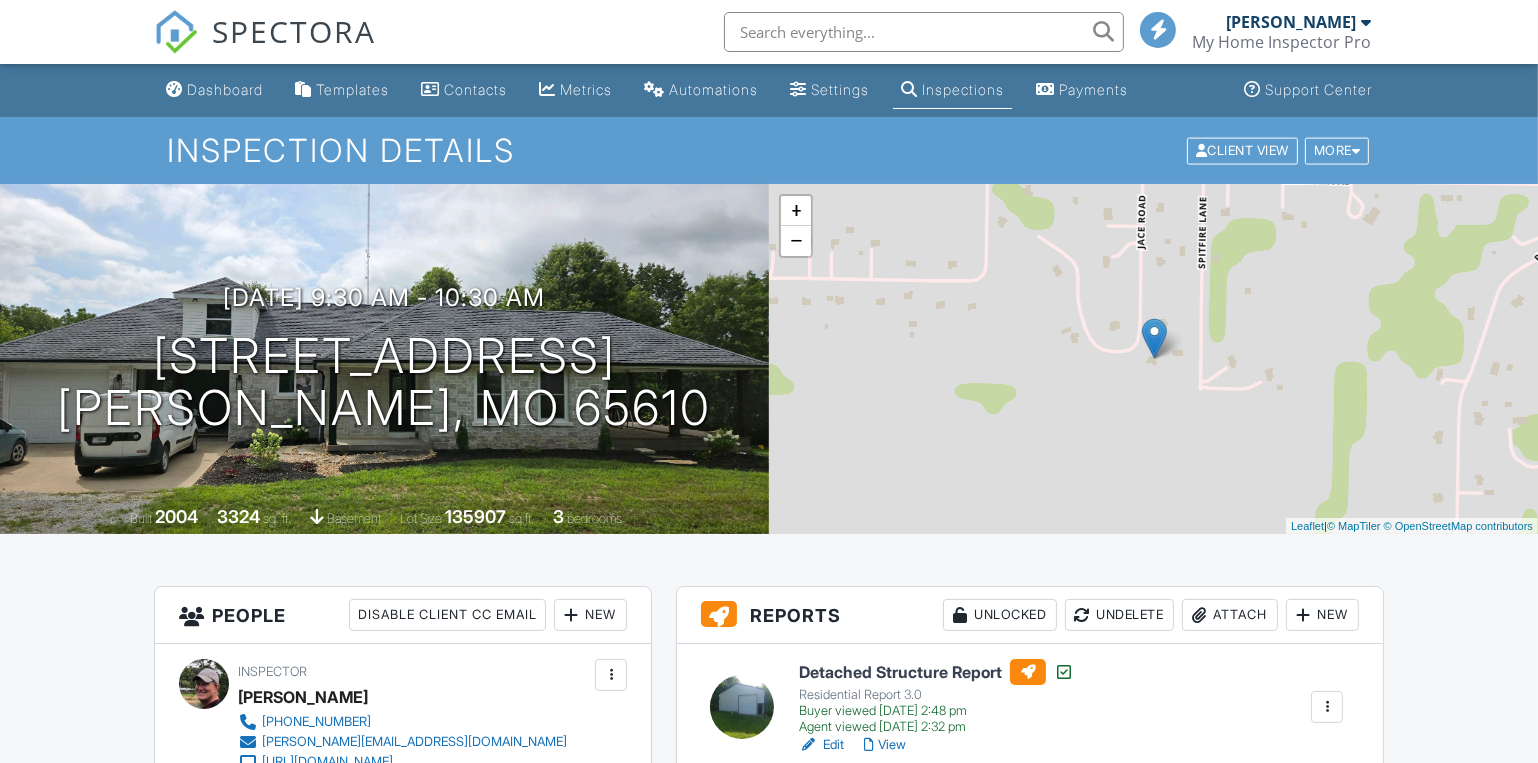 scroll, scrollTop: 272, scrollLeft: 0, axis: vertical 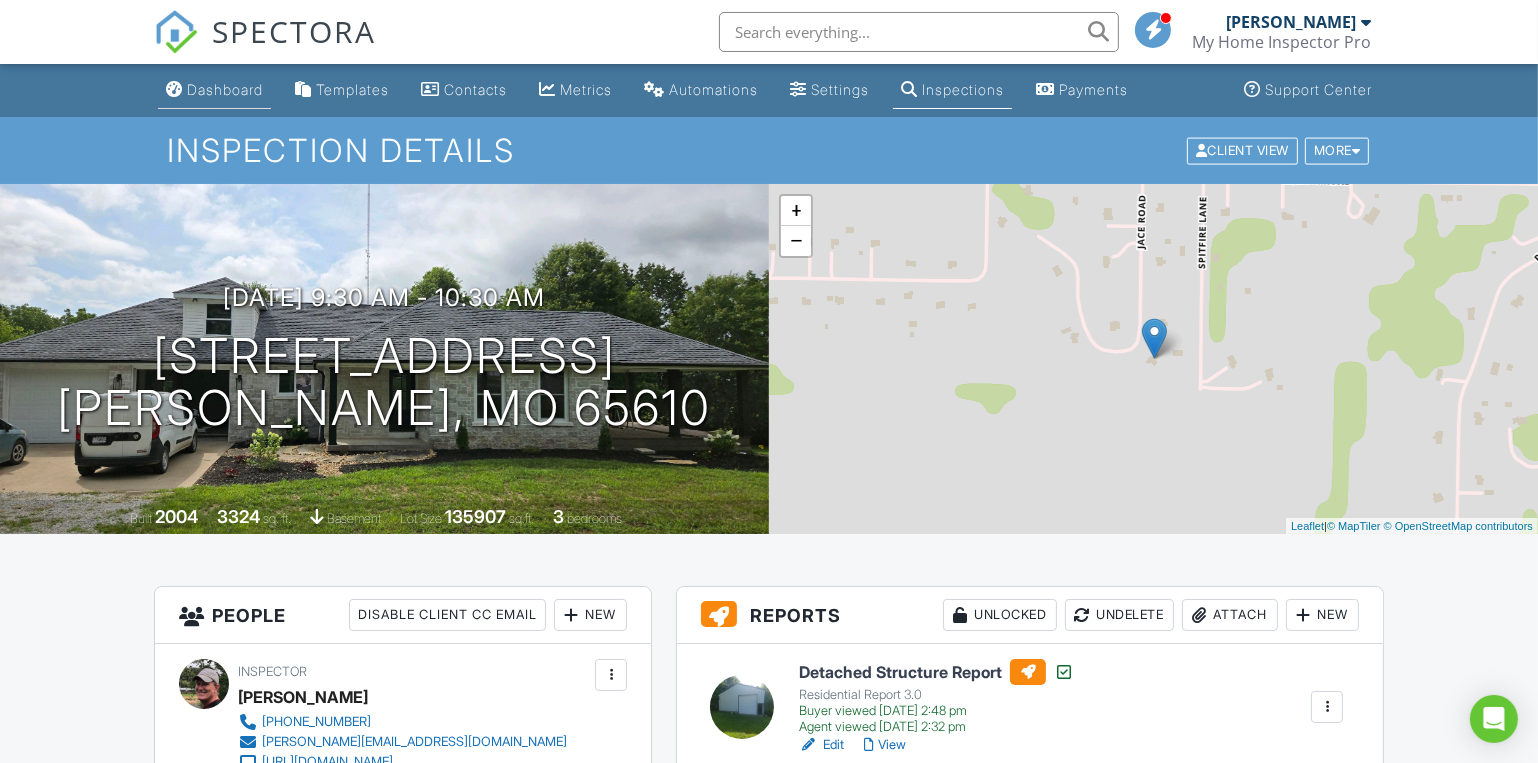 click on "Dashboard" at bounding box center [225, 89] 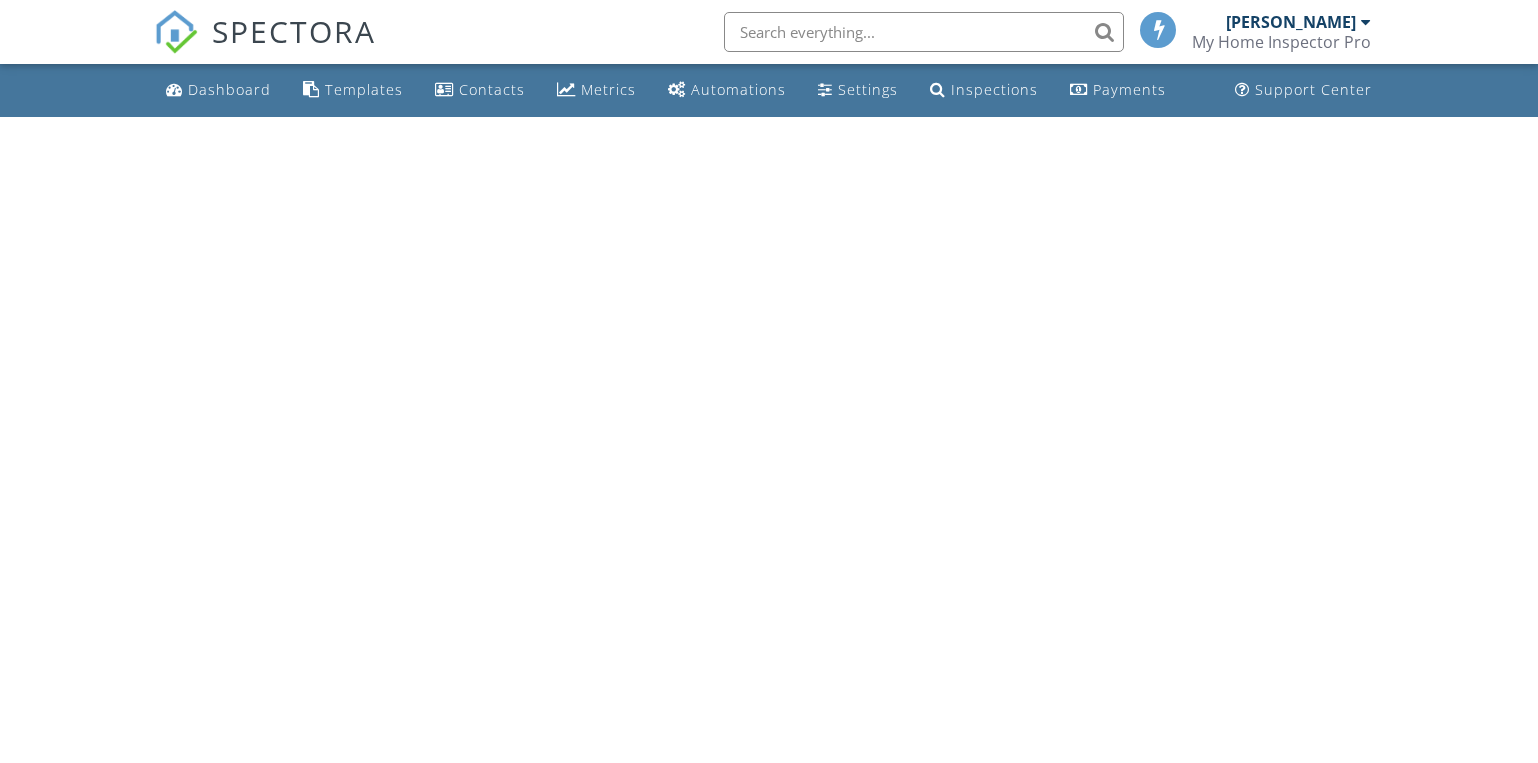 scroll, scrollTop: 0, scrollLeft: 0, axis: both 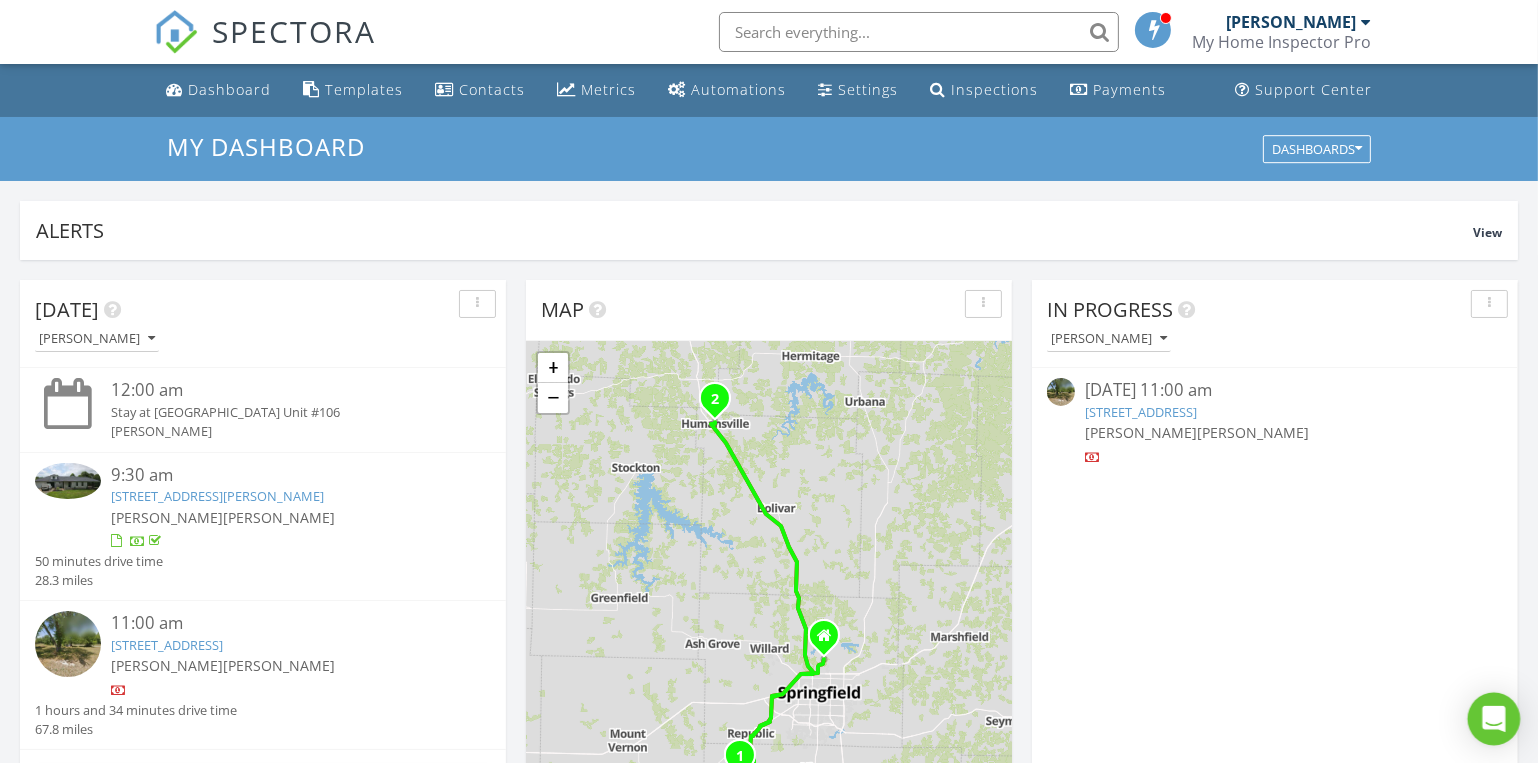 click at bounding box center (1494, 719) 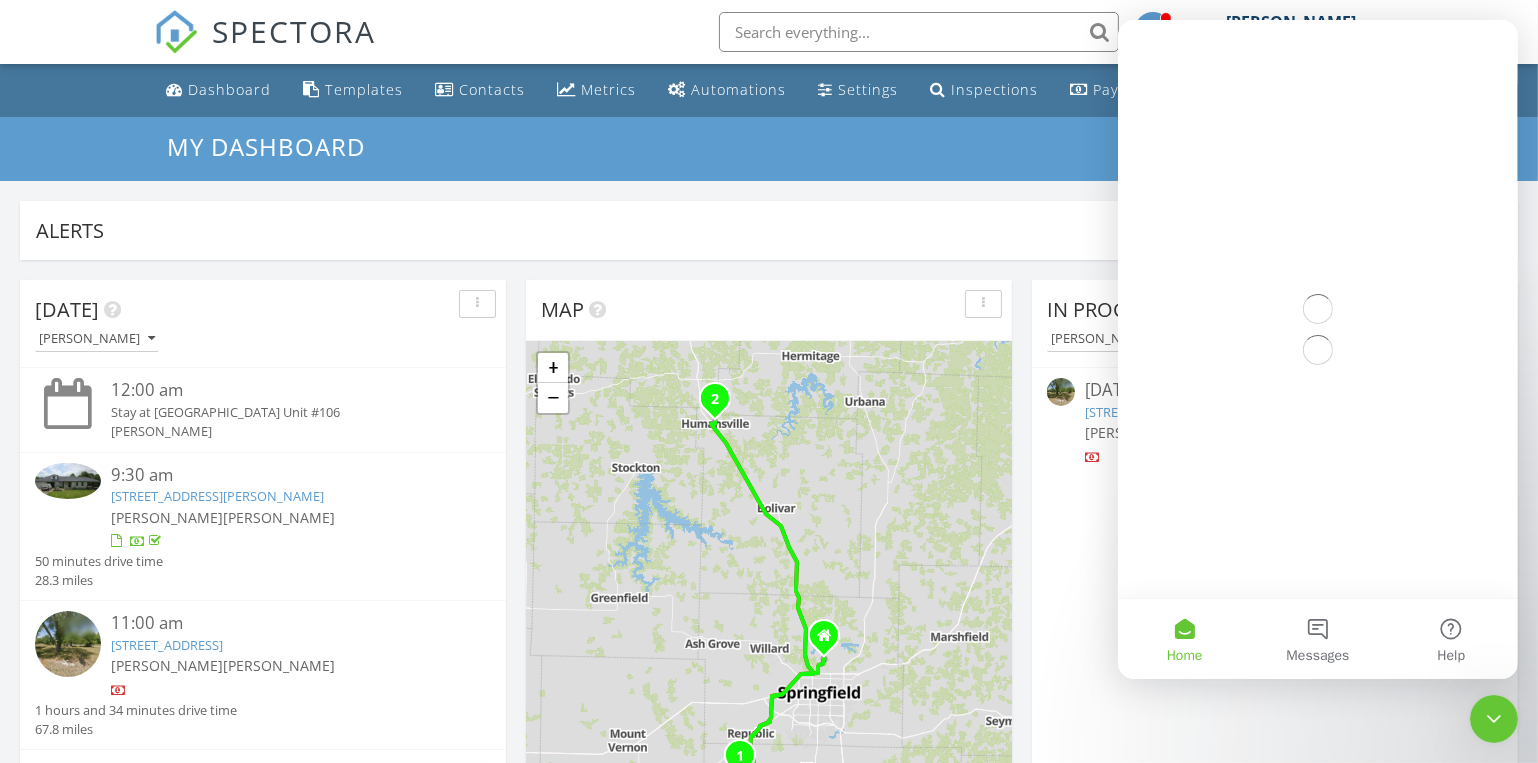 scroll, scrollTop: 0, scrollLeft: 0, axis: both 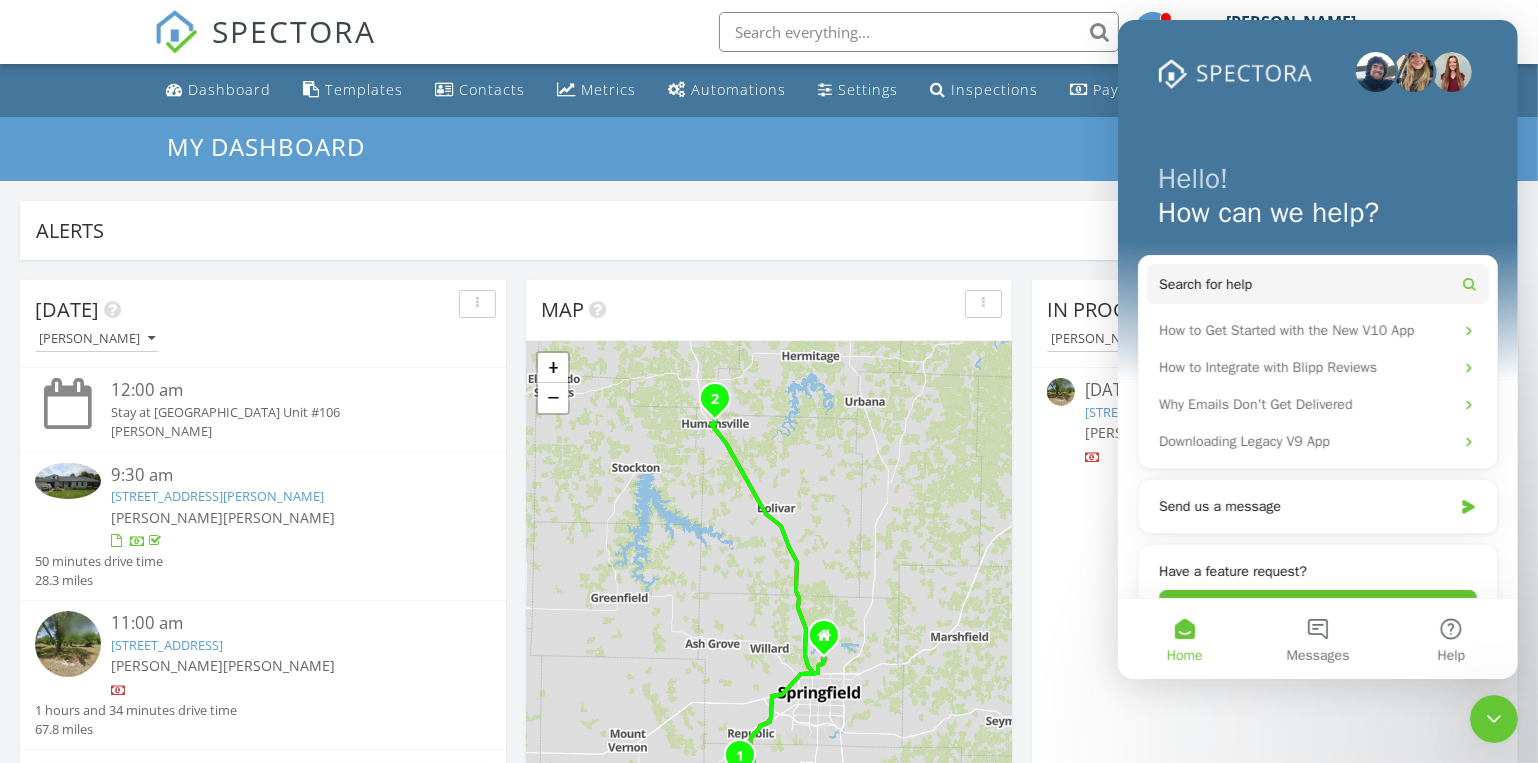 click on "Alerts
View
Company
Inspection
Learn More          No new alerts
You can view
dismissed alerts
if you need
No new alerts
You can view
dismissed alerts
if you need
[DATE]
[PERSON_NAME]
12:00 am
Stay at [GEOGRAPHIC_DATA] Unit #106
[PERSON_NAME]
9:30 am
[STREET_ADDRESS][PERSON_NAME]
[PERSON_NAME]
[PERSON_NAME]
50 minutes drive time   28.3 miles       11:00 am
[STREET_ADDRESS]
[PERSON_NAME]
[PERSON_NAME]
1 hours and 34 minutes drive time   67.8 miles           12:00 pm
No work
[PERSON_NAME]
2:06 pm                 New Quote" at bounding box center [769, 1130] 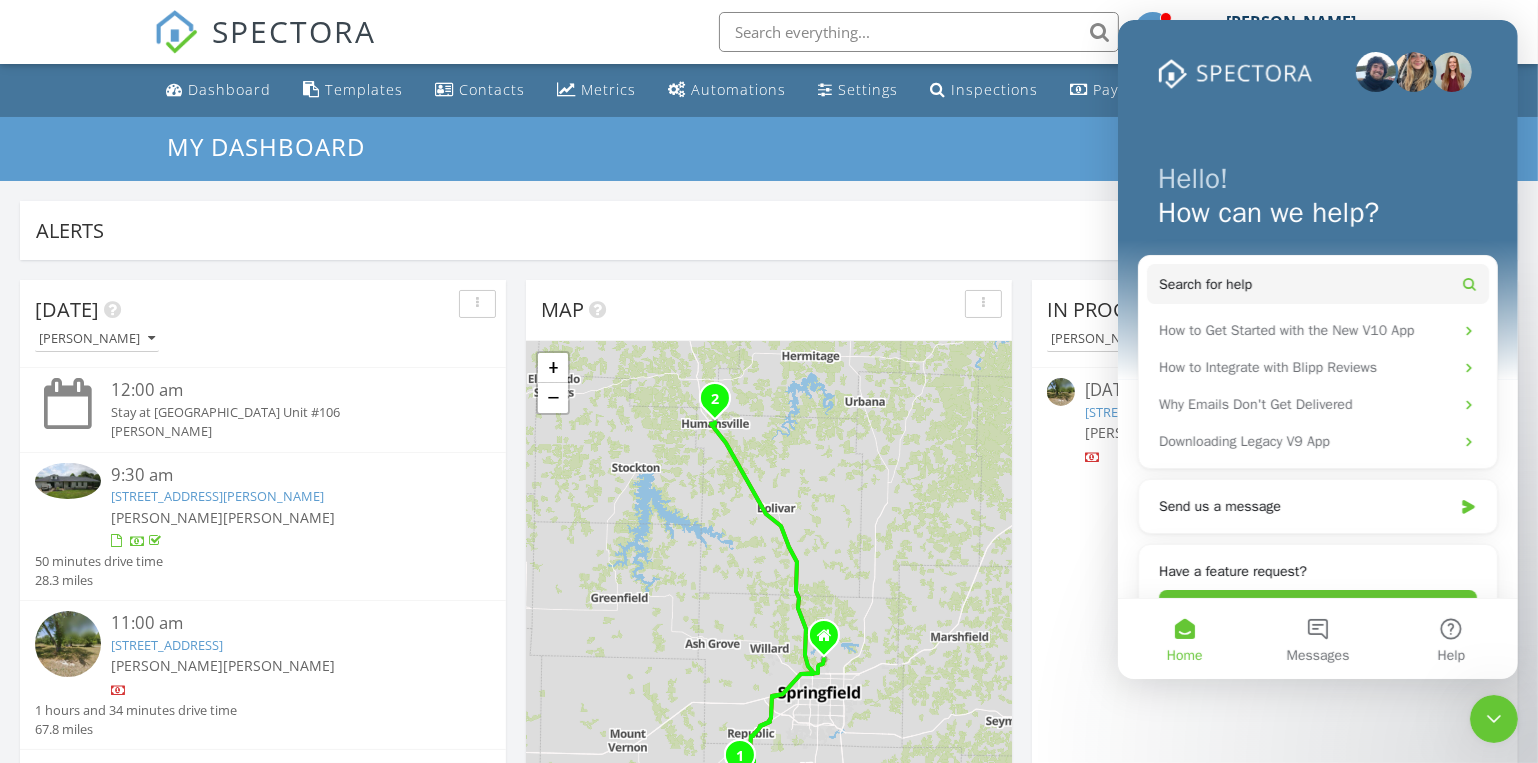 click 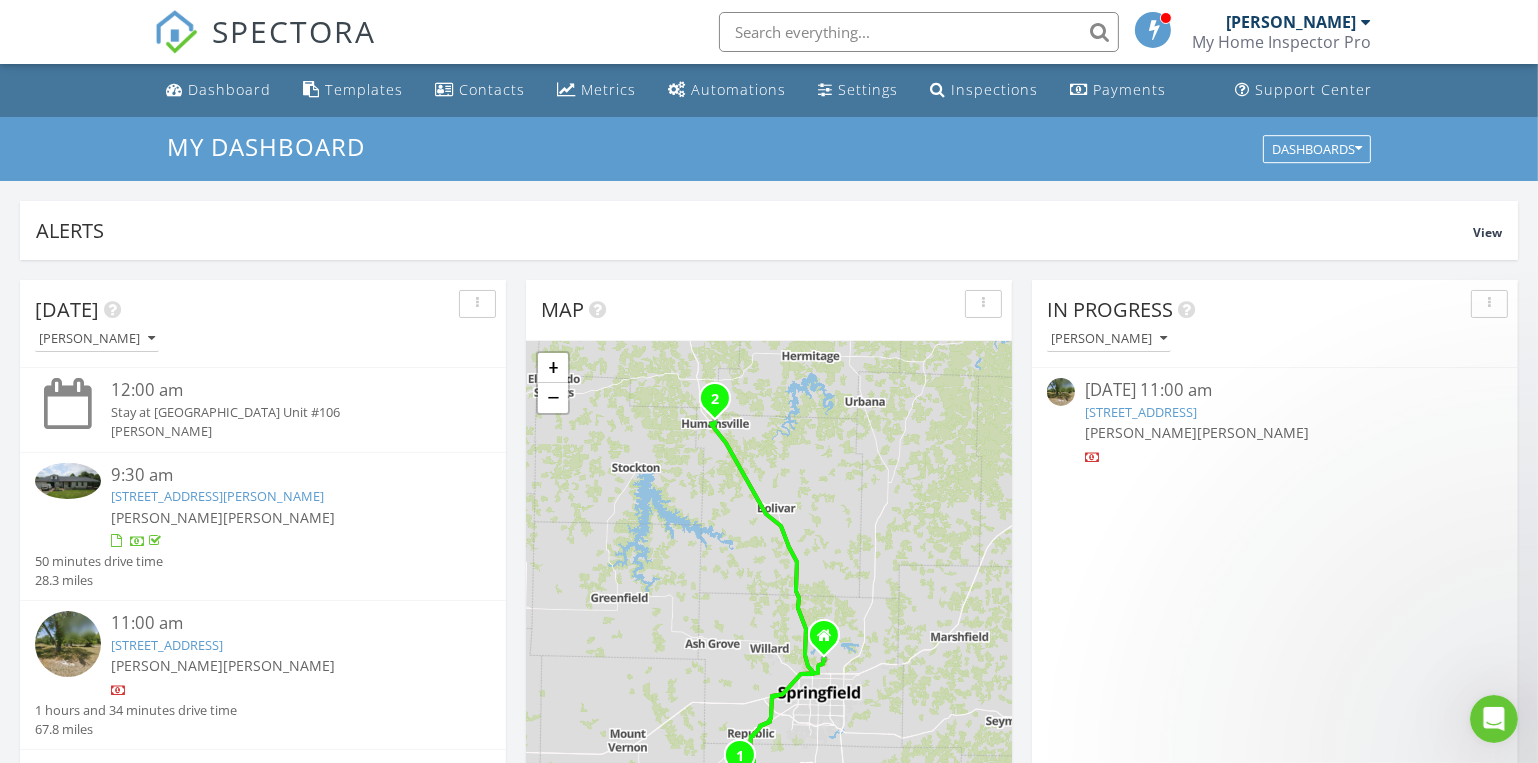 scroll, scrollTop: 0, scrollLeft: 0, axis: both 